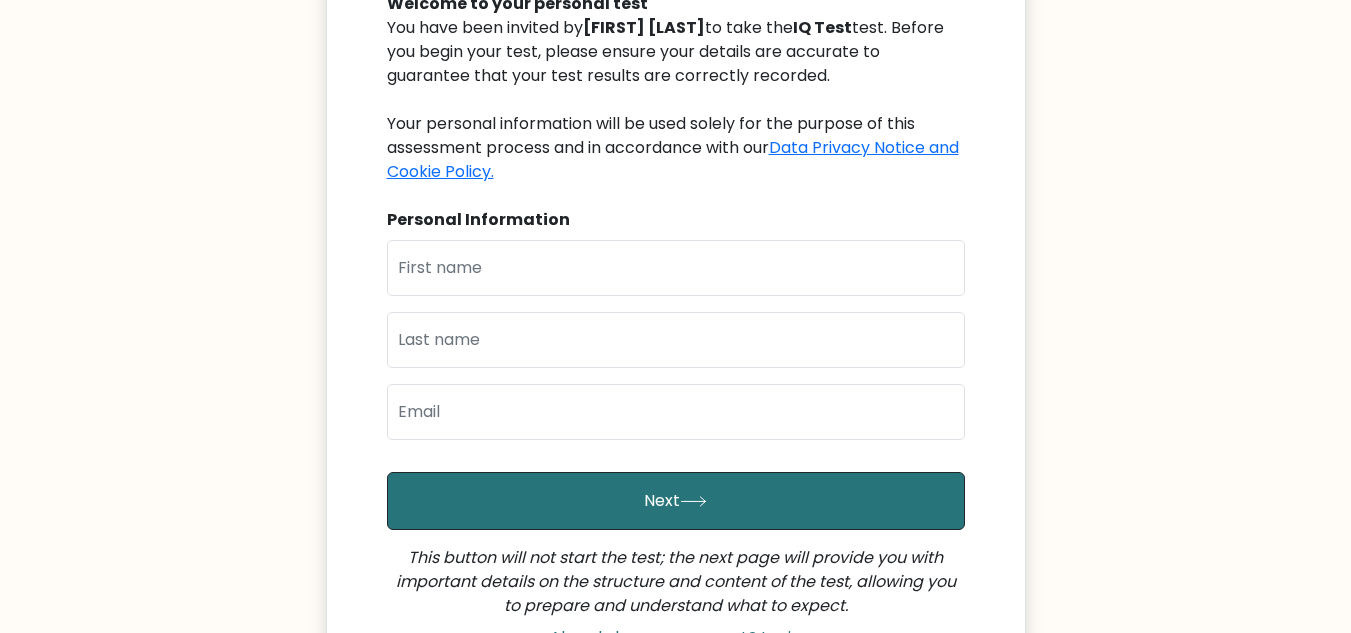 scroll, scrollTop: 200, scrollLeft: 0, axis: vertical 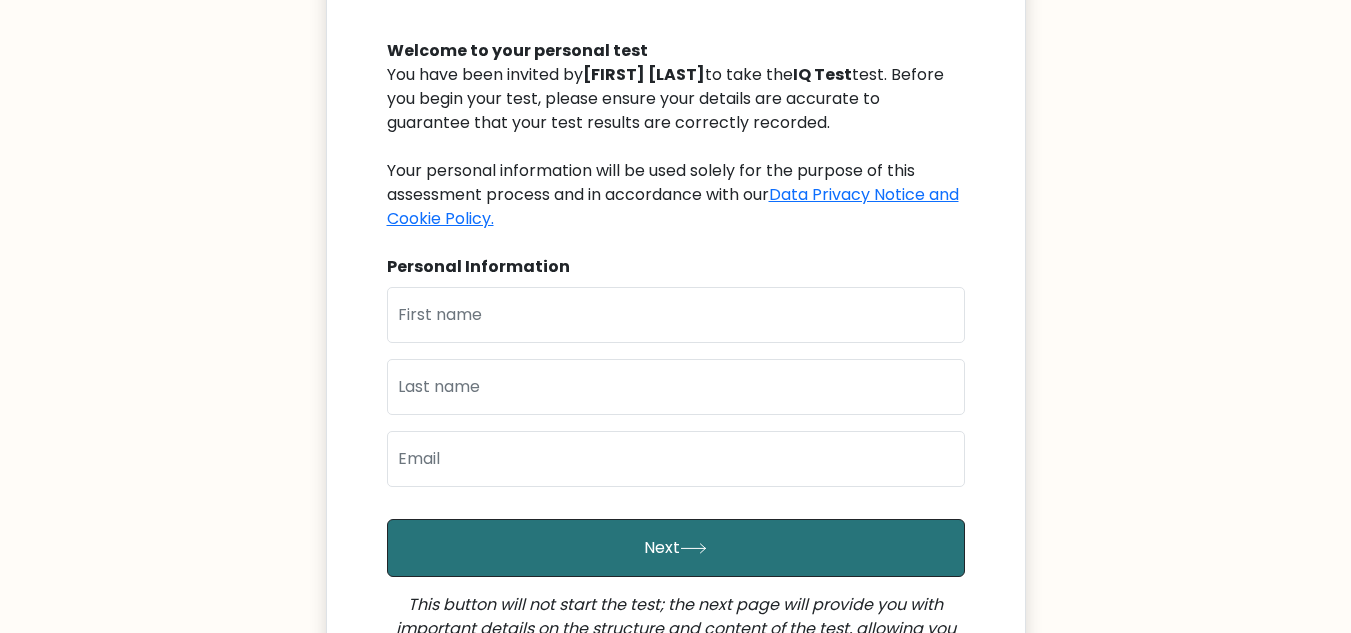 drag, startPoint x: 439, startPoint y: 282, endPoint x: 439, endPoint y: 319, distance: 37 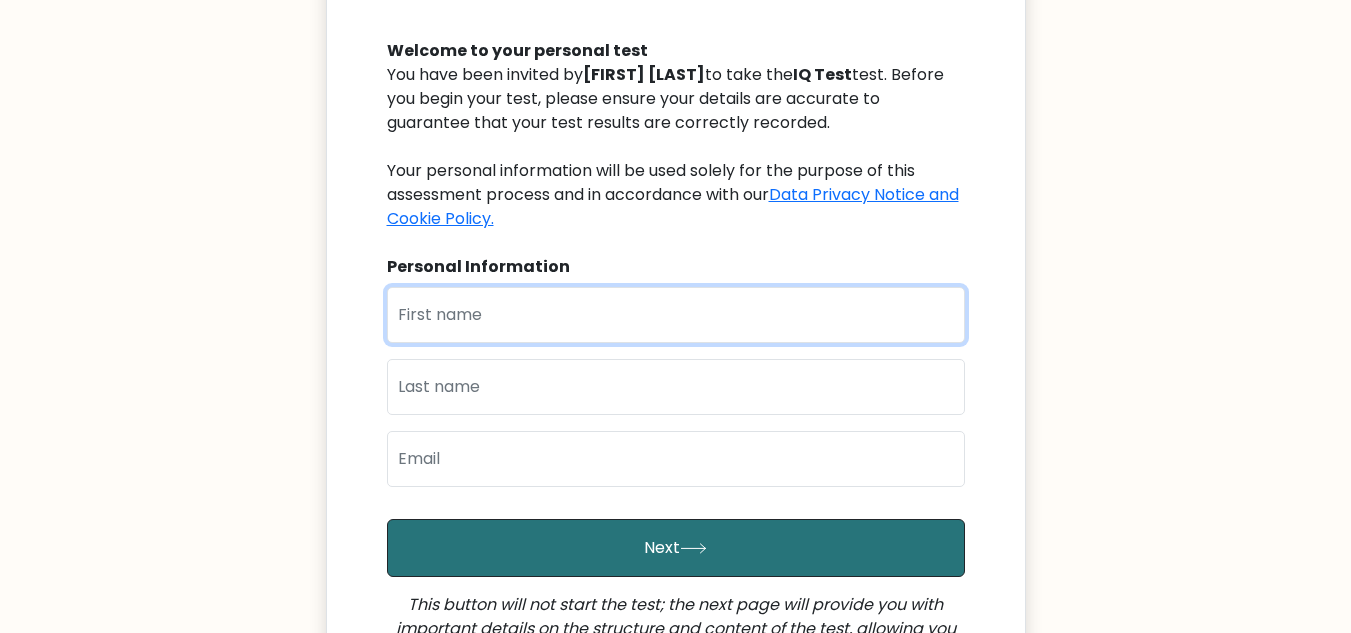 click at bounding box center (676, 315) 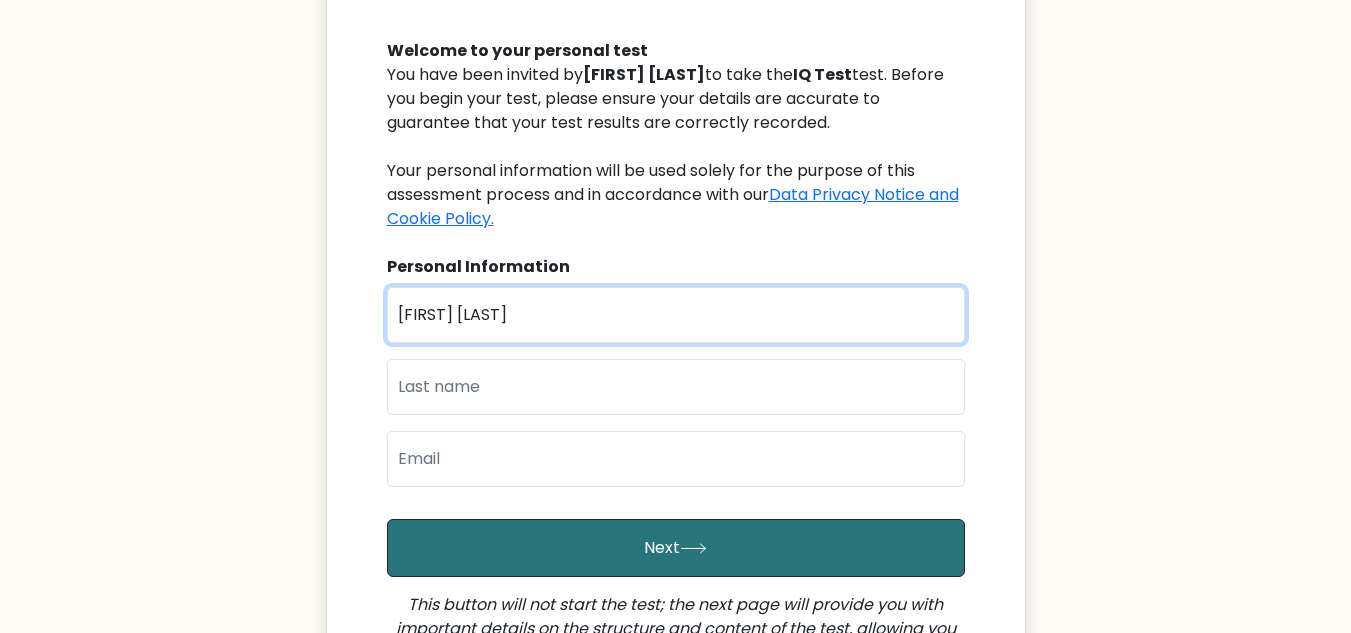 type on "[FIRST] [LAST]" 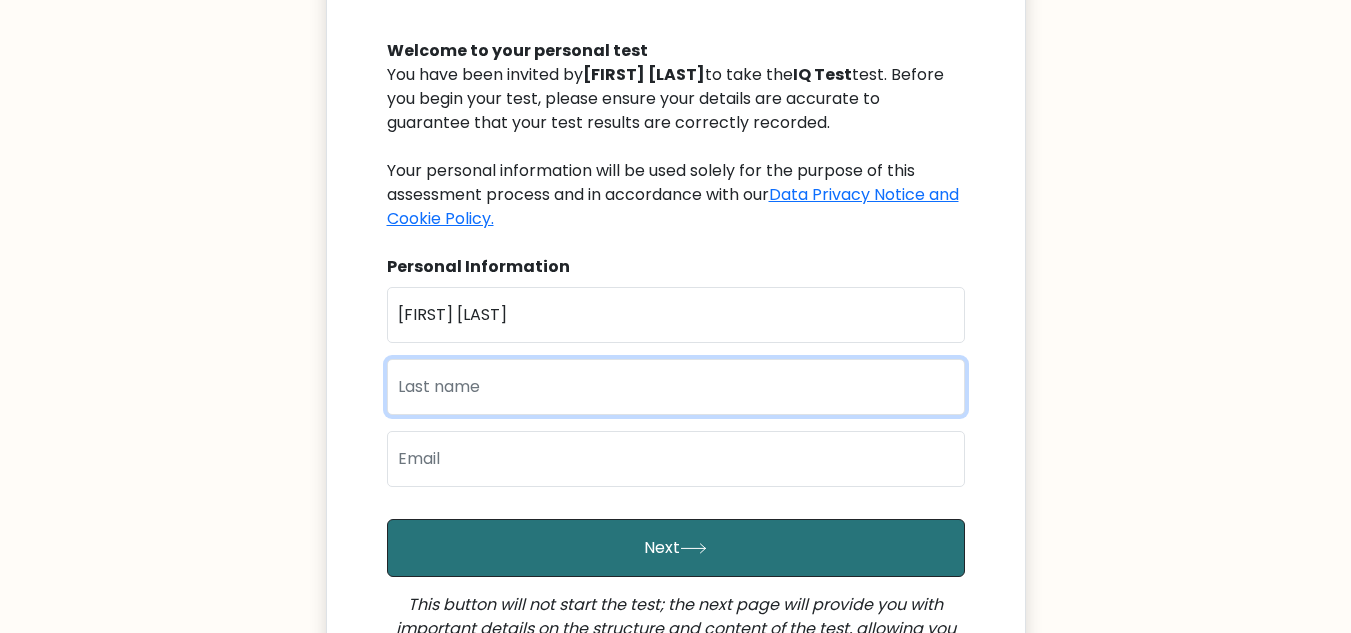 click at bounding box center [676, 387] 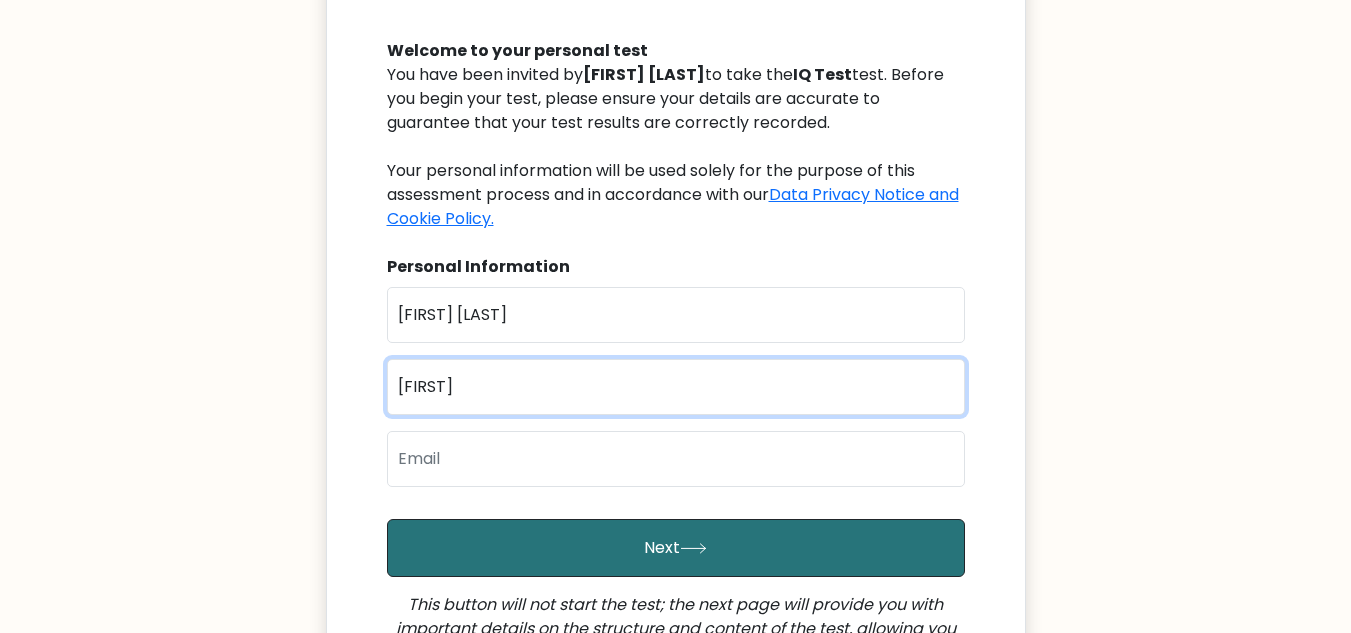 type on "[FIRST]" 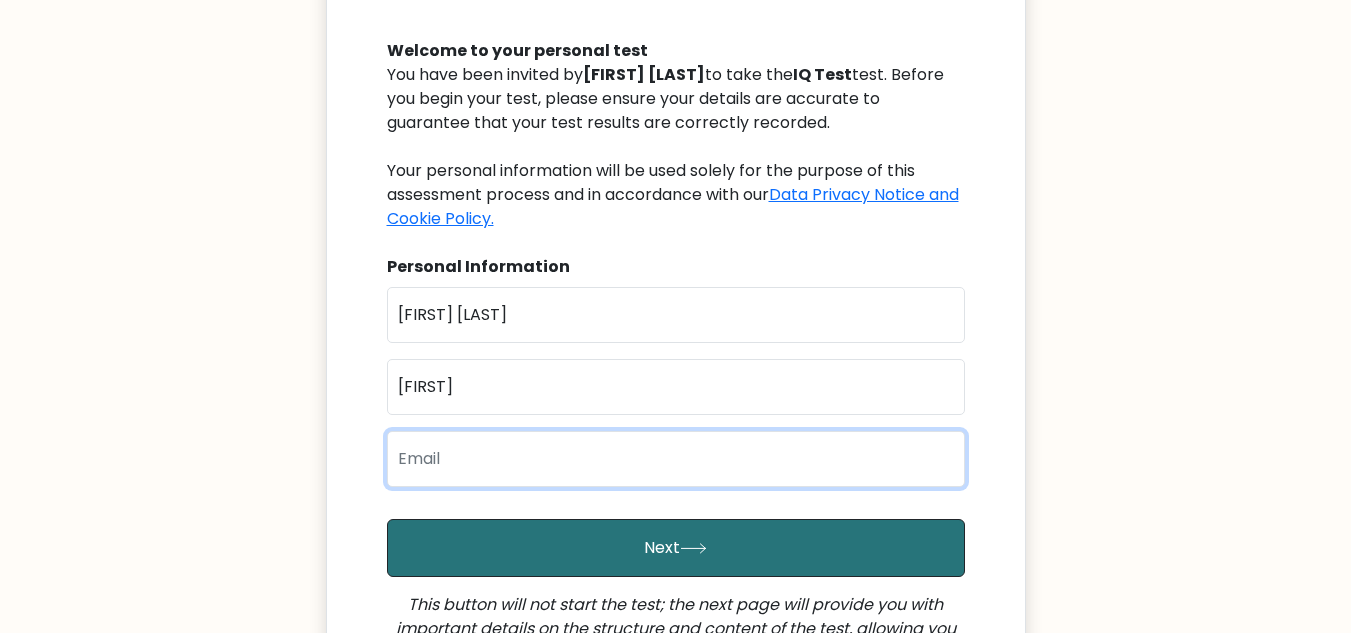 click at bounding box center (676, 459) 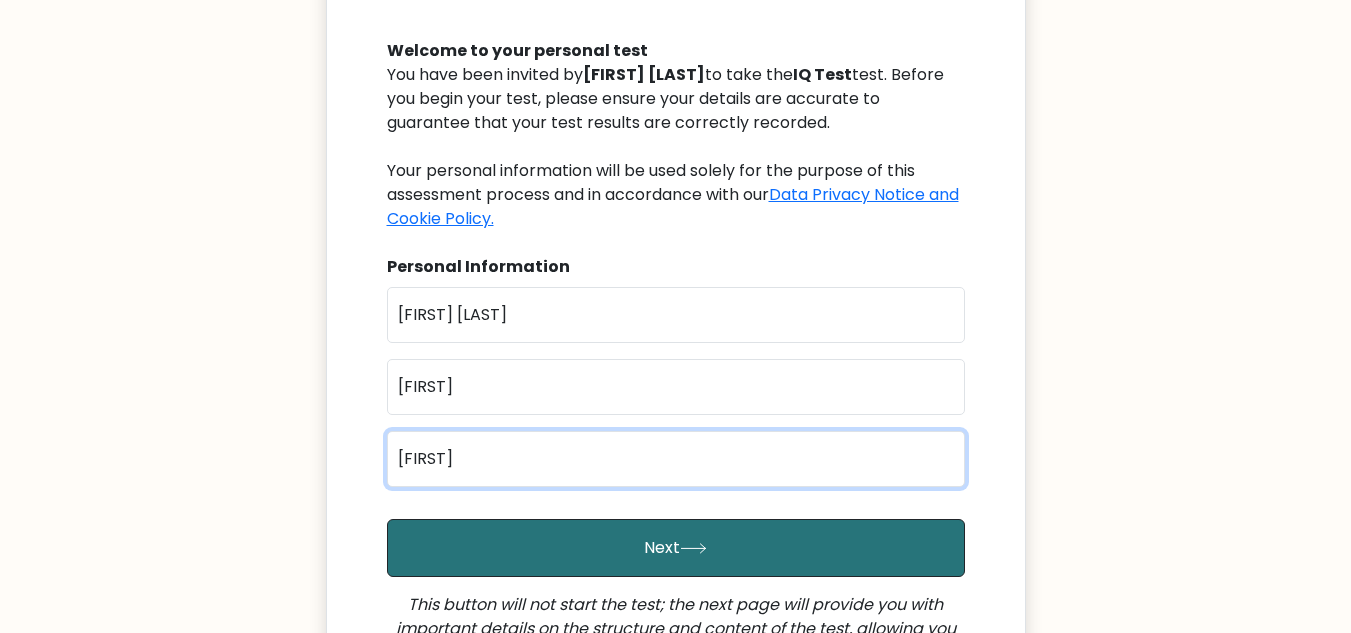 type on "[FIRST].[LAST]@example.com" 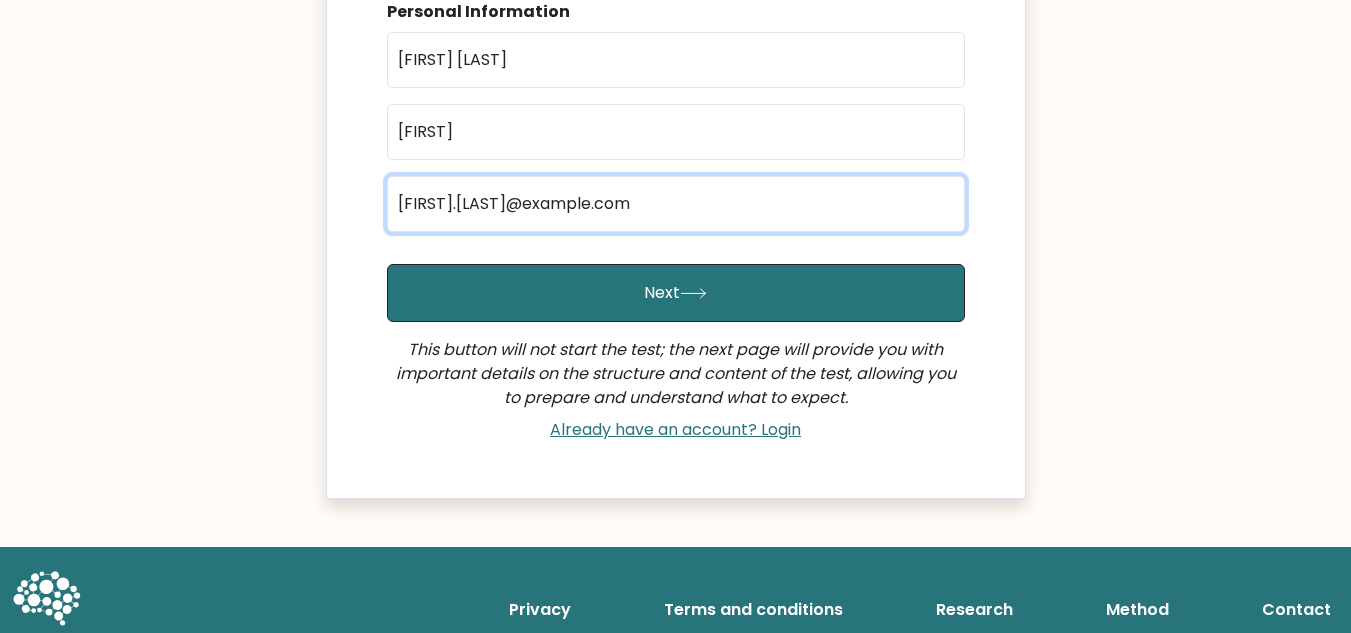 scroll, scrollTop: 491, scrollLeft: 0, axis: vertical 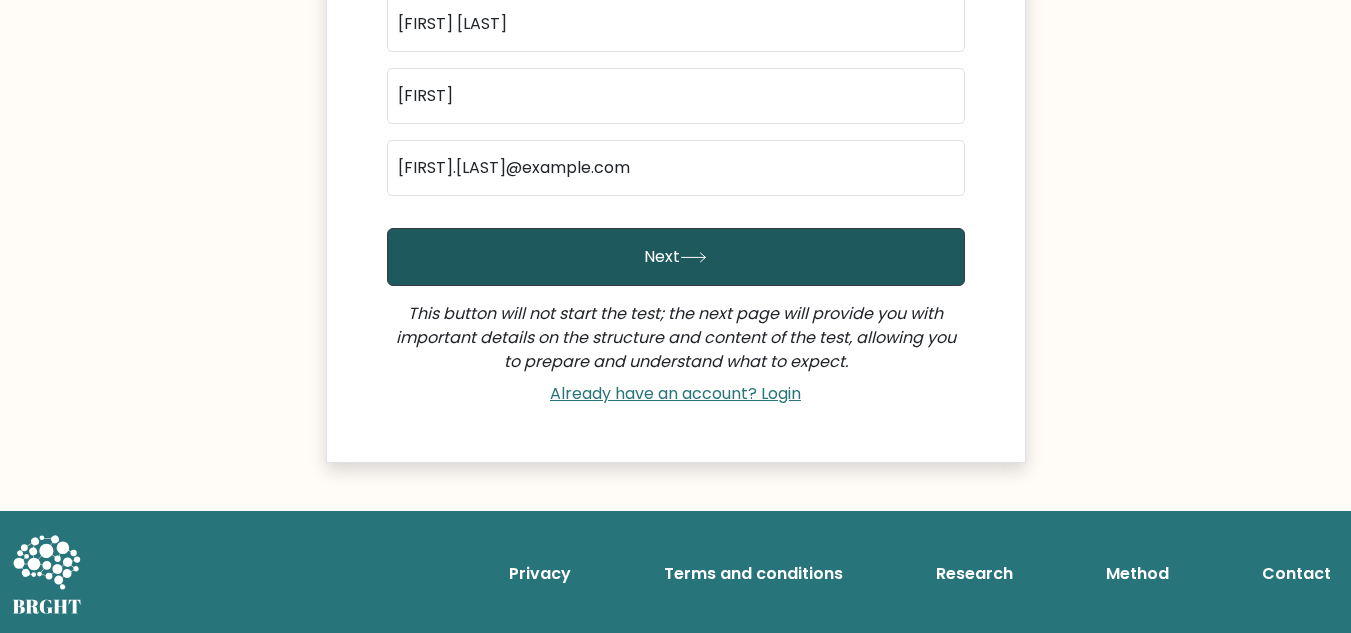 click on "Next" at bounding box center [676, 257] 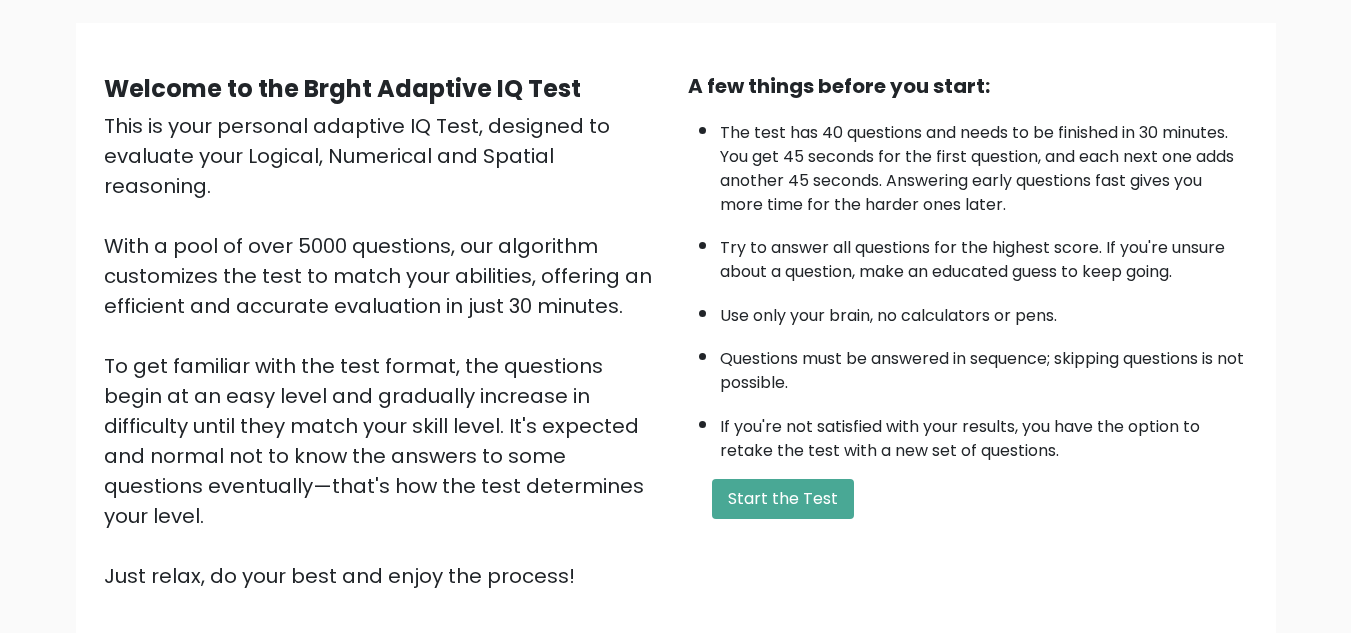 scroll, scrollTop: 100, scrollLeft: 0, axis: vertical 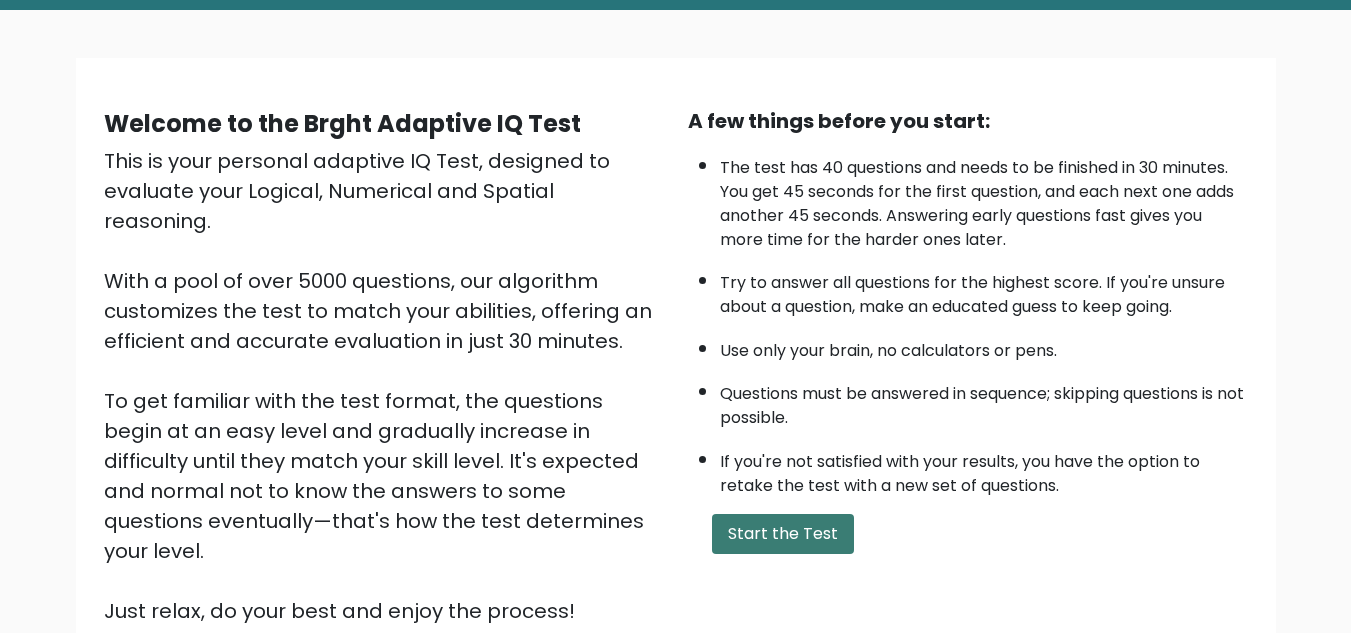 click on "Start the Test" at bounding box center (783, 534) 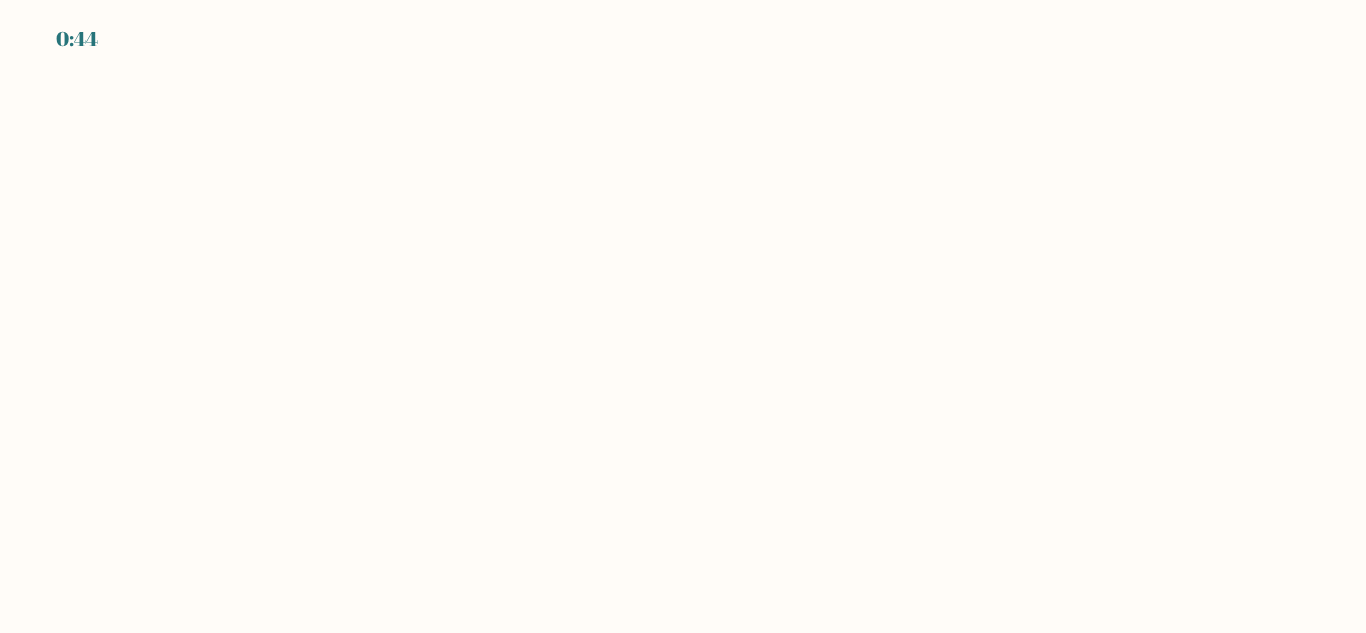 scroll, scrollTop: 0, scrollLeft: 0, axis: both 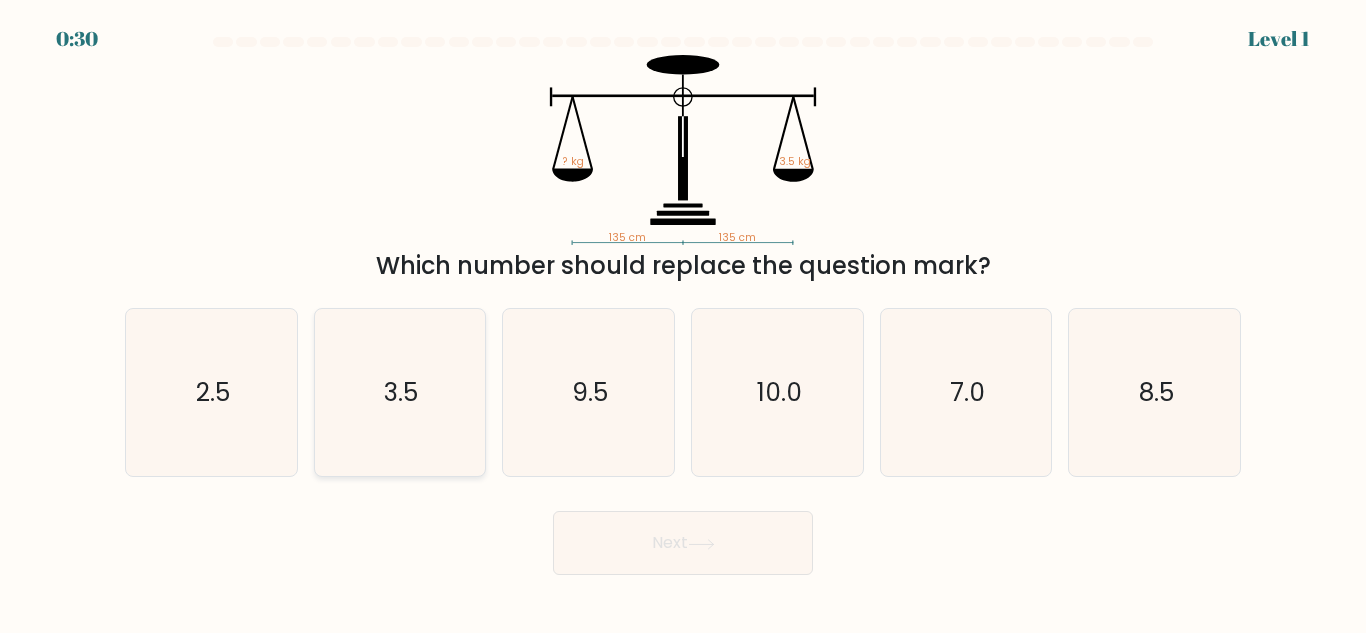 click on "3.5" 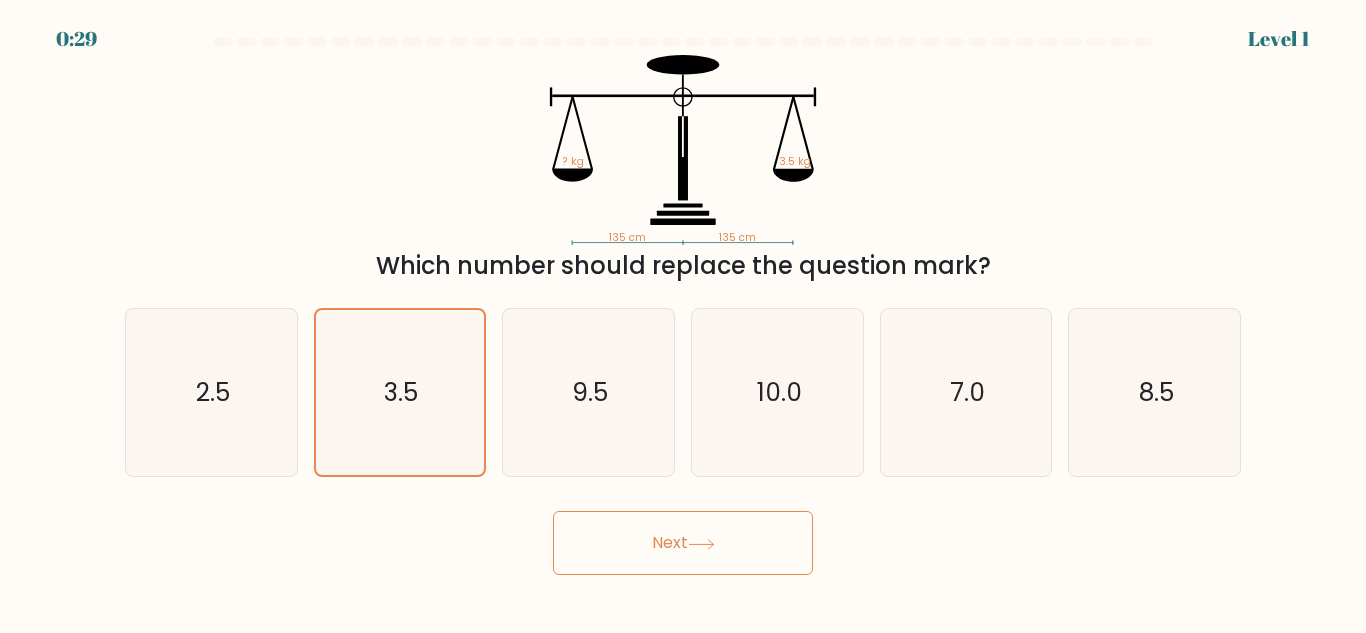 click on "Next" at bounding box center [683, 543] 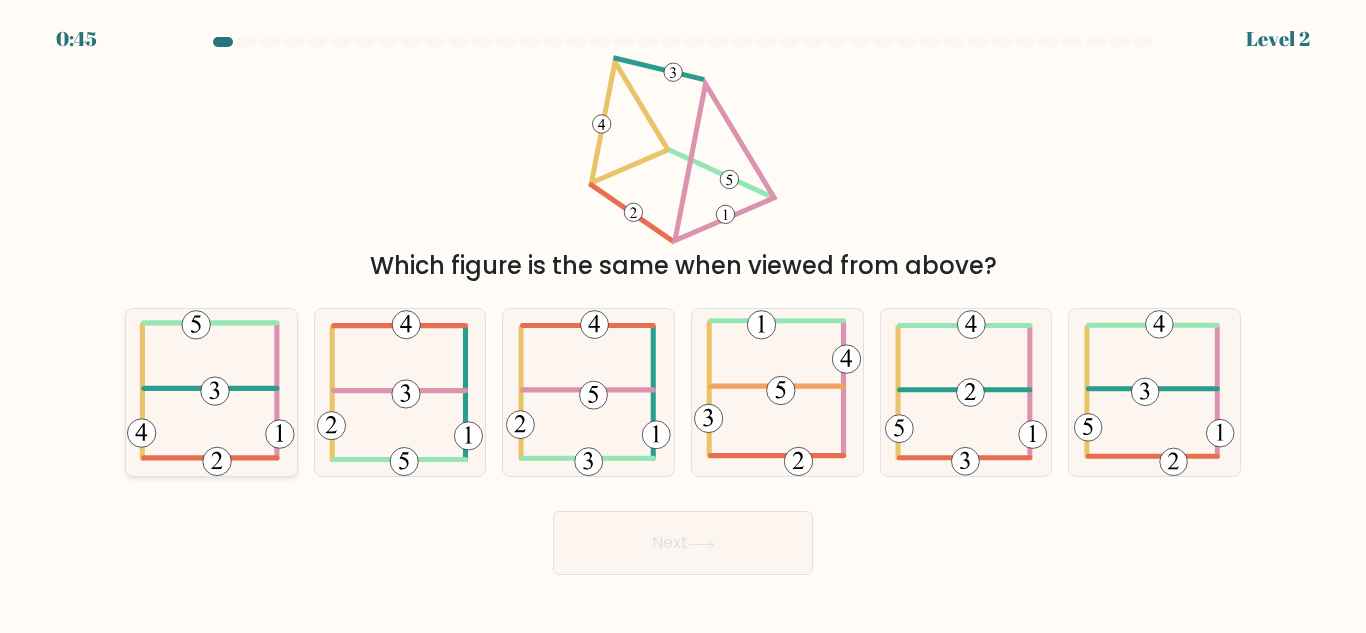 click 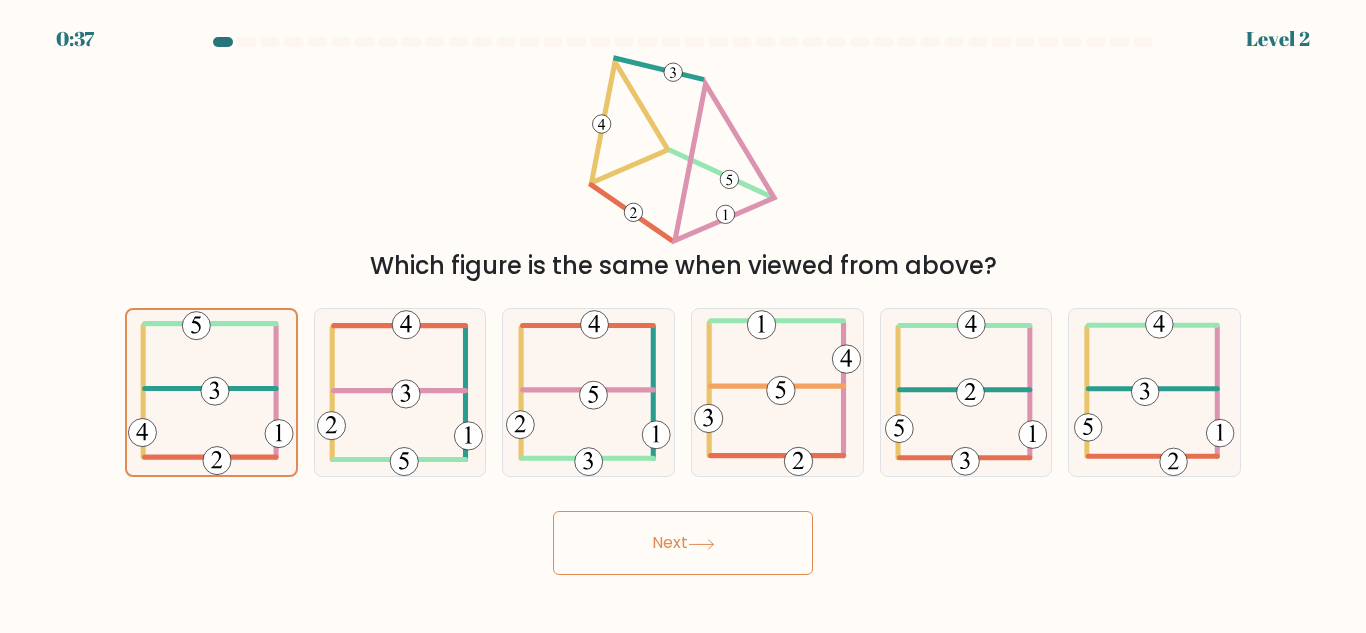 click on "Next" at bounding box center [683, 543] 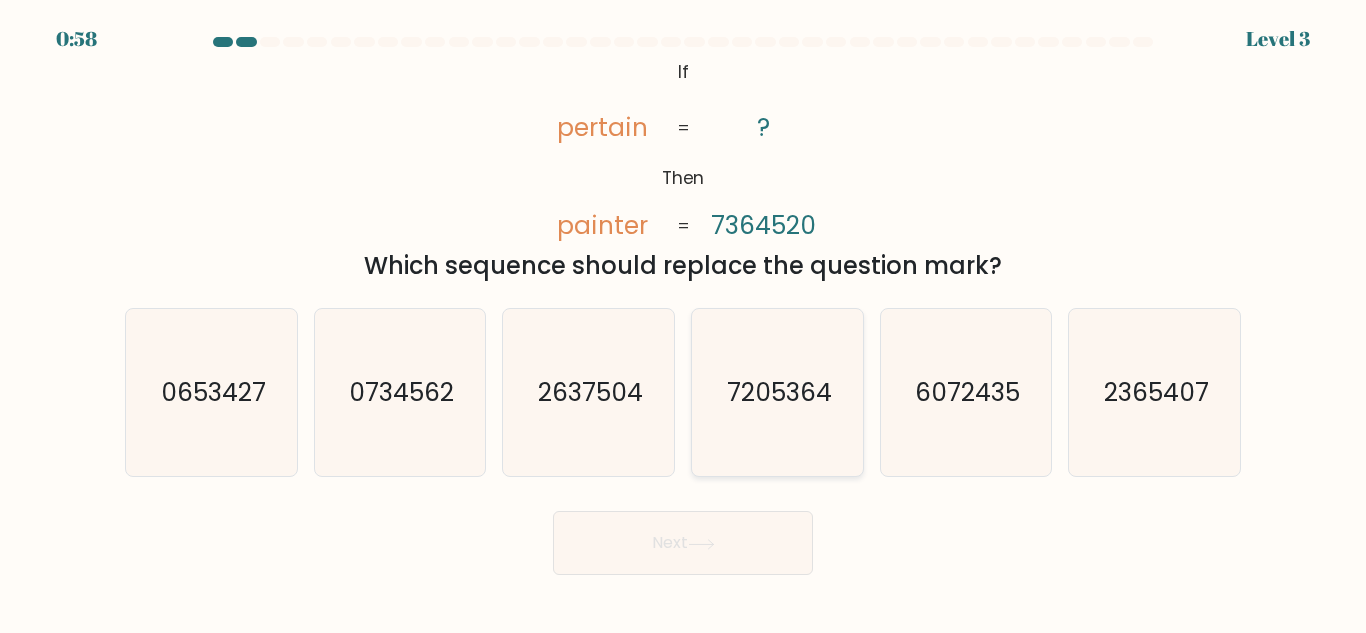 click on "7205364" 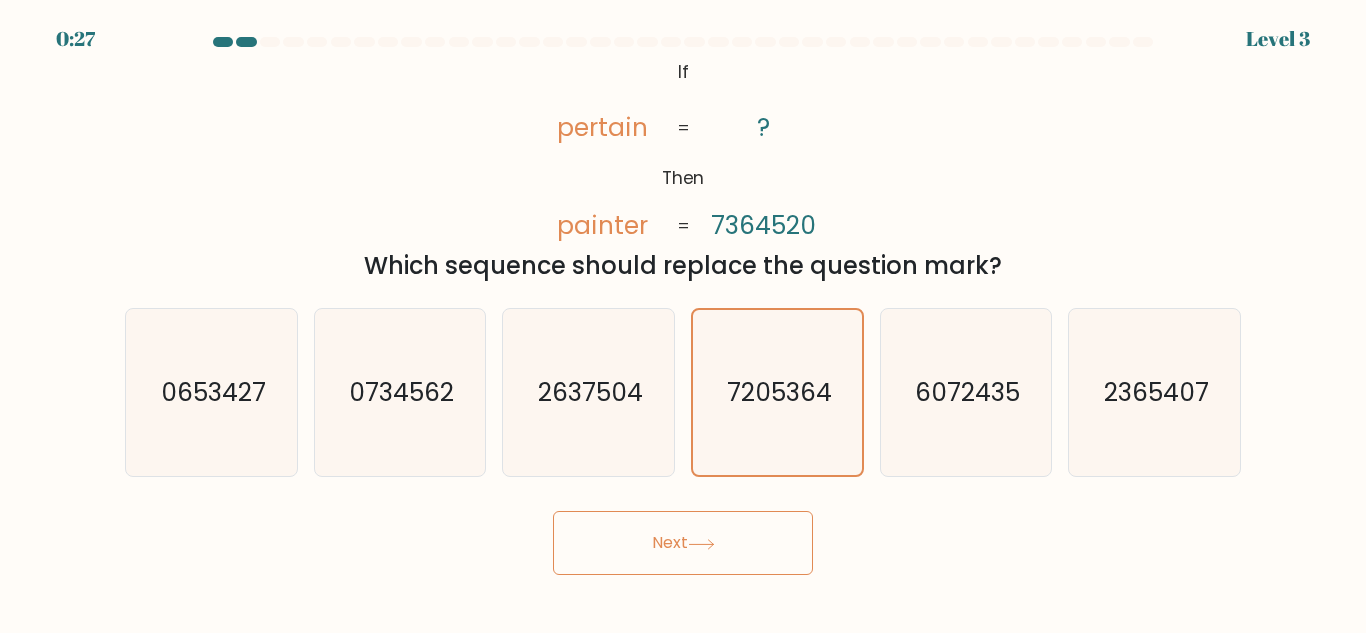 click on "Next" at bounding box center (683, 543) 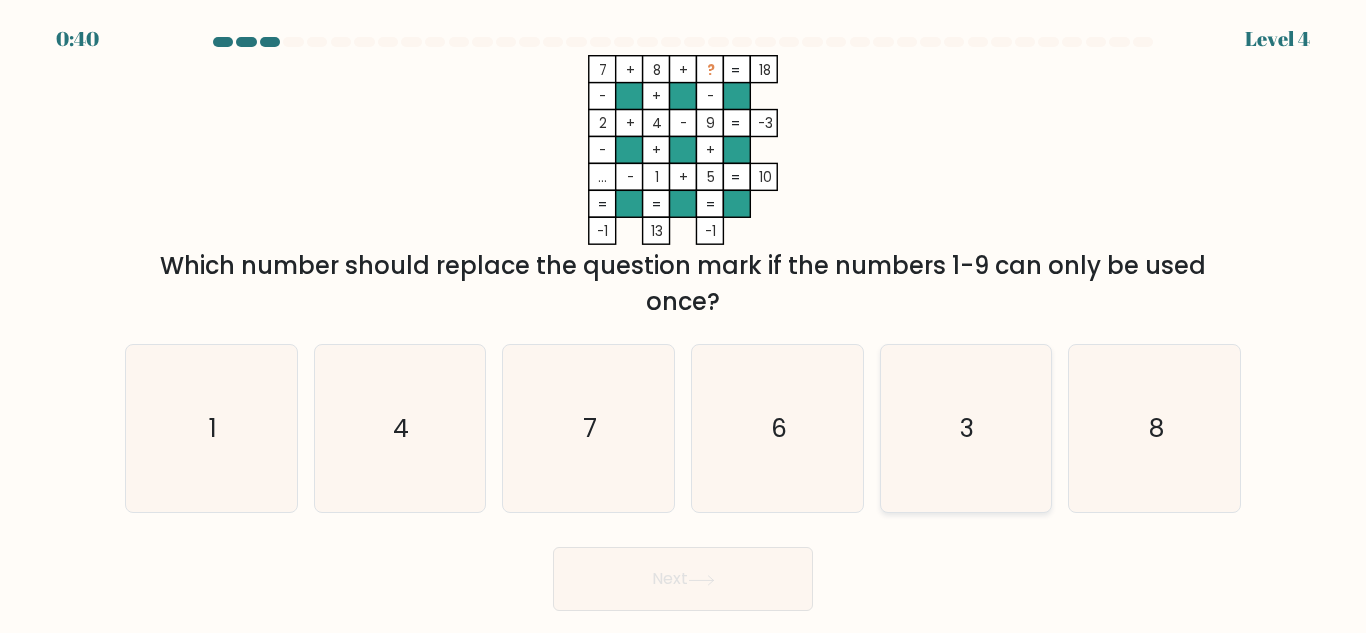 click on "3" 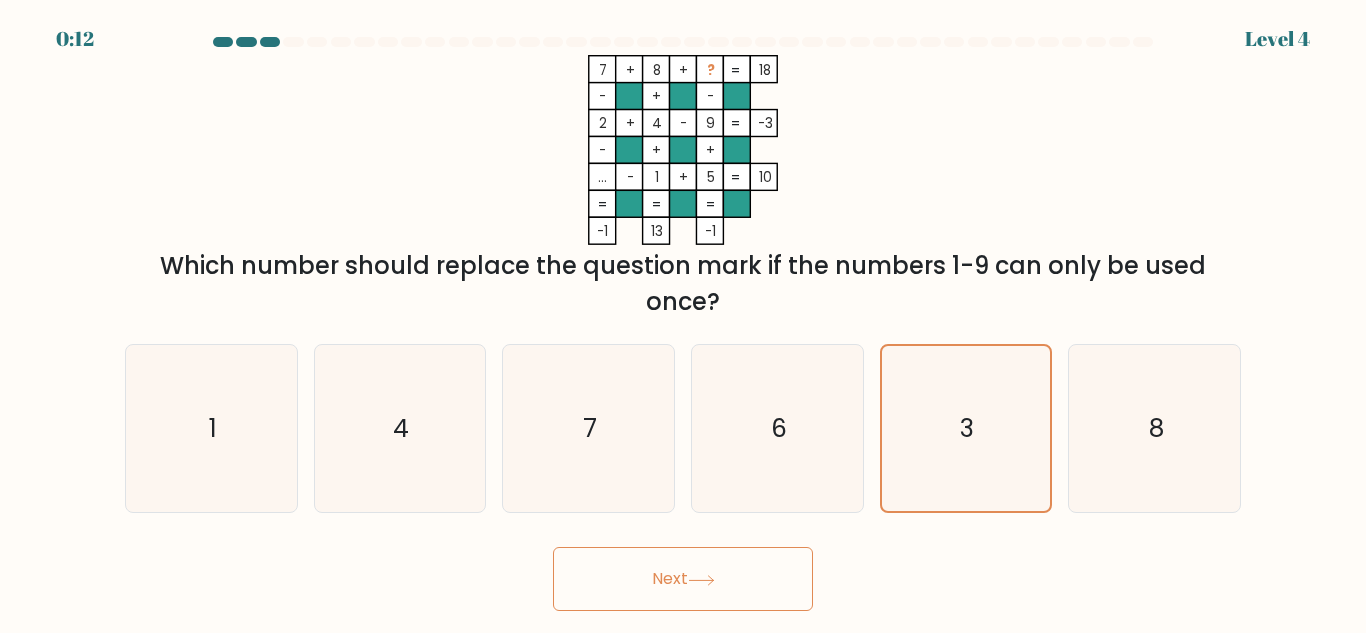 click on "Next" at bounding box center [683, 579] 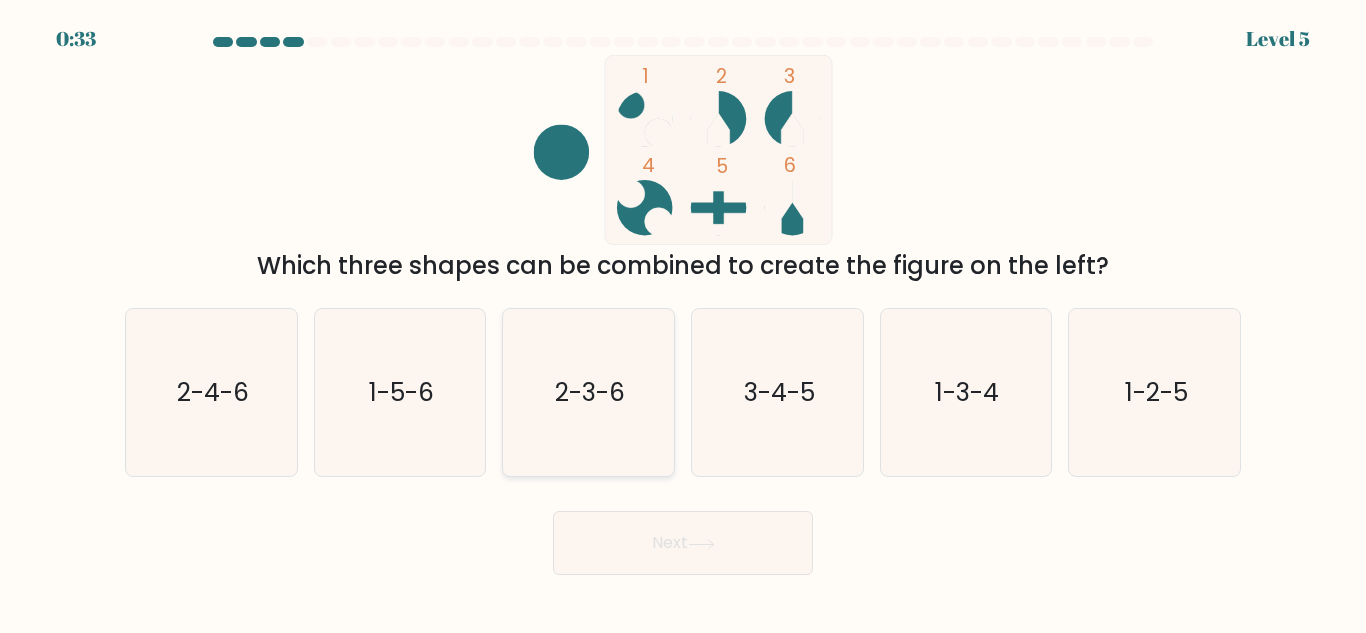 click on "2-3-6" 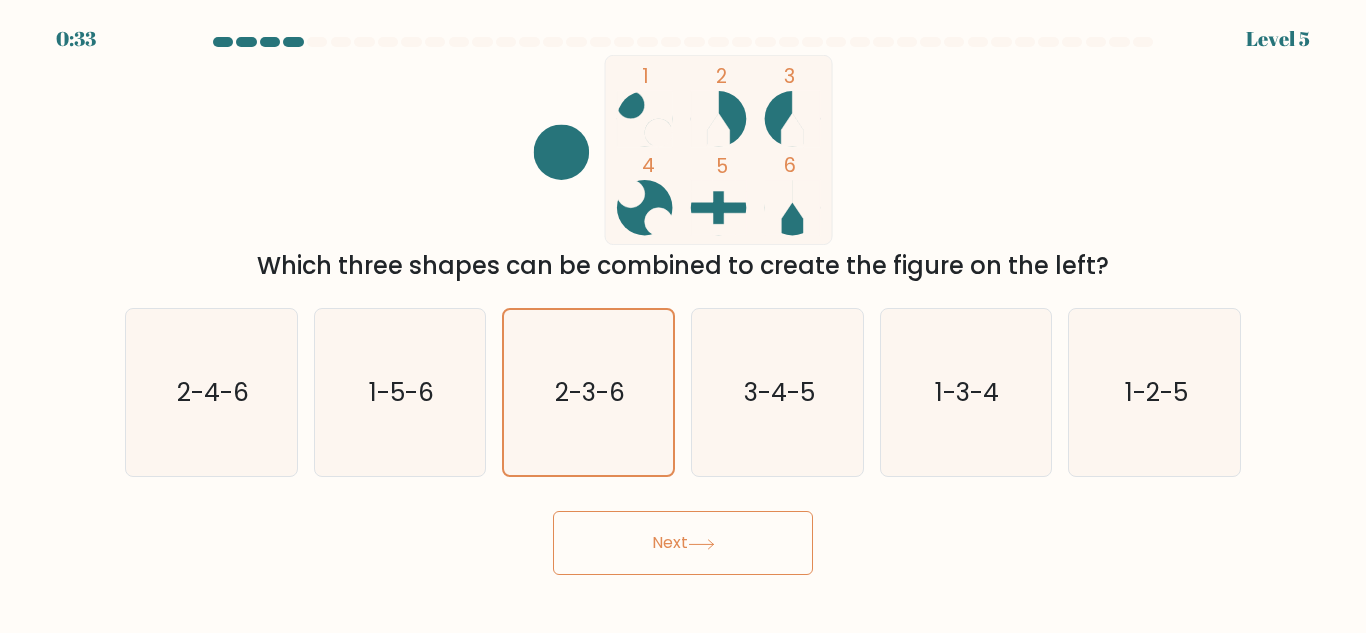 click on "Next" at bounding box center [683, 543] 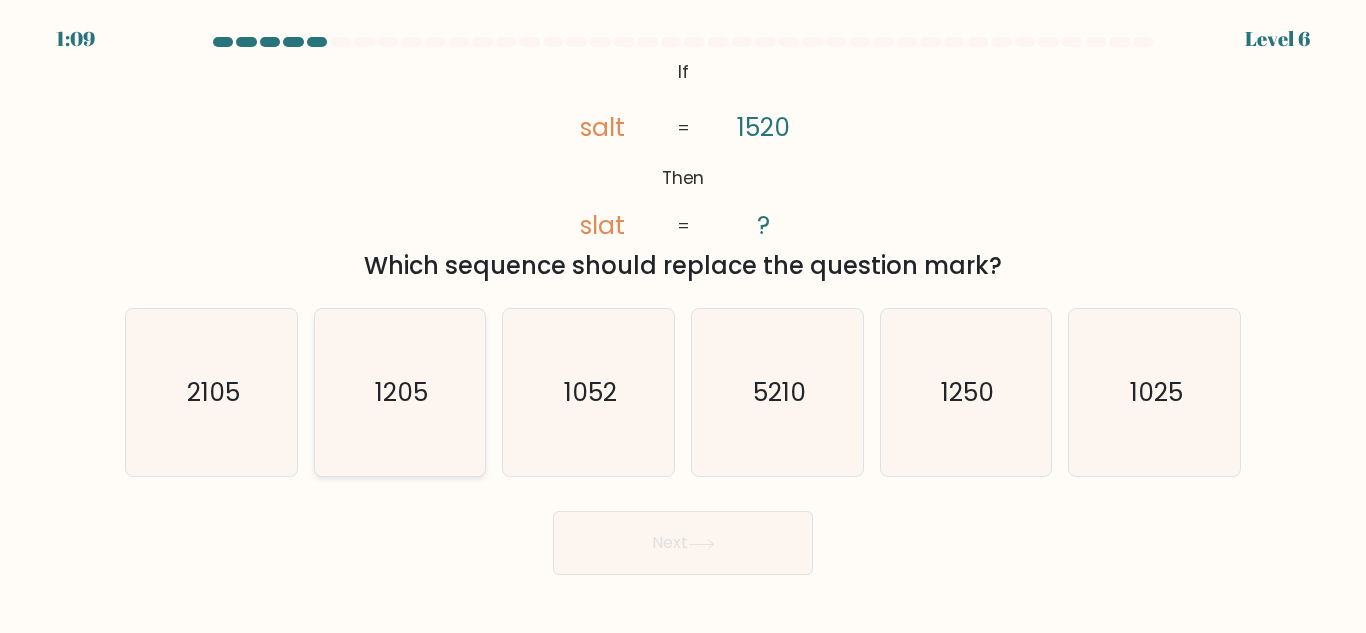 click on "1205" 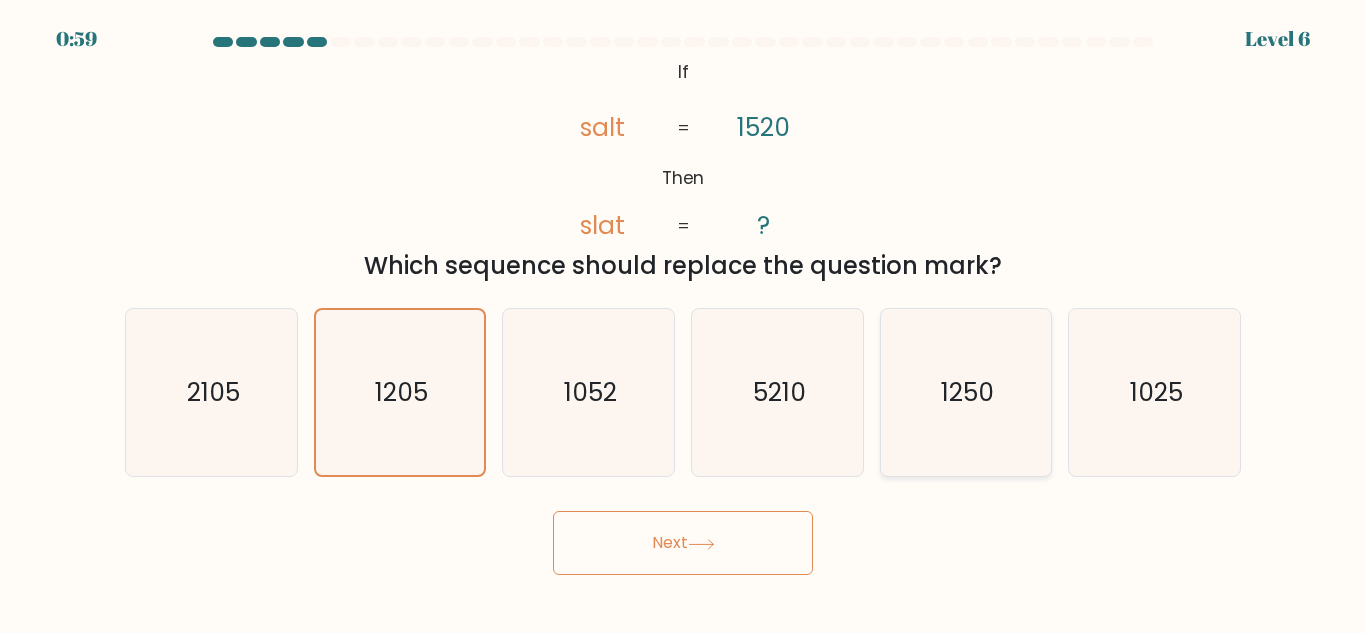 click on "1250" 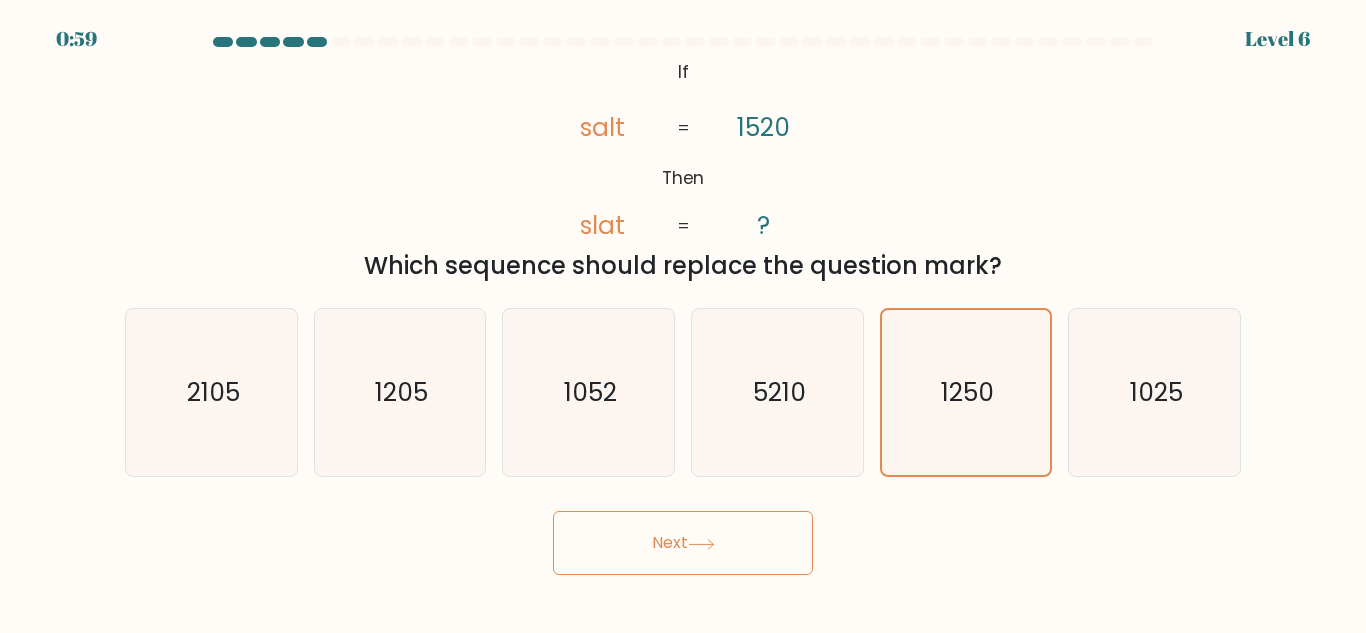click on "Next" at bounding box center (683, 543) 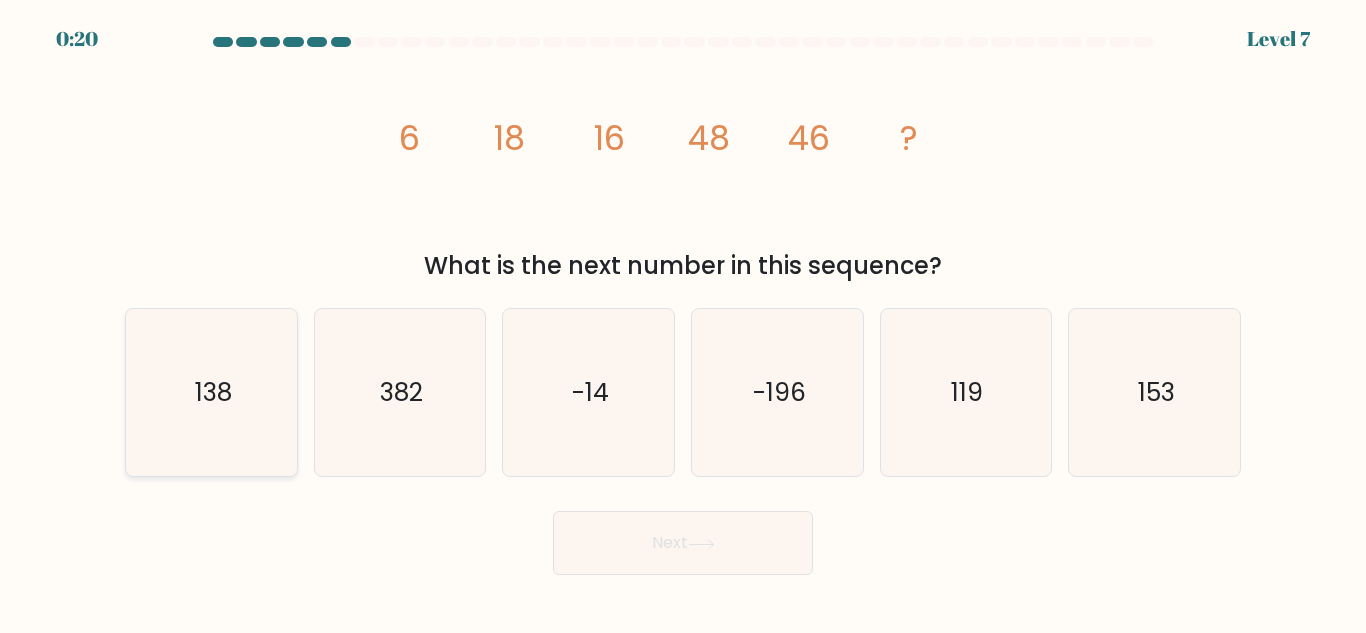 click on "138" 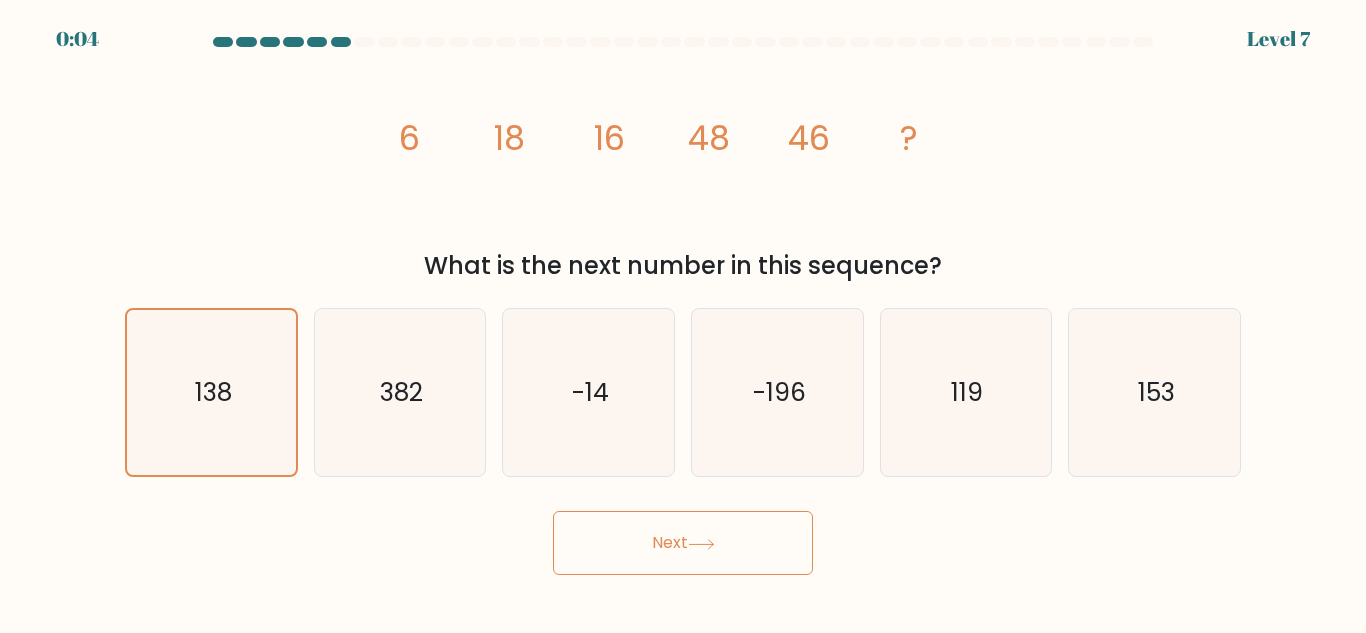 click on "Next" at bounding box center [683, 543] 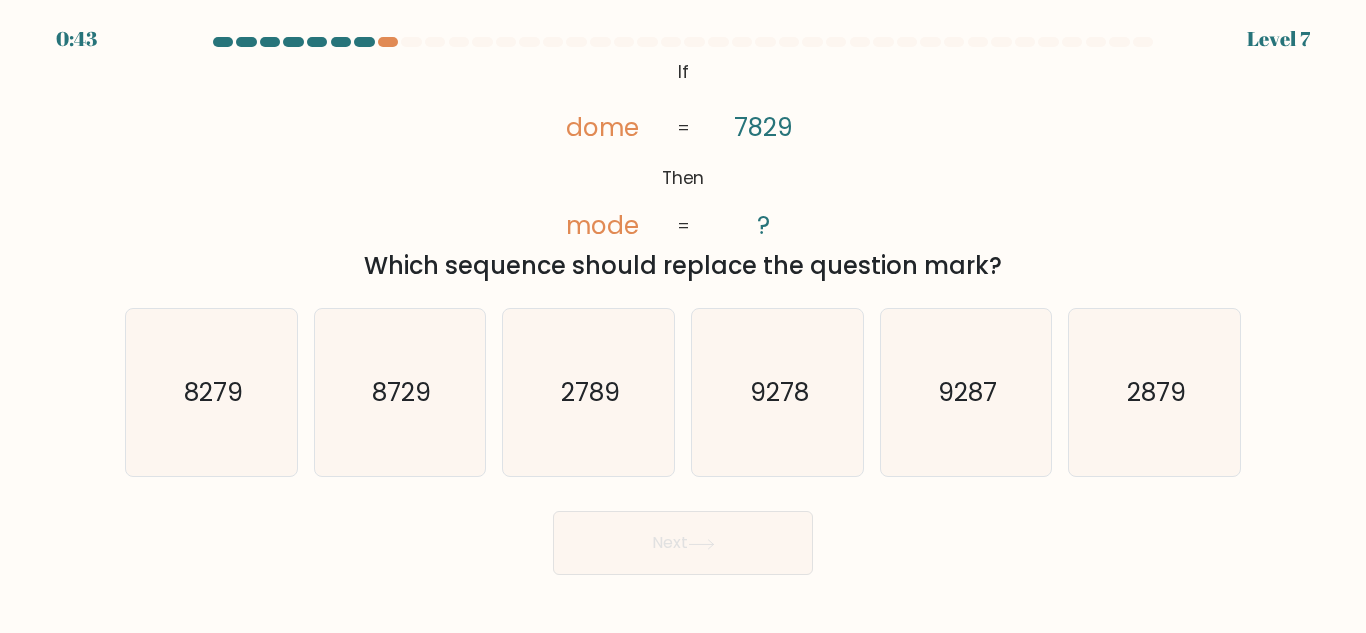 scroll, scrollTop: 0, scrollLeft: 0, axis: both 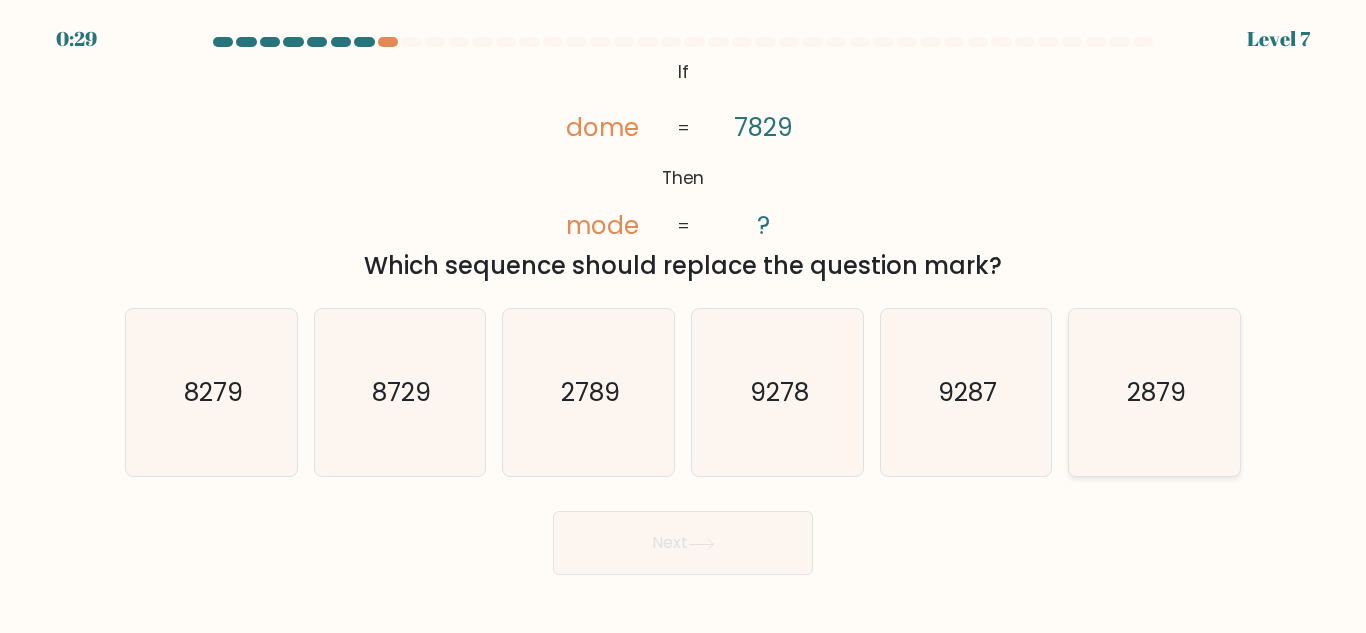 click on "2879" 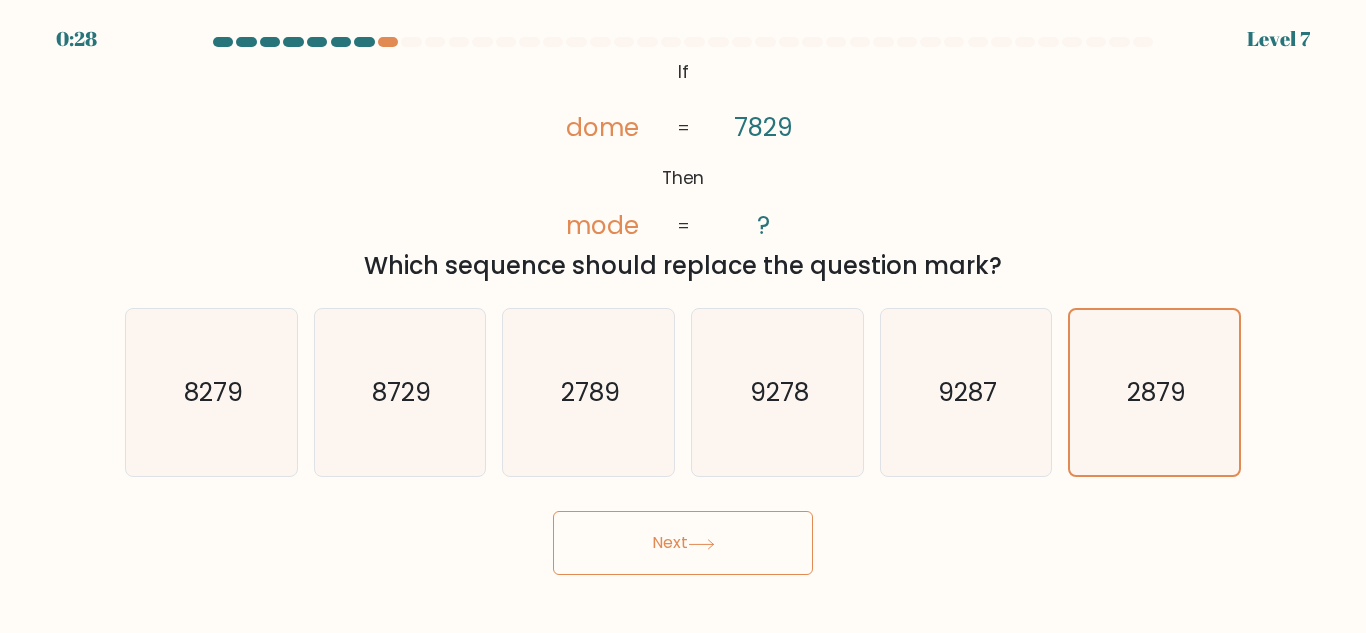 click on "Next" at bounding box center (683, 543) 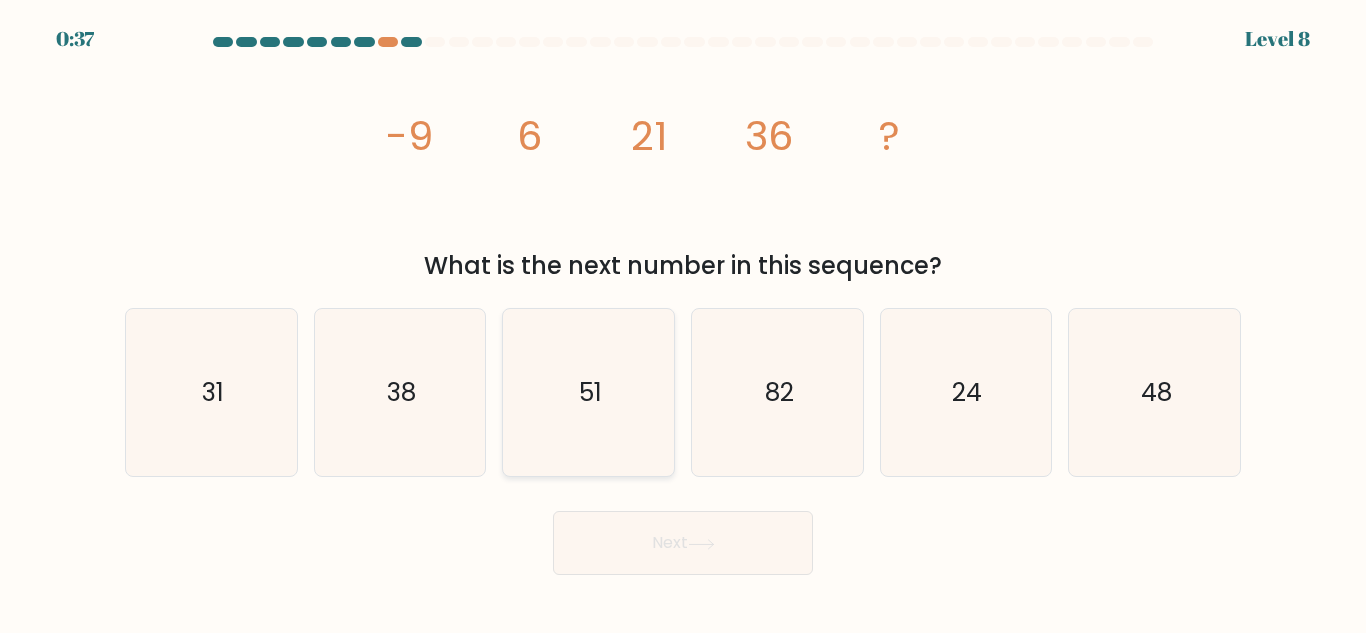 click on "51" 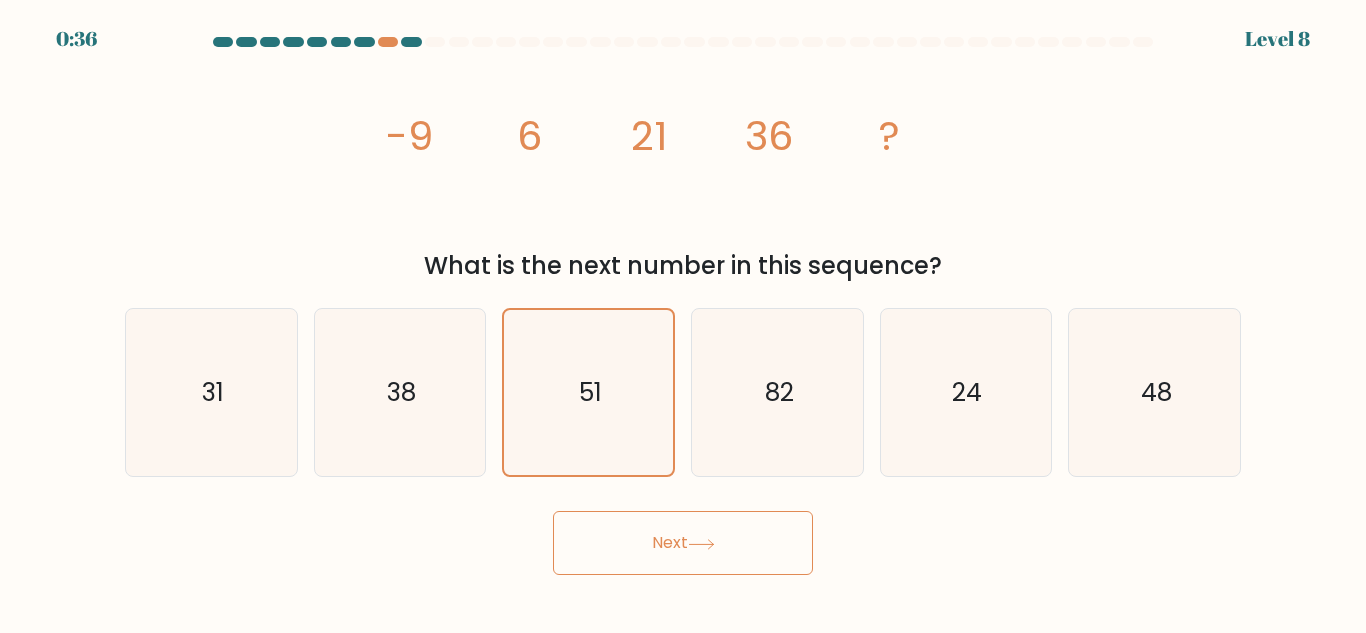 click on "Next" at bounding box center (683, 543) 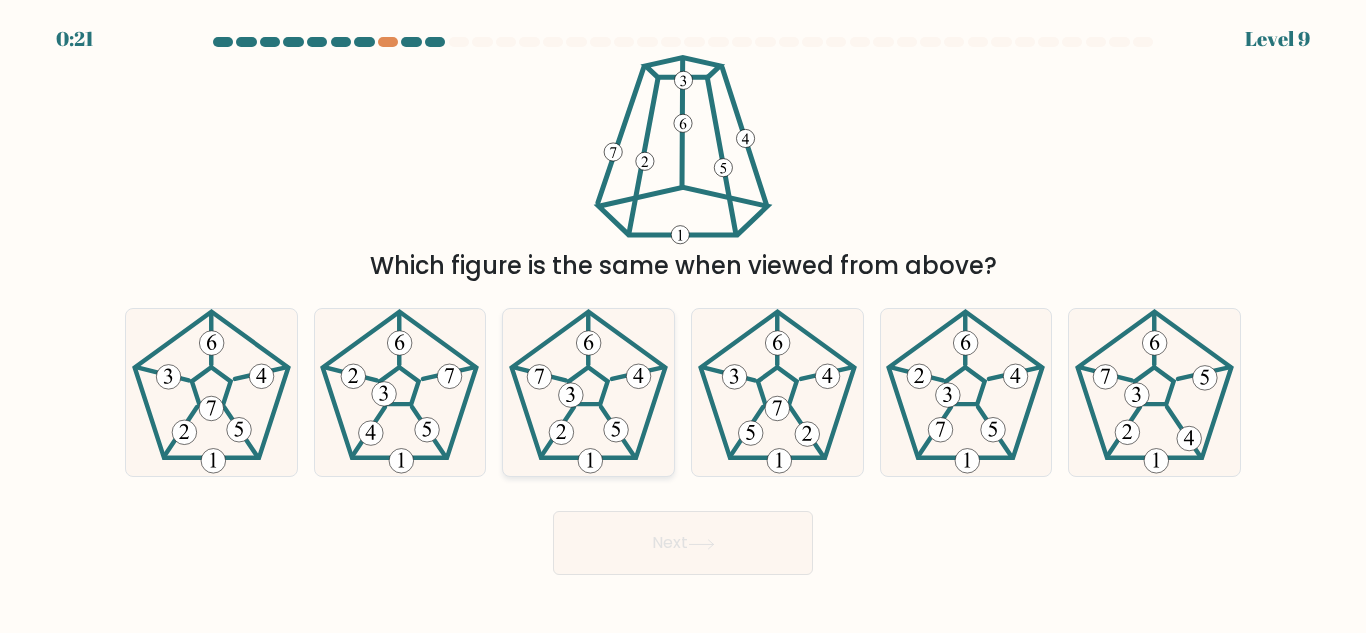 click 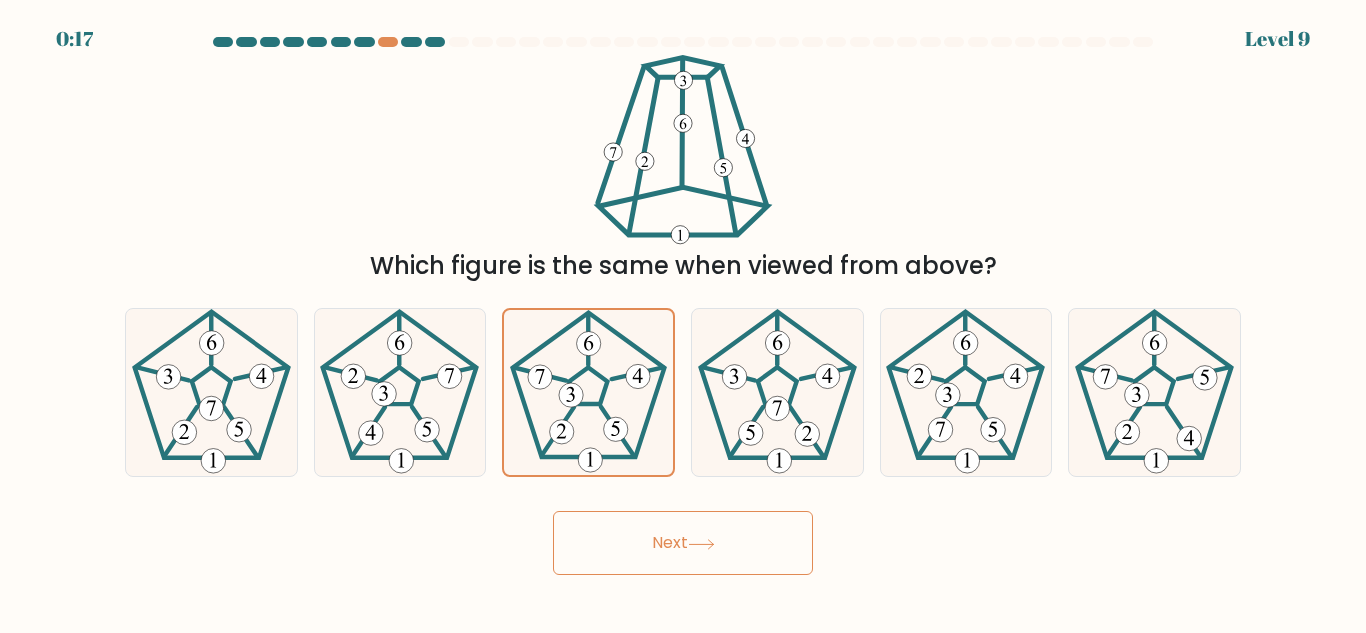 click on "Next" at bounding box center [683, 543] 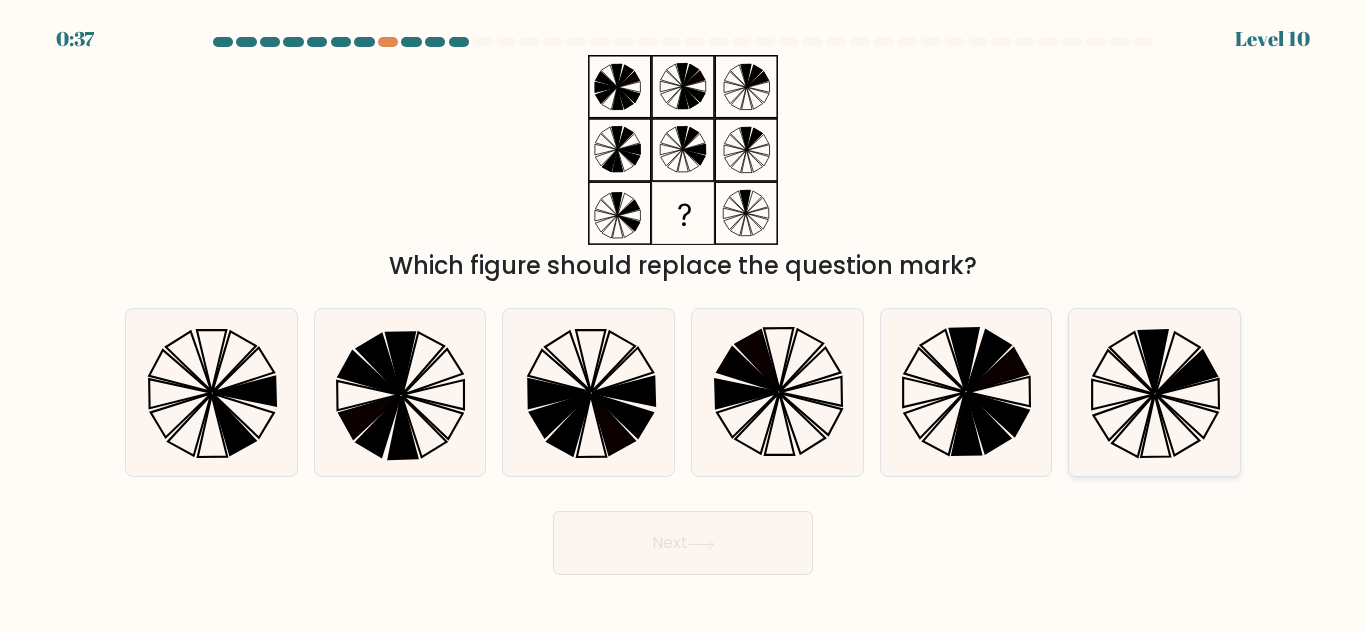 click 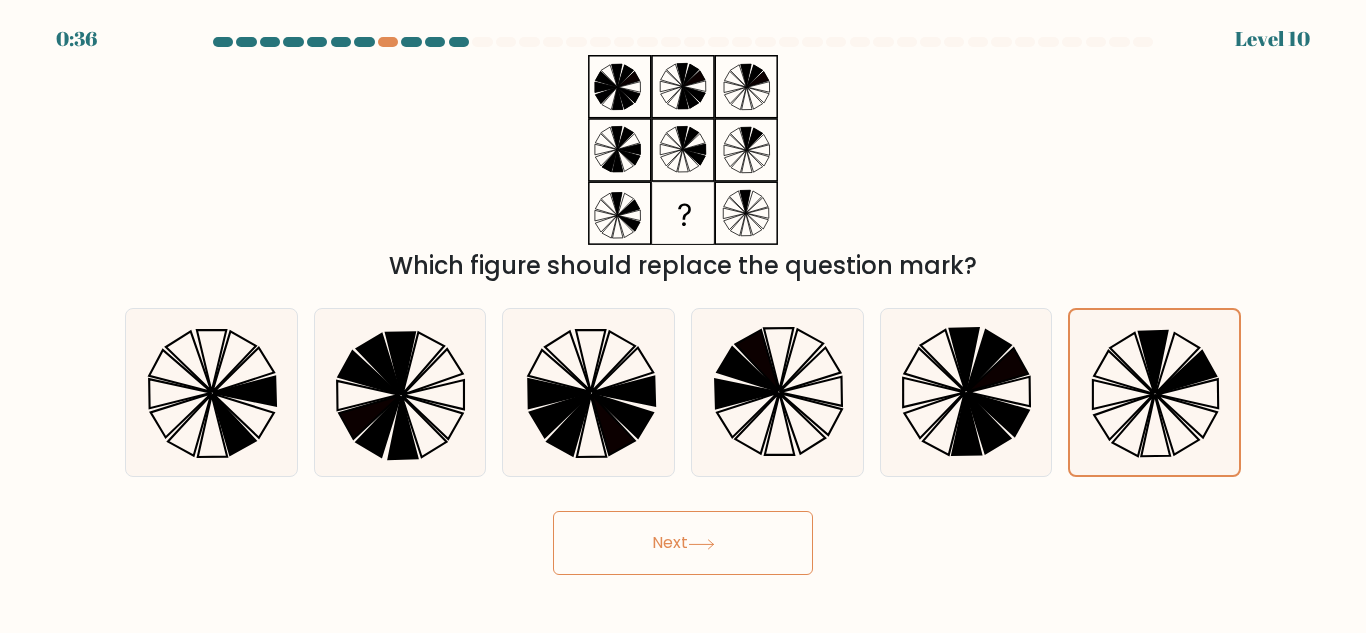 click on "Next" at bounding box center (683, 543) 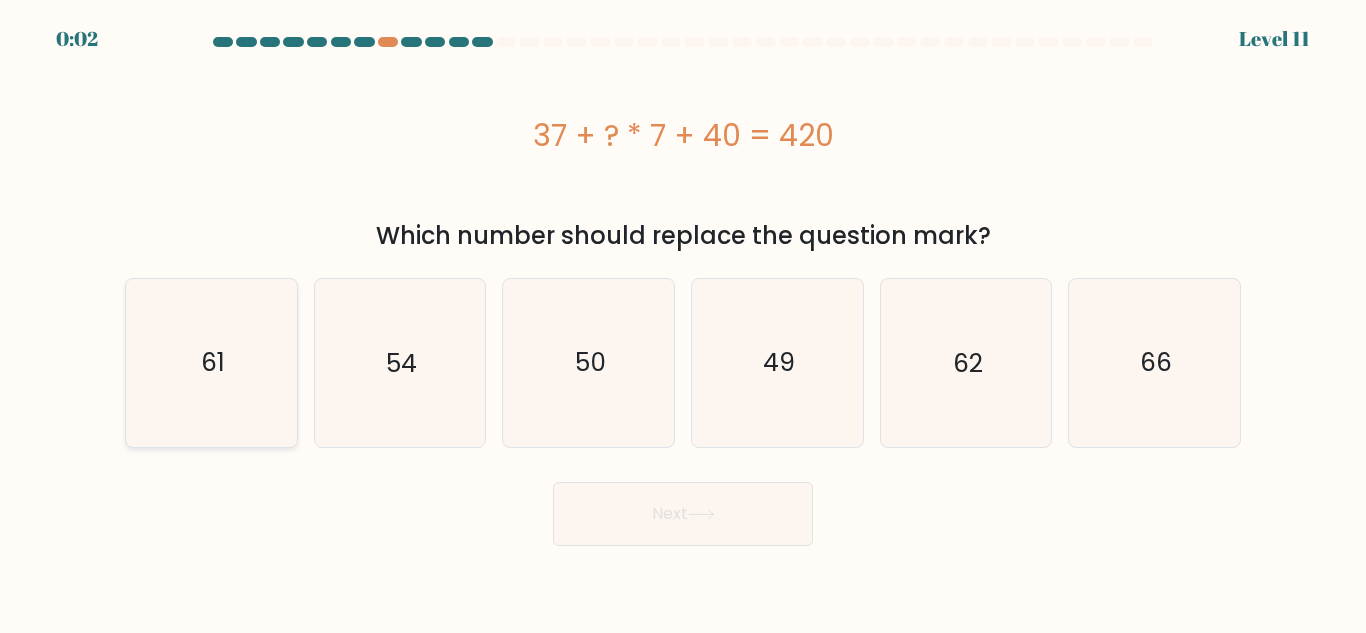click on "61" 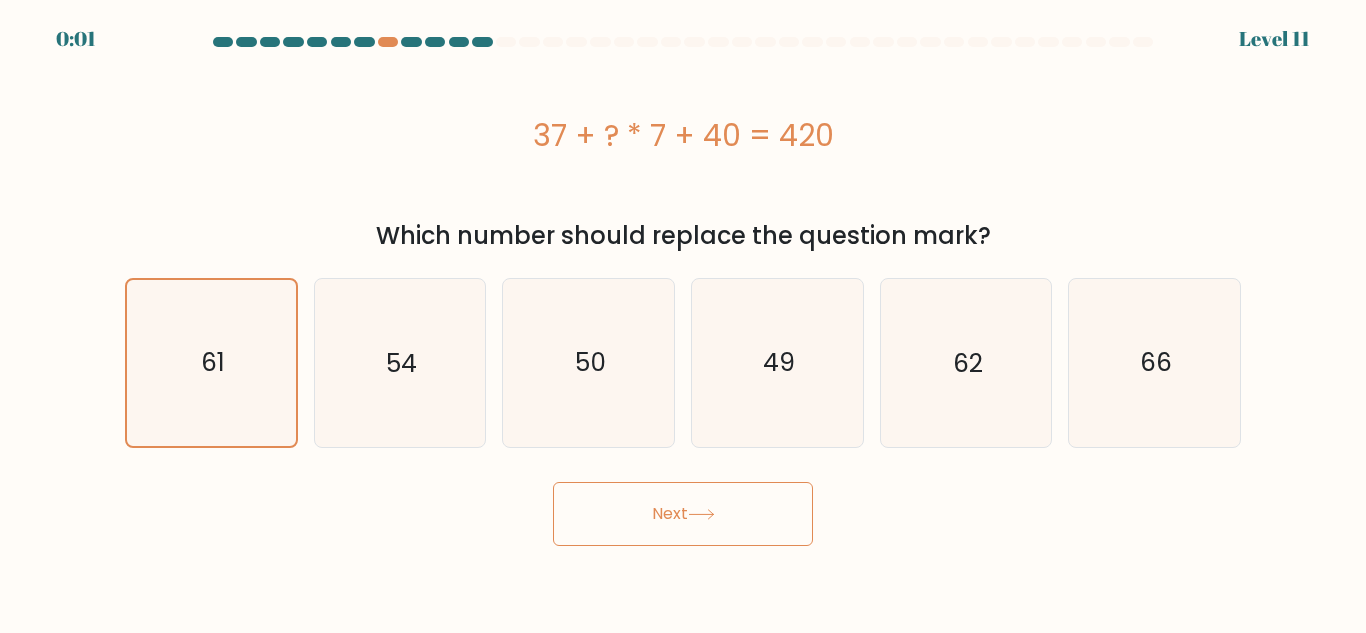 click on "Next" at bounding box center (683, 514) 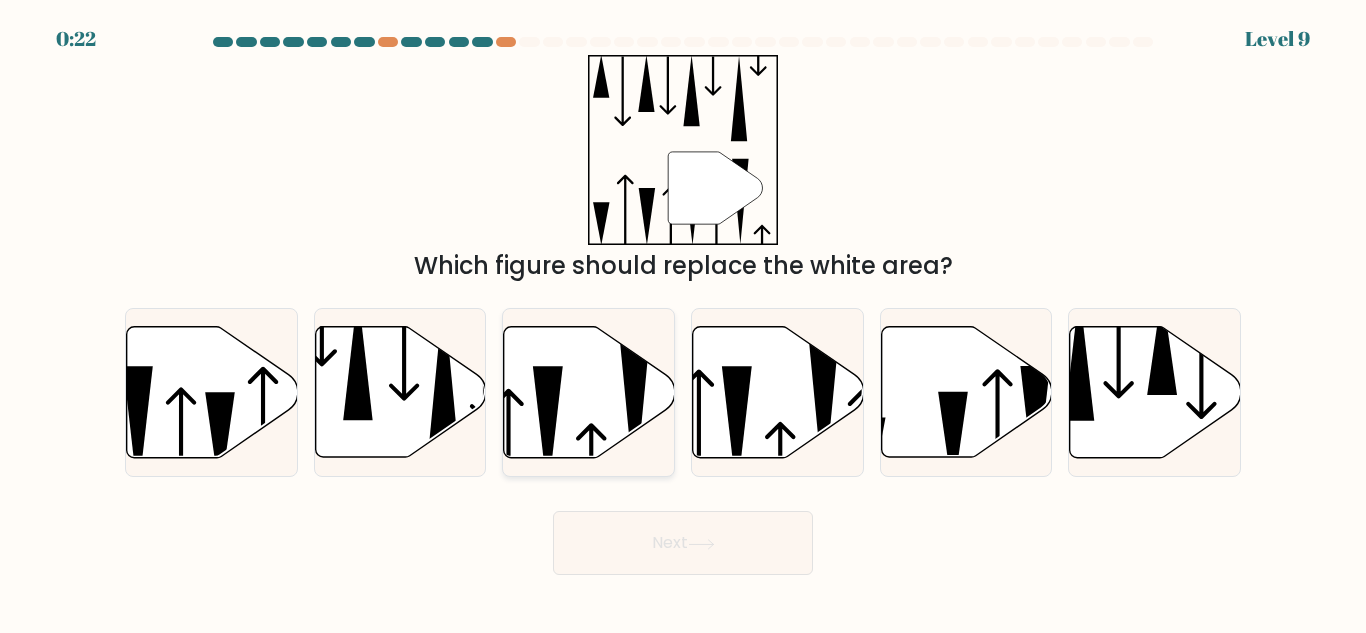 click 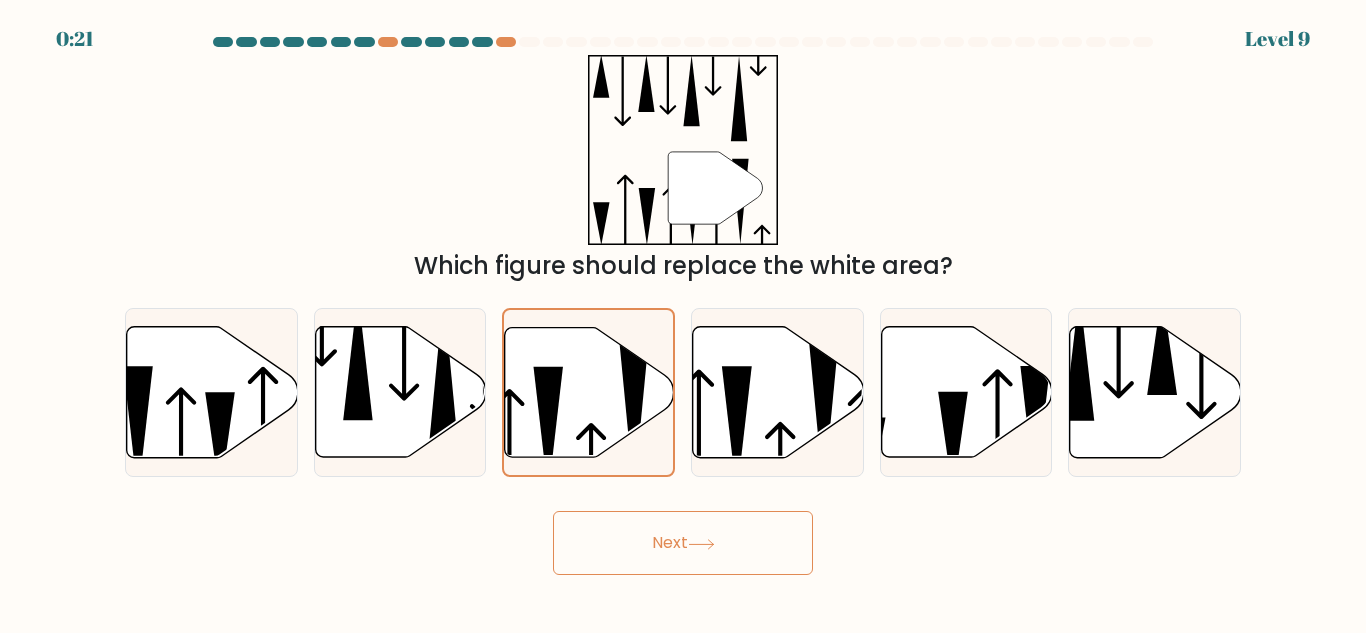 click on "Next" at bounding box center (683, 543) 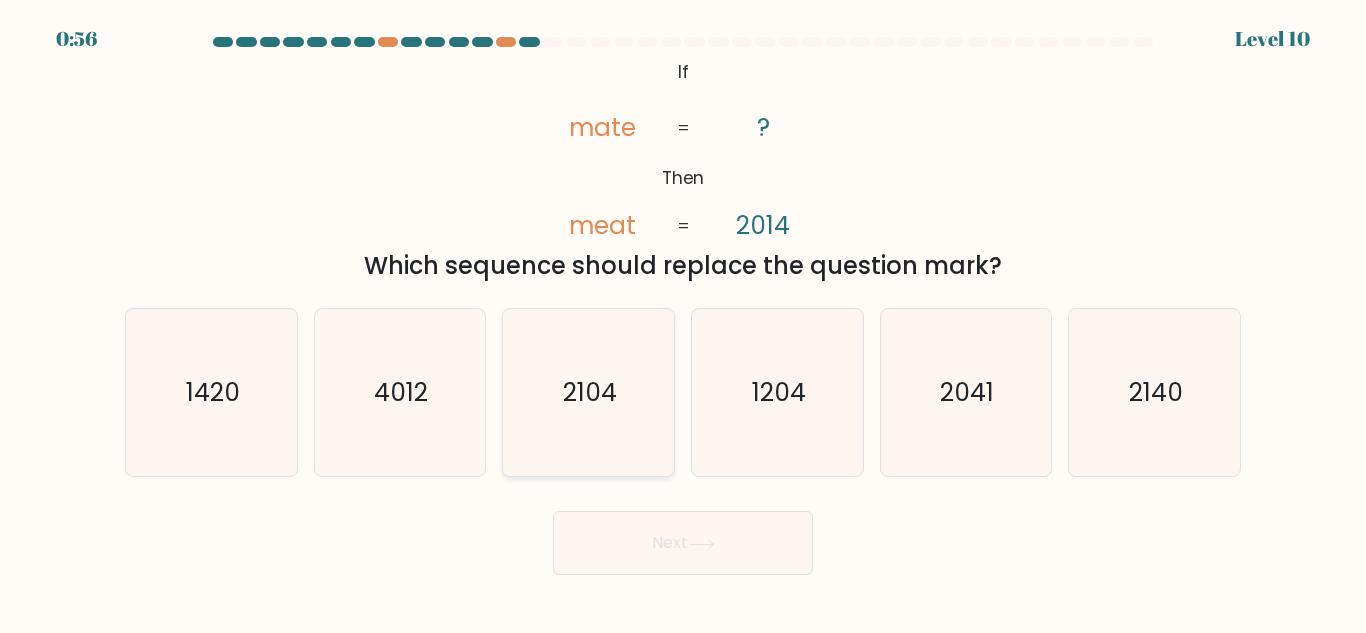 click on "2104" 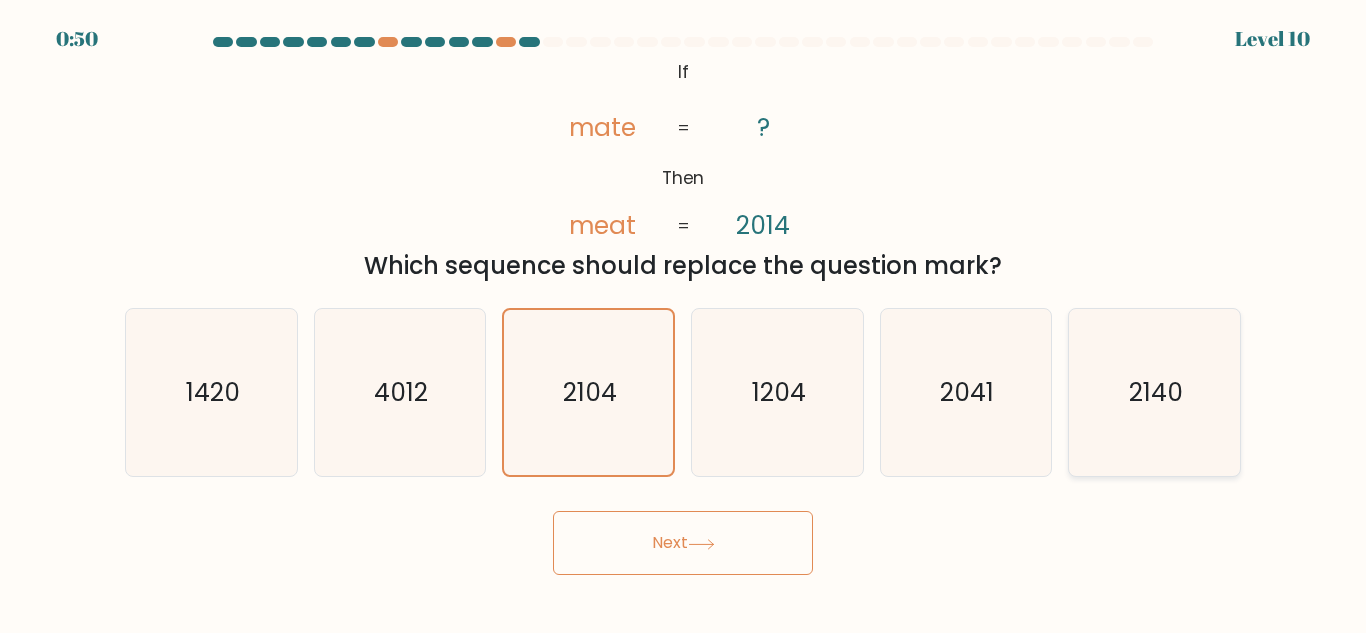 click on "2140" 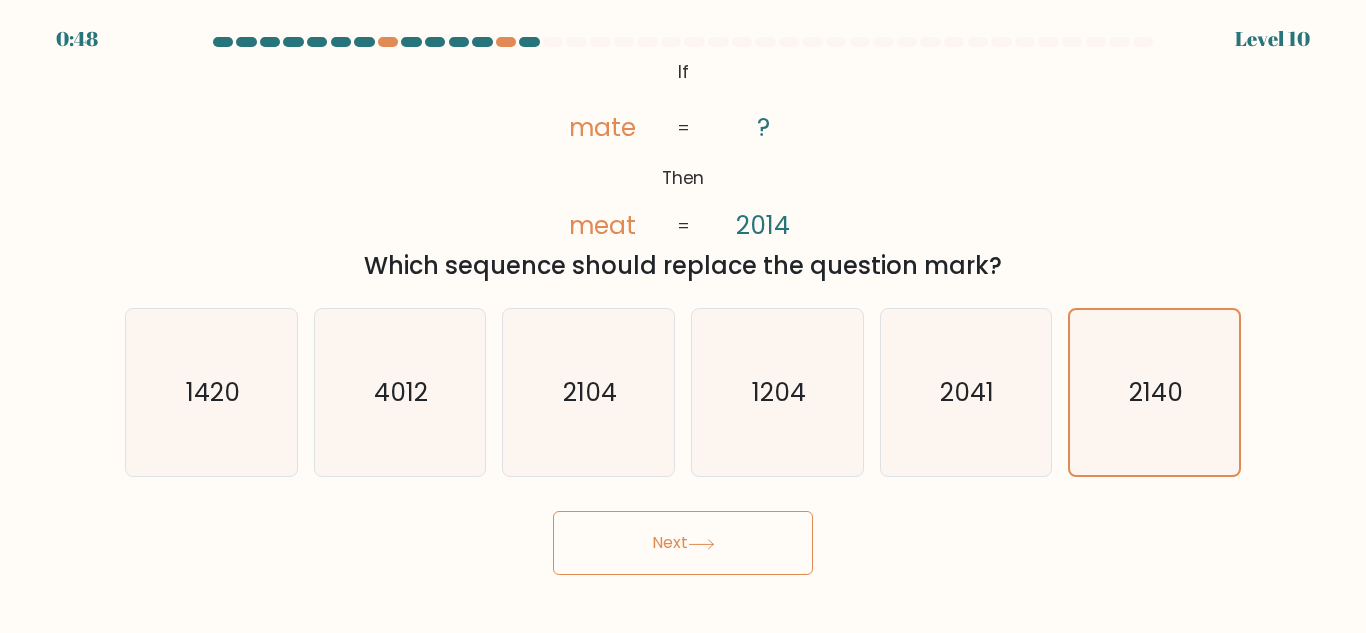 click on "Next" at bounding box center (683, 543) 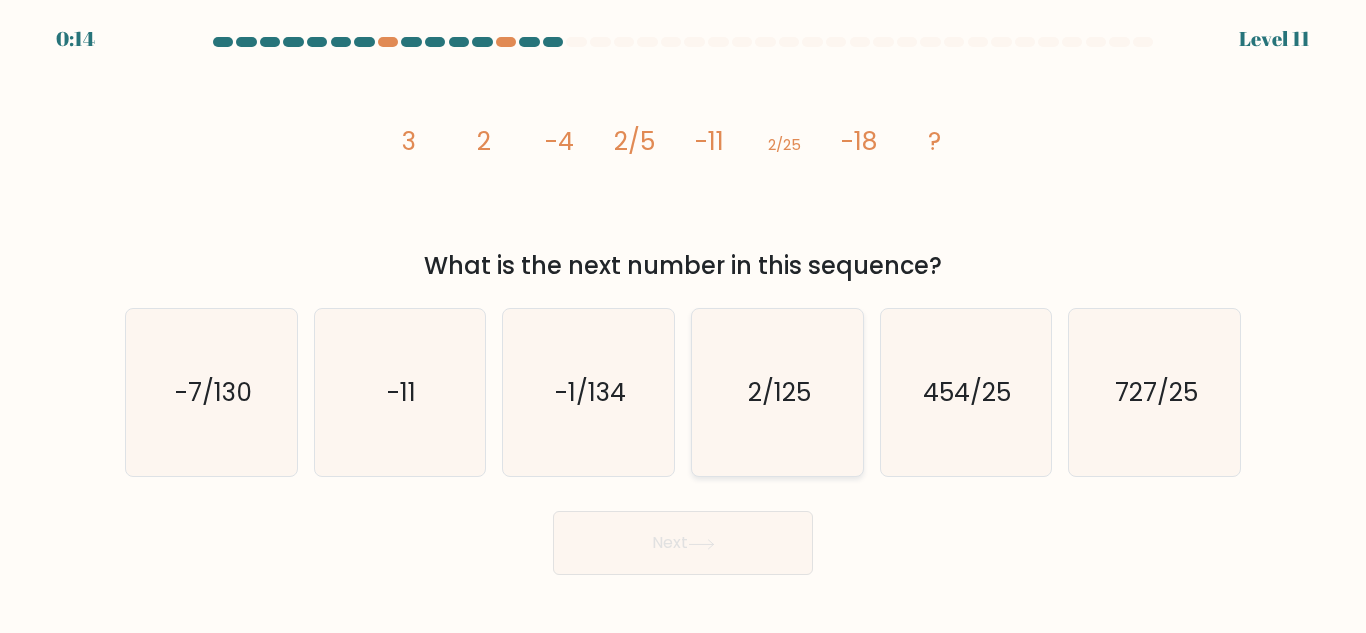 click on "2/125" 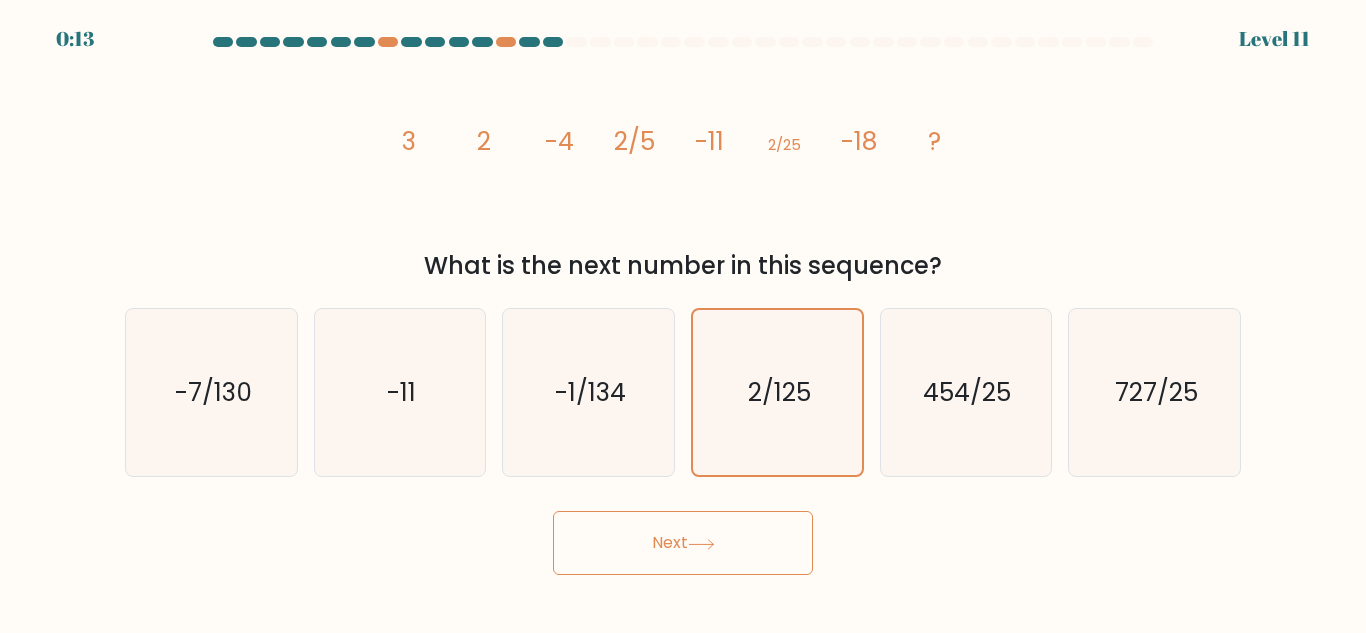 click at bounding box center (683, 306) 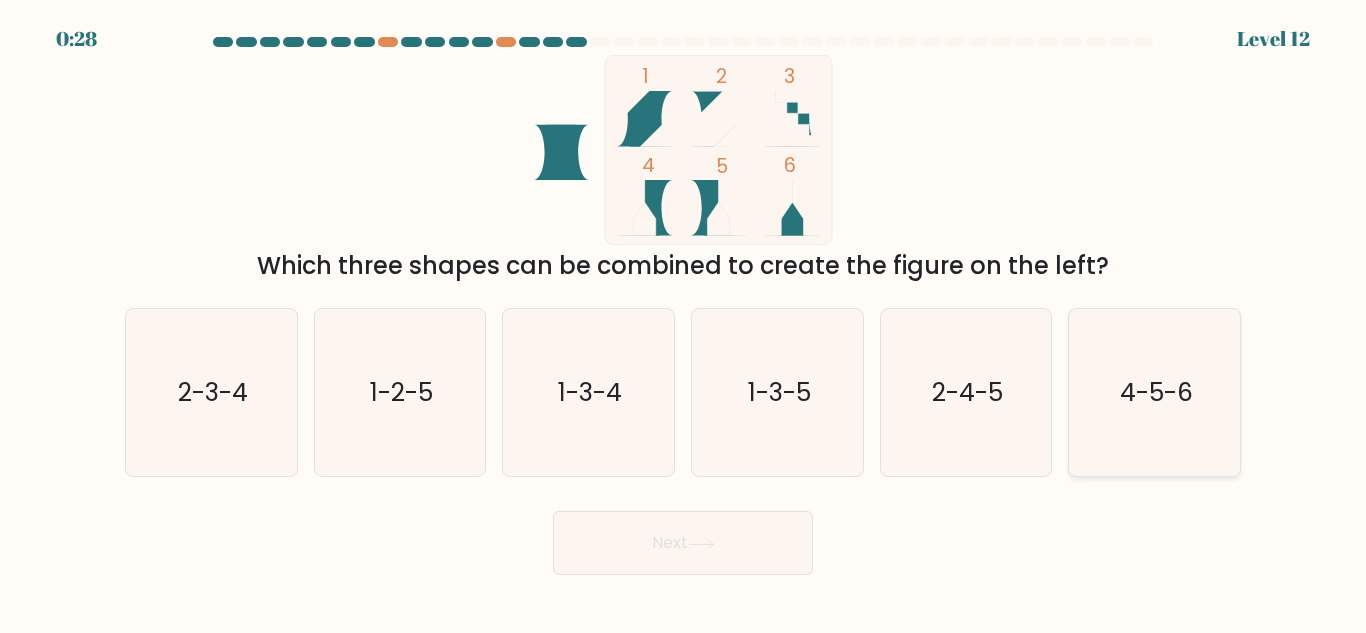 click on "4-5-6" 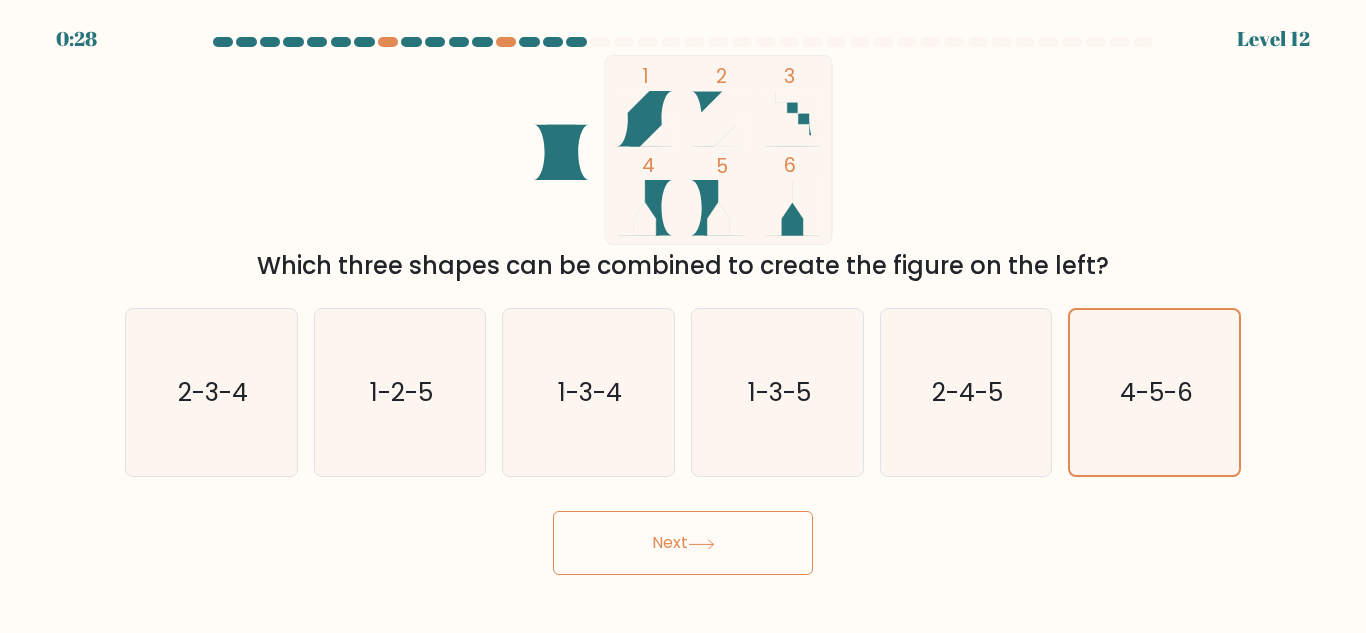 click on "Next" at bounding box center (683, 543) 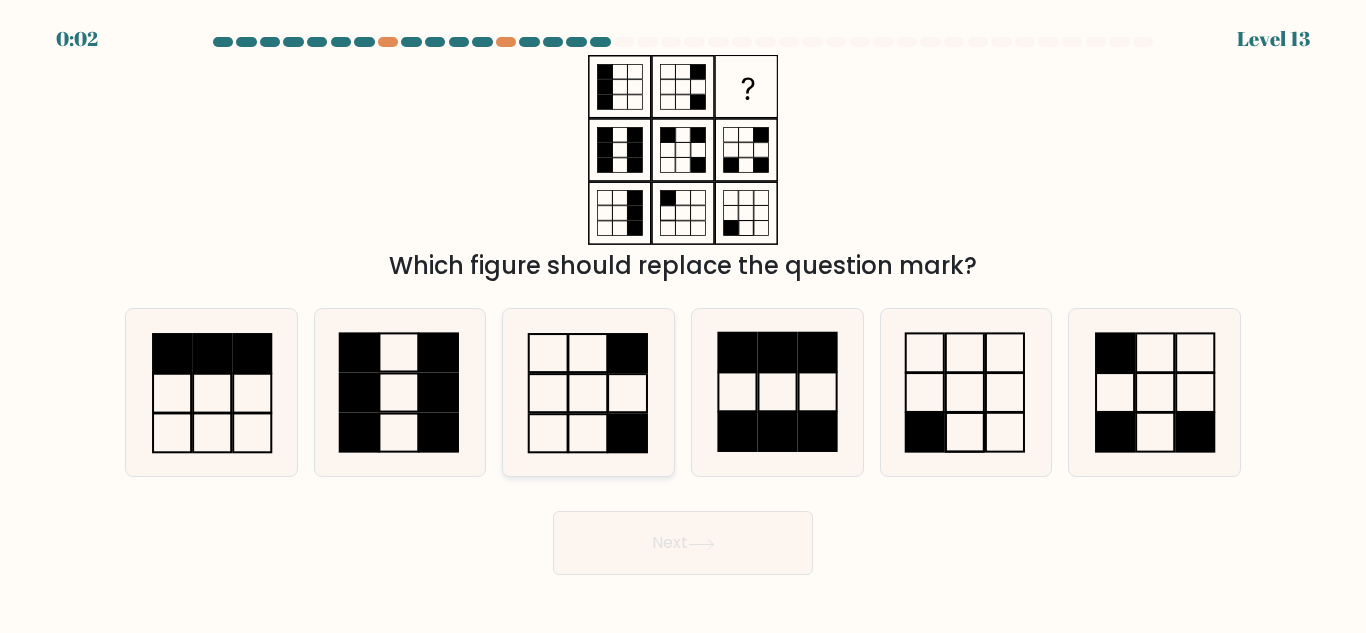 click 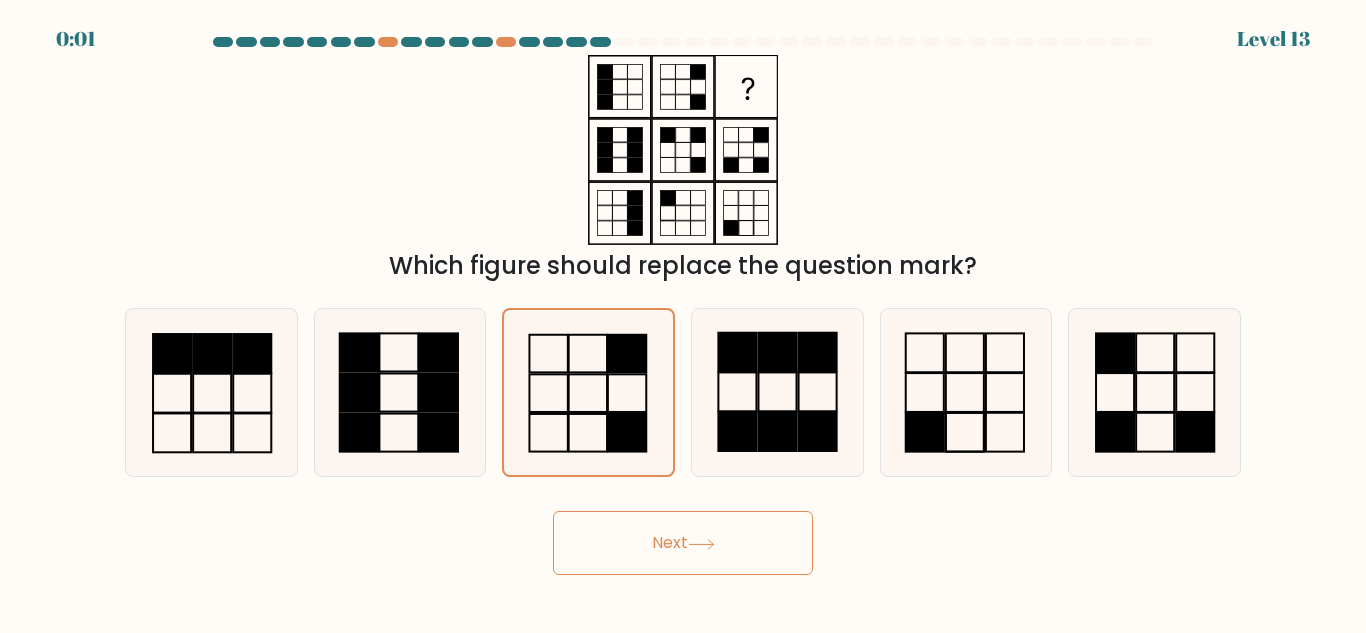 click on "Next" at bounding box center (683, 543) 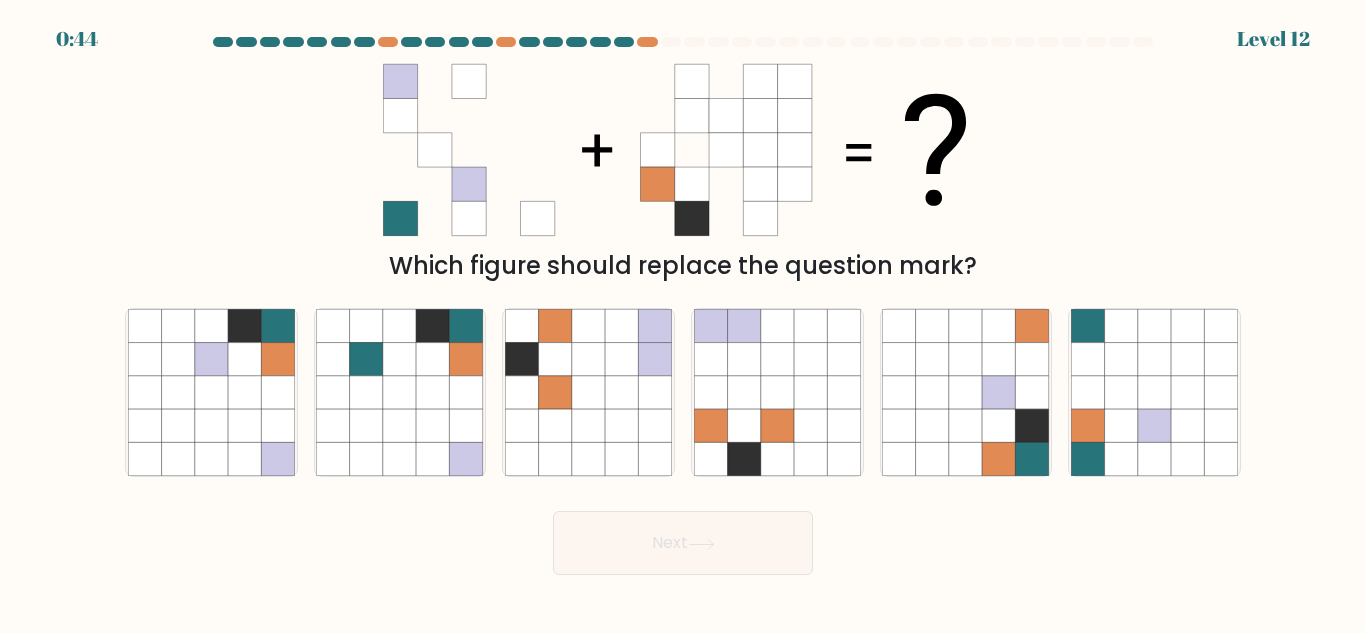 scroll, scrollTop: 0, scrollLeft: 0, axis: both 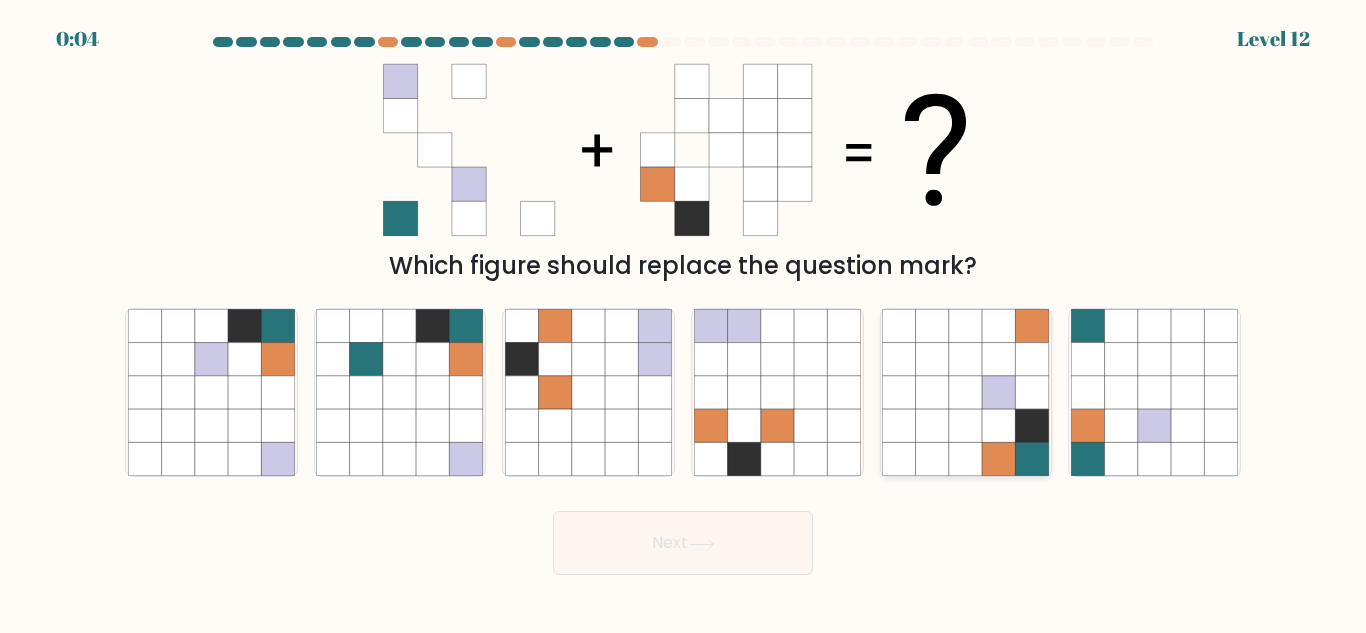click 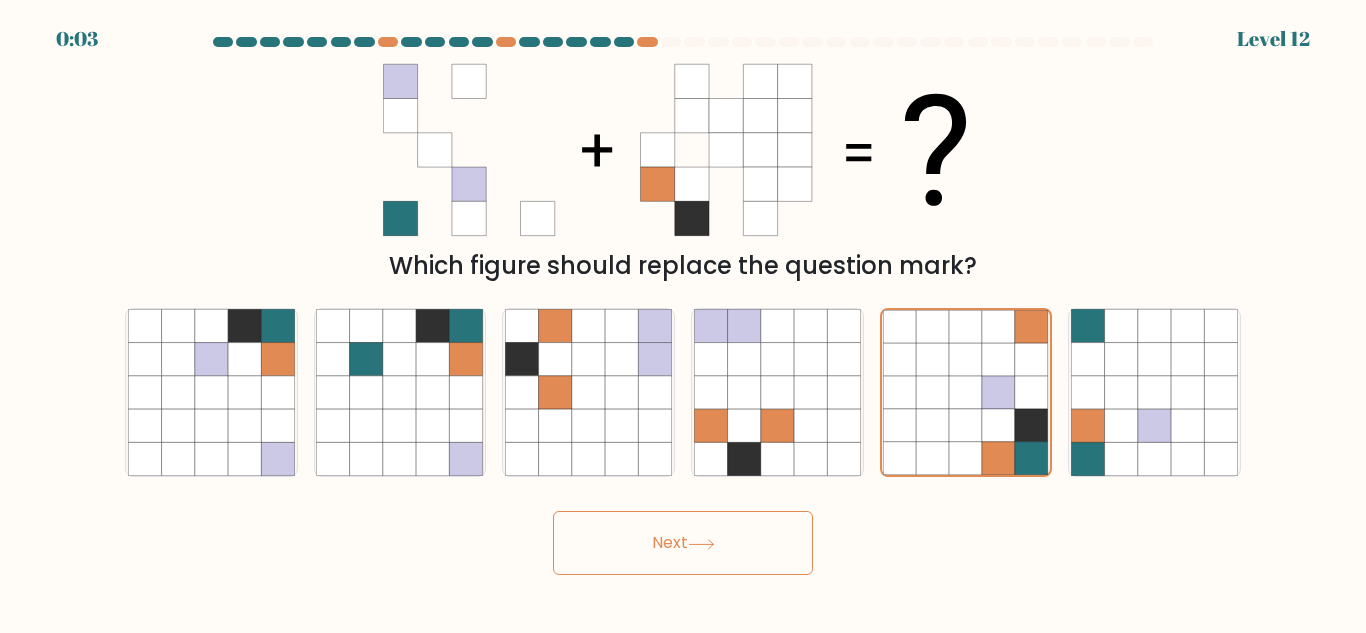 click on "Next" at bounding box center [683, 543] 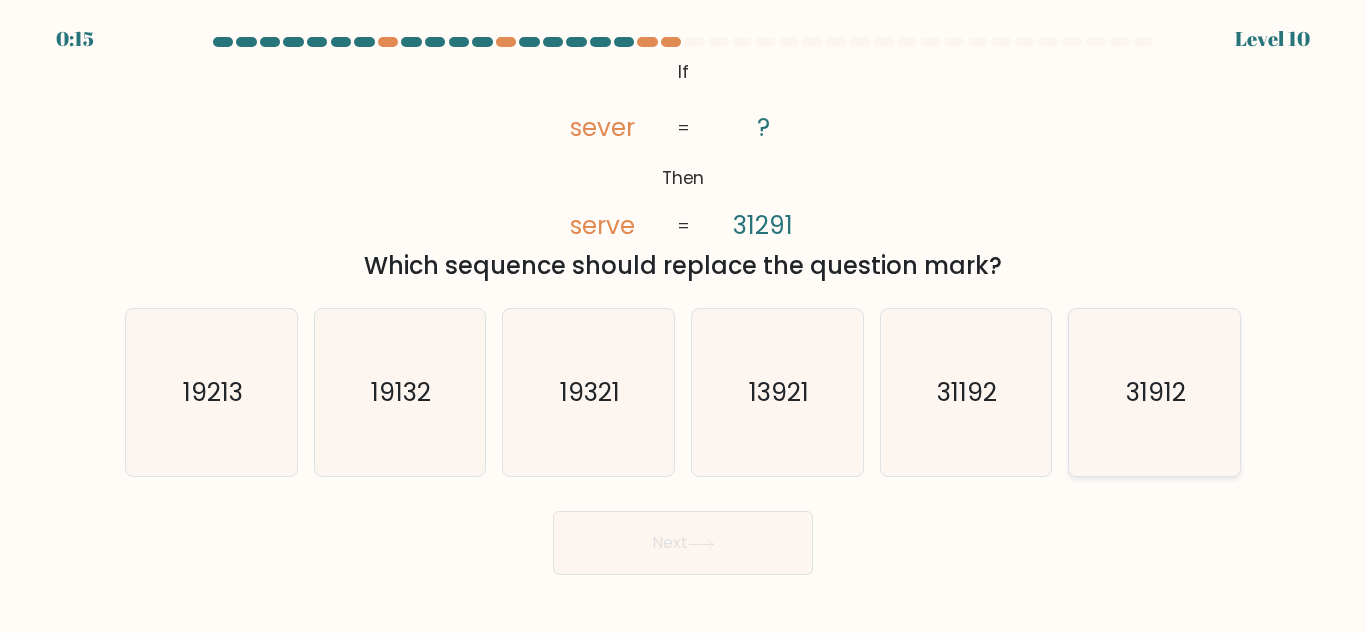 click on "31912" 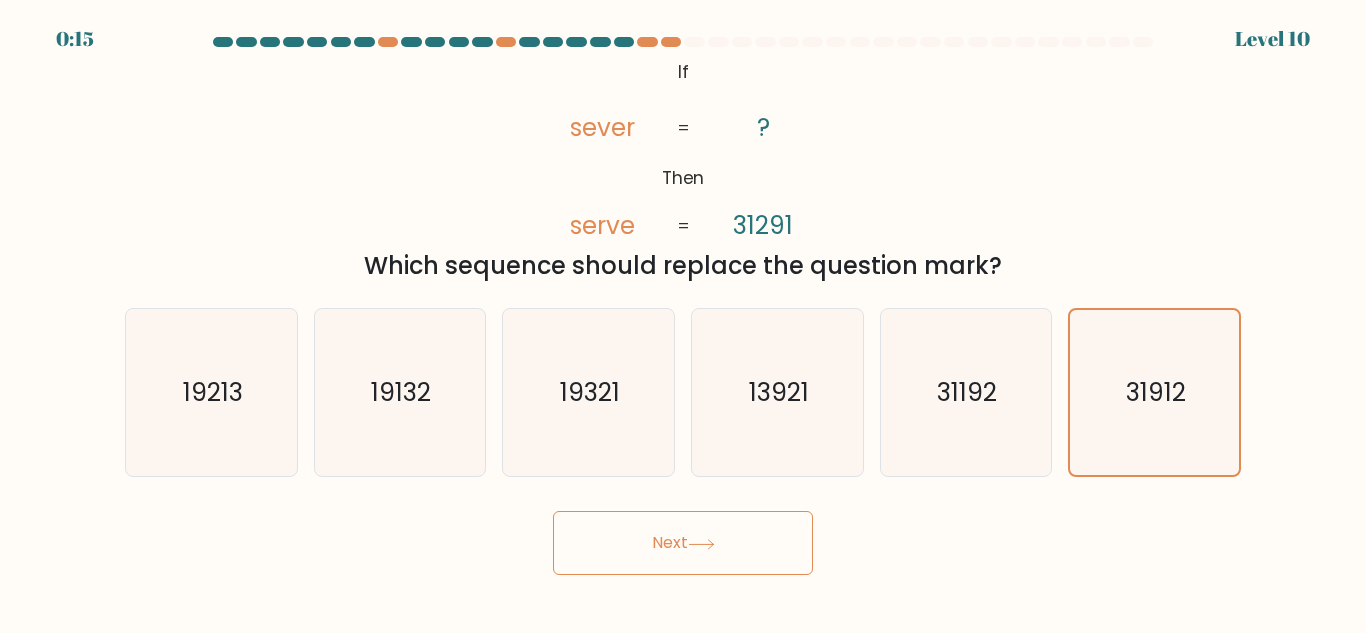 click 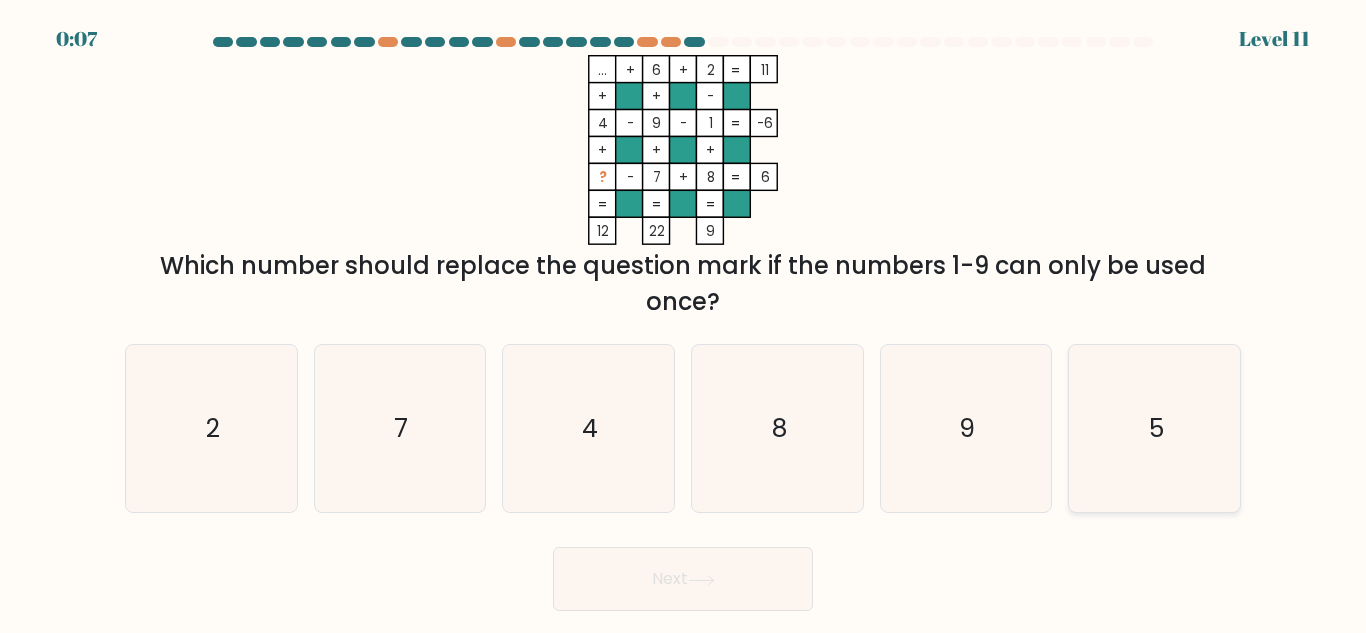 click on "5" 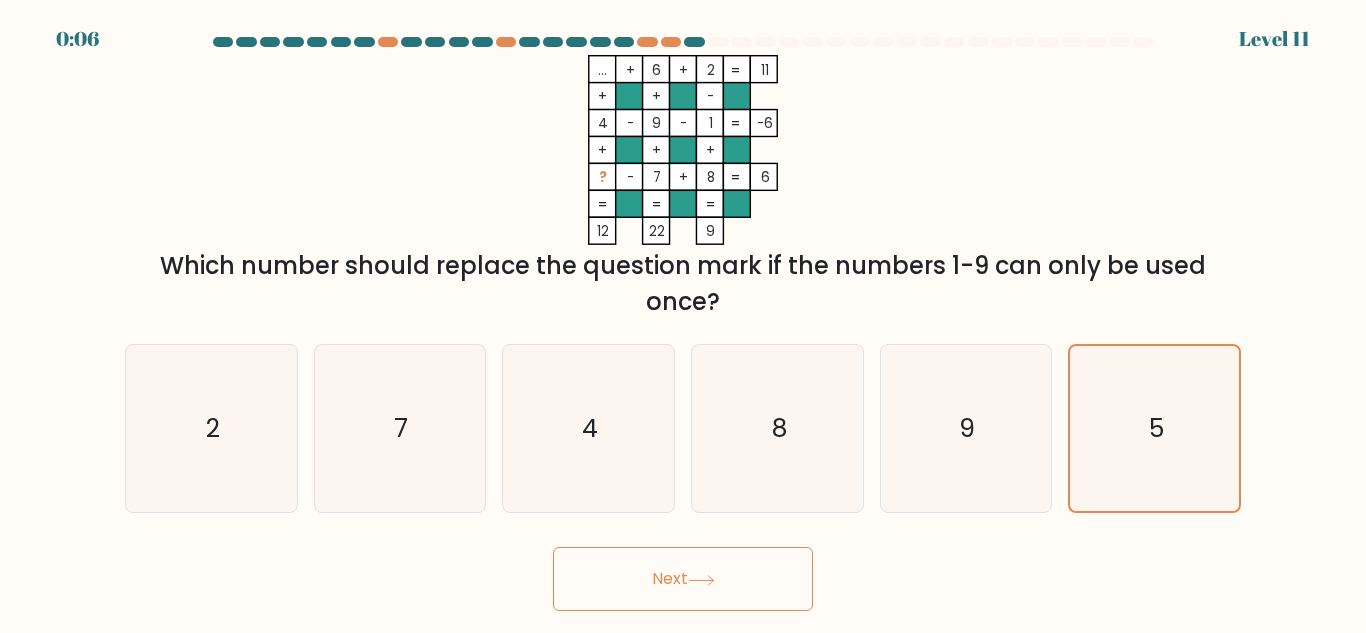 click on "Next" at bounding box center (683, 579) 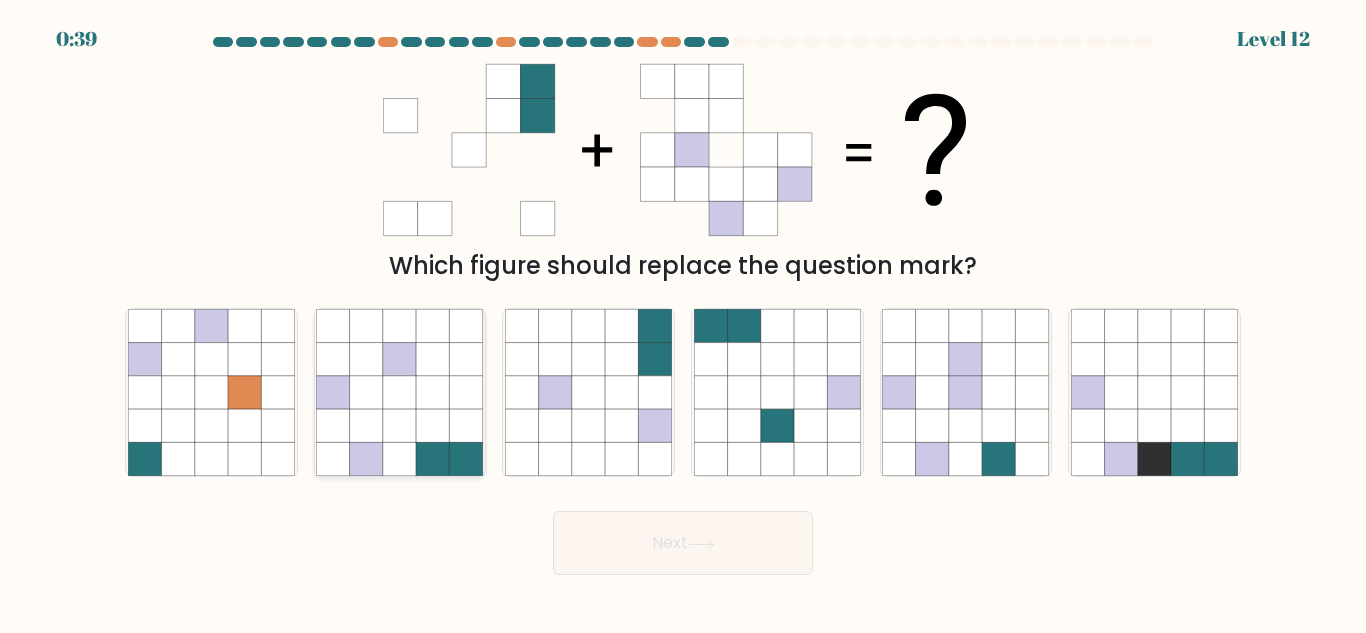 click 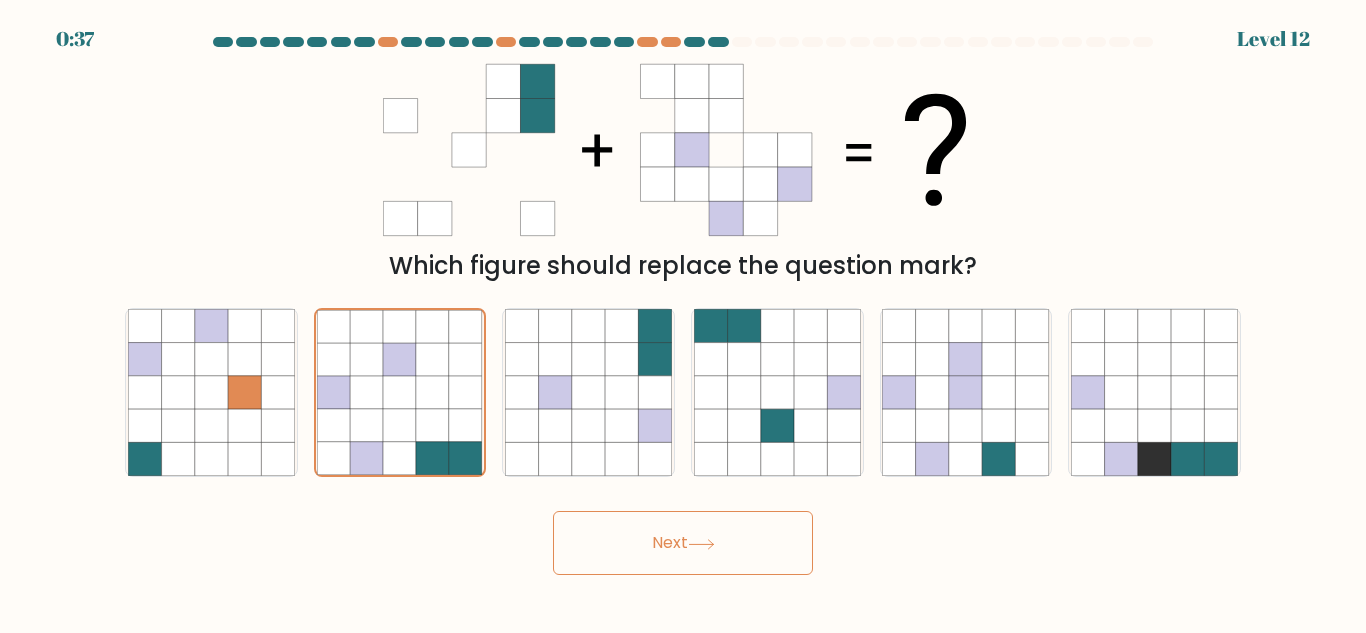 click on "Next" at bounding box center (683, 543) 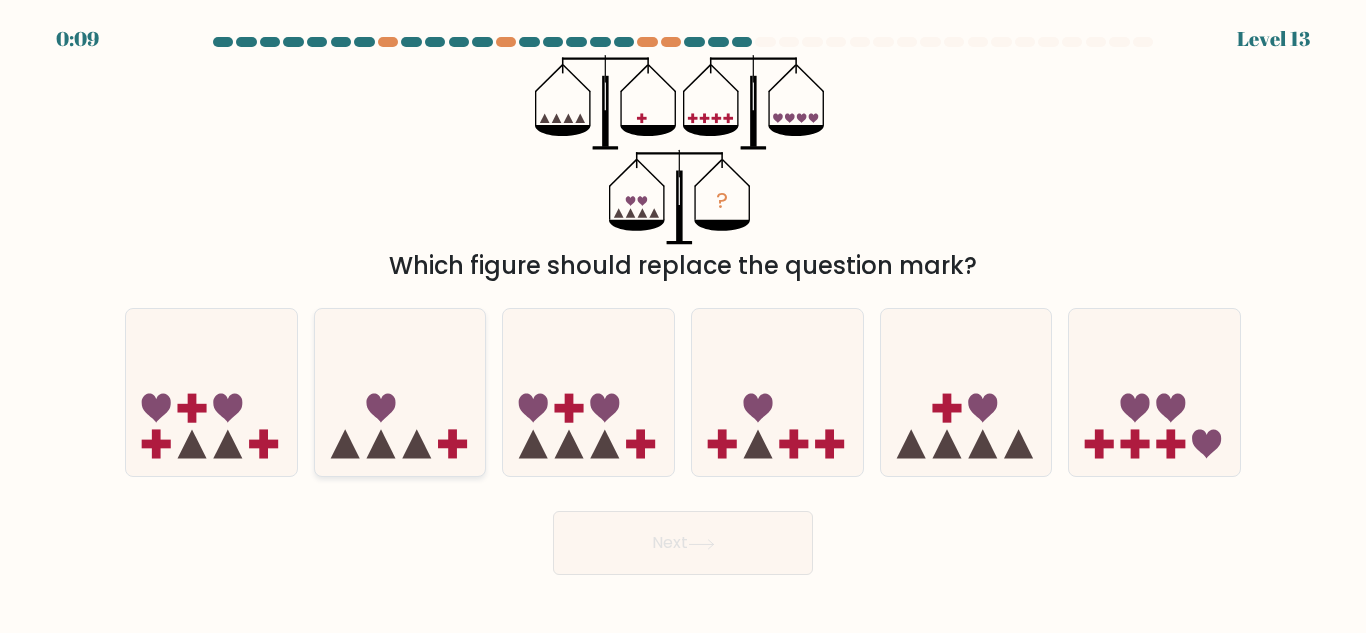 click 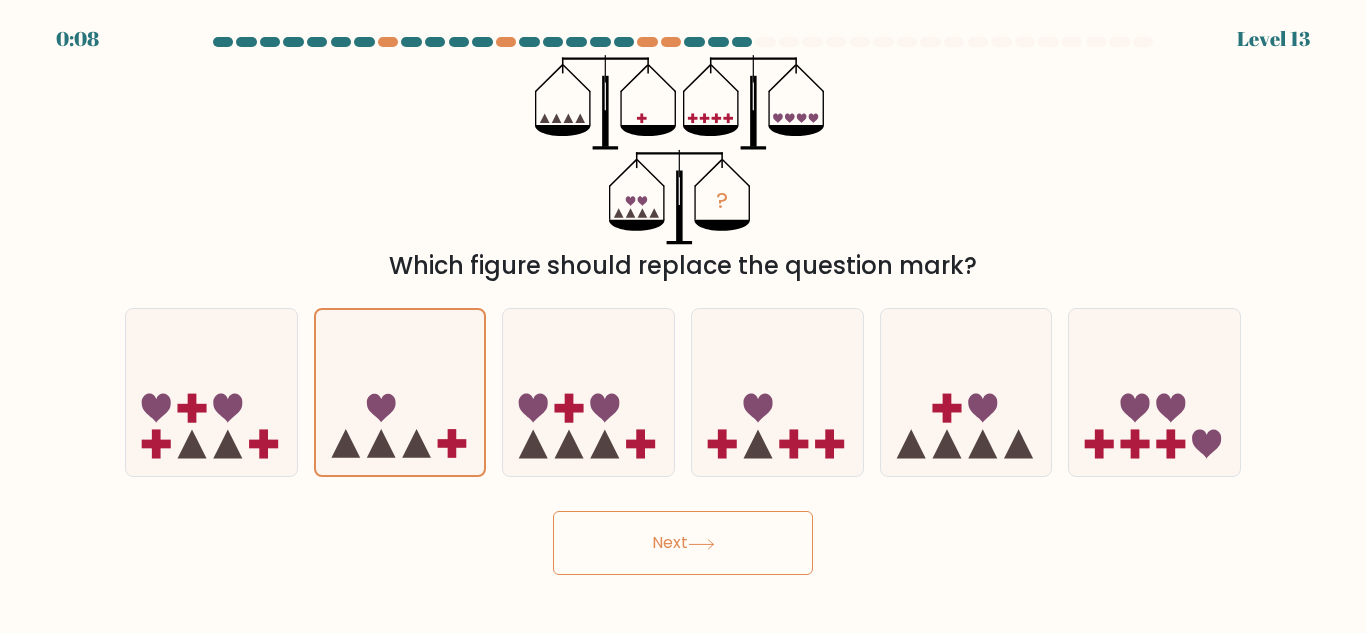 click on "Next" at bounding box center [683, 543] 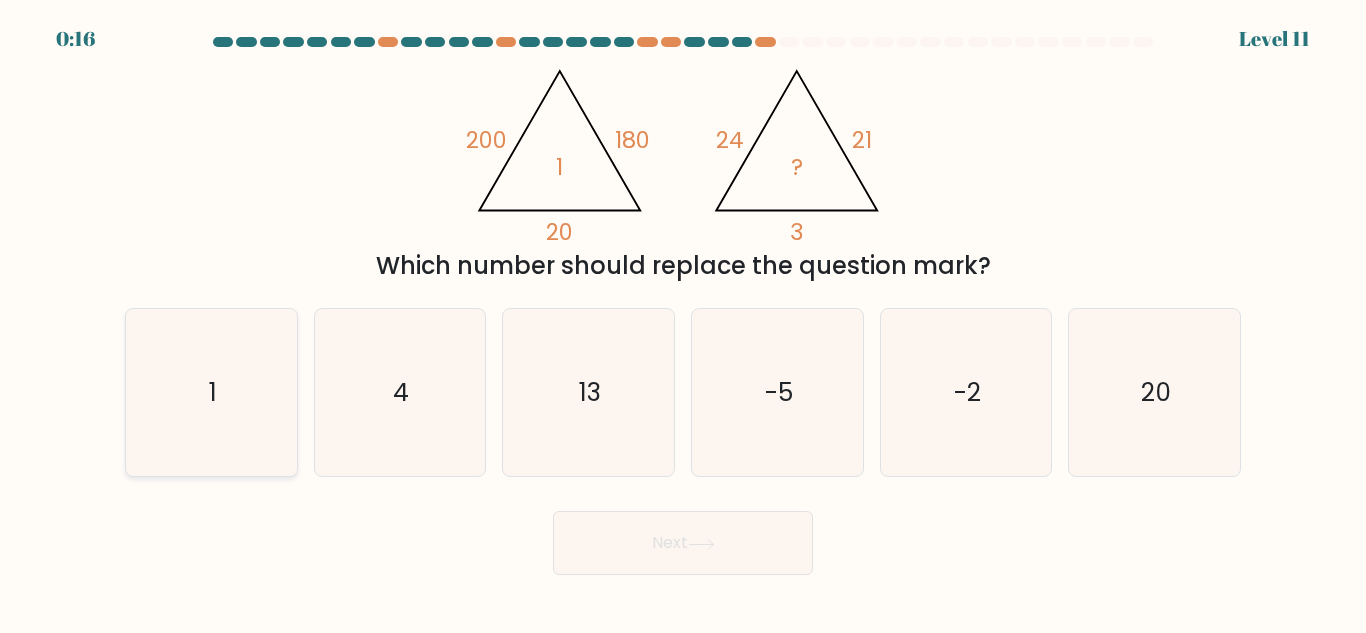 click on "1" 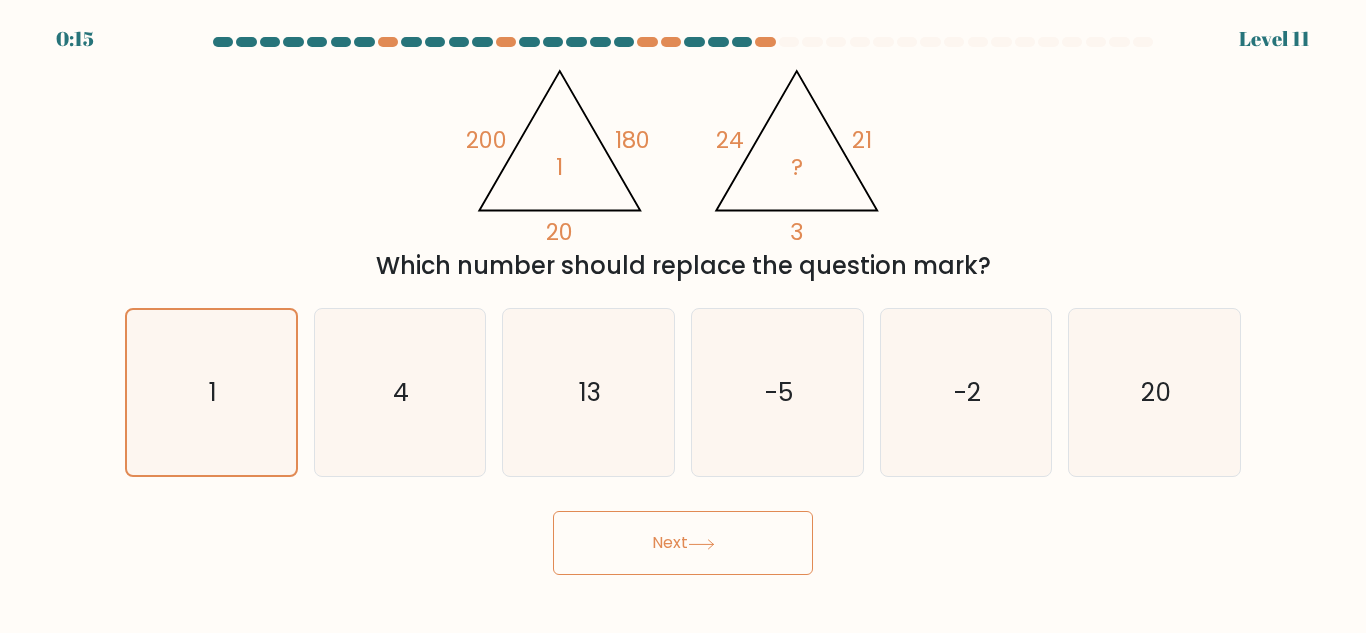 click on "Next" at bounding box center [683, 543] 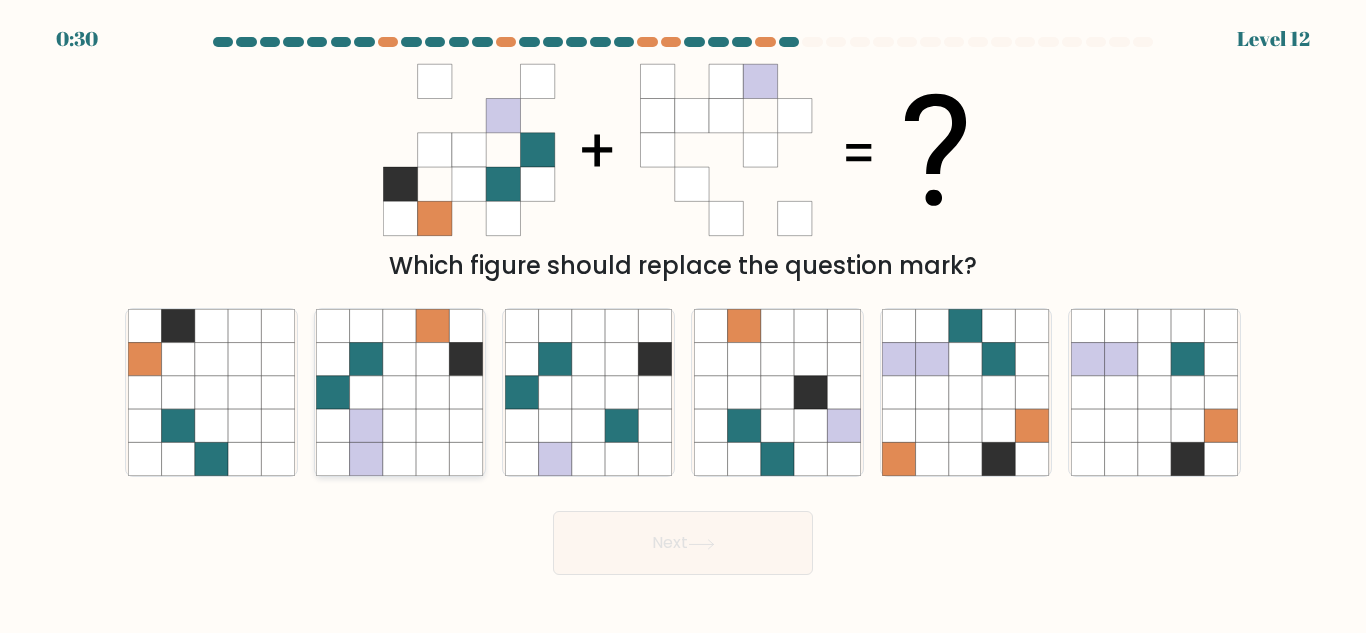 click 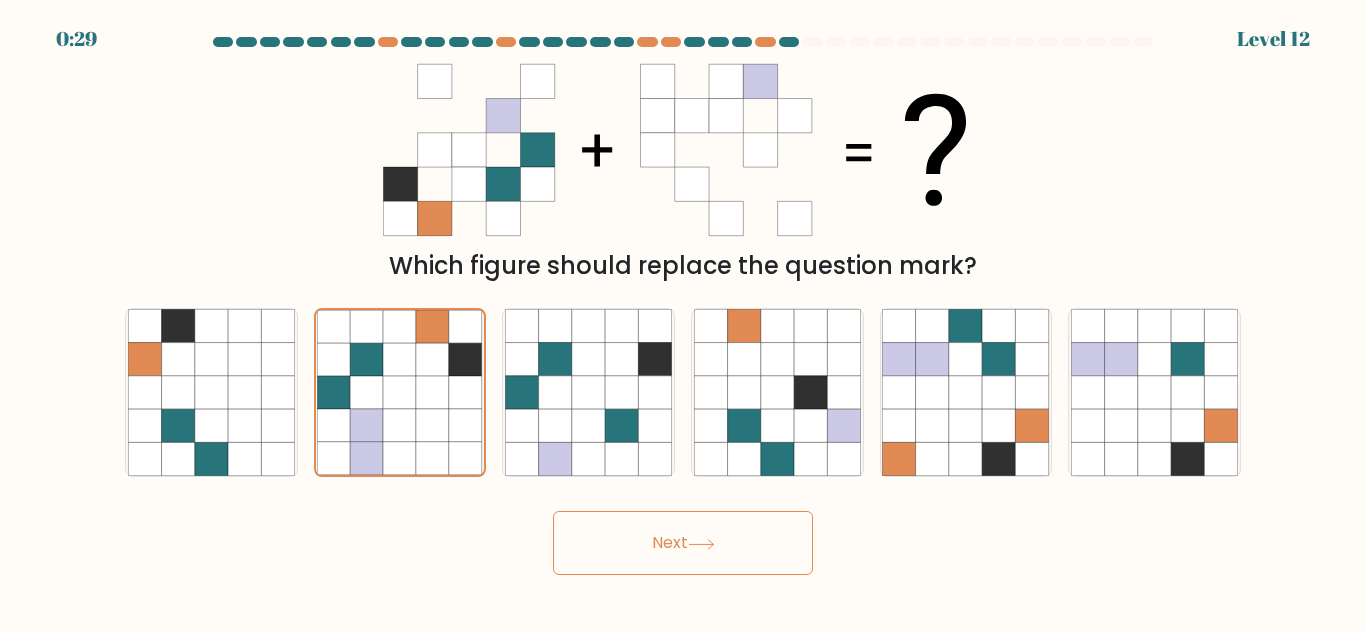 click on "Next" at bounding box center (683, 543) 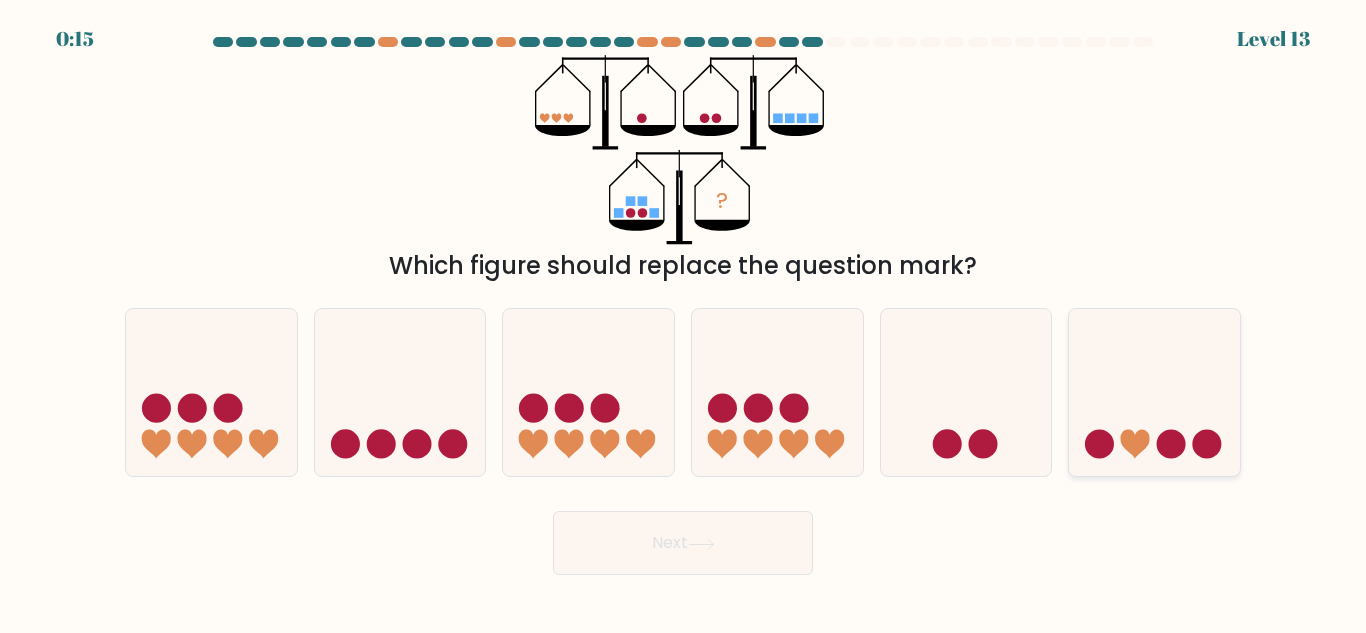 click 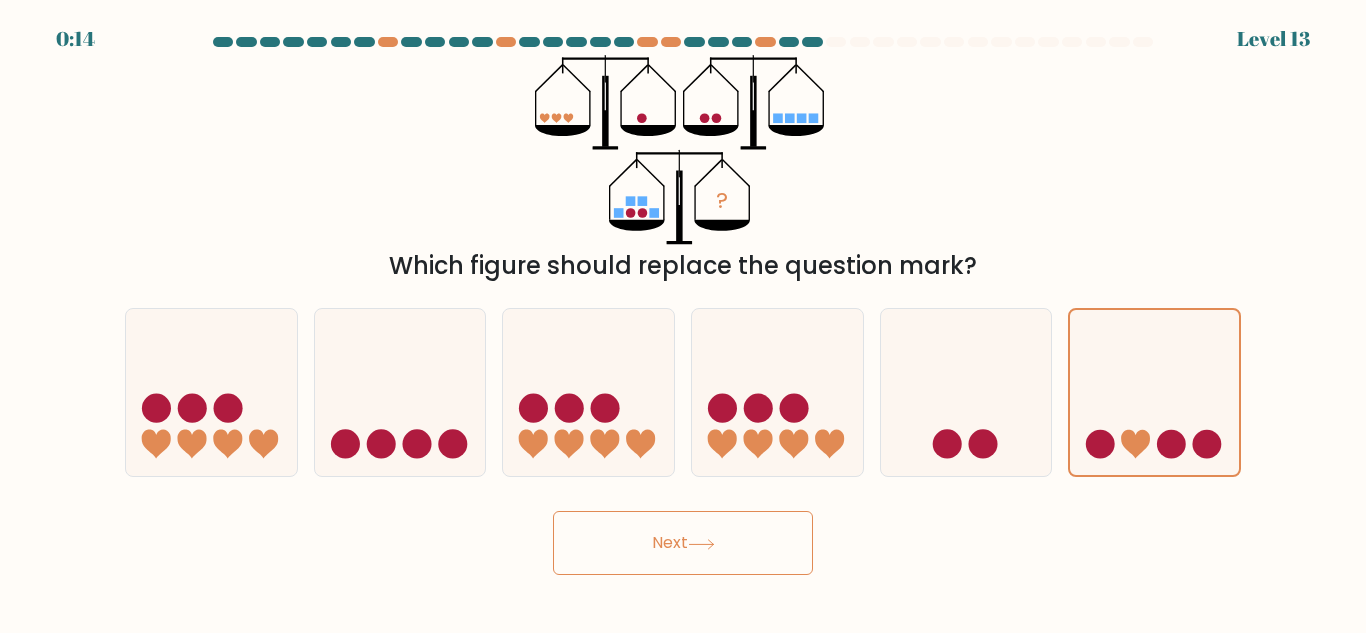 click on "Next" at bounding box center [683, 543] 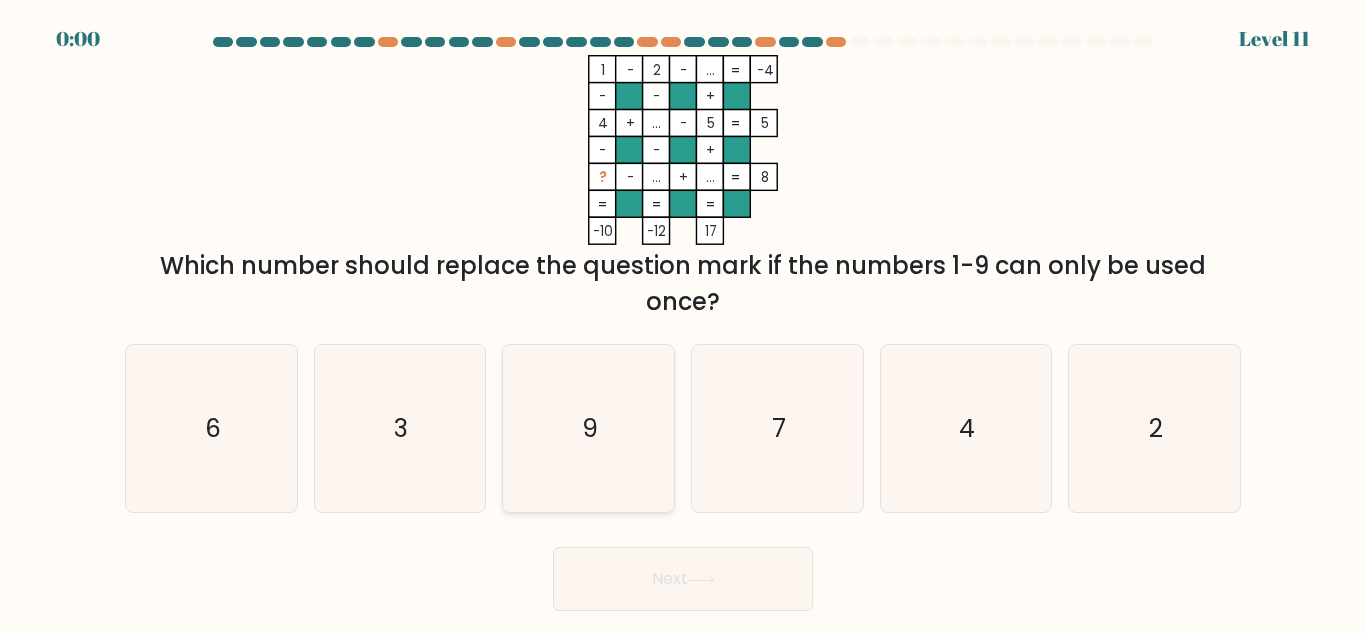 click on "9" 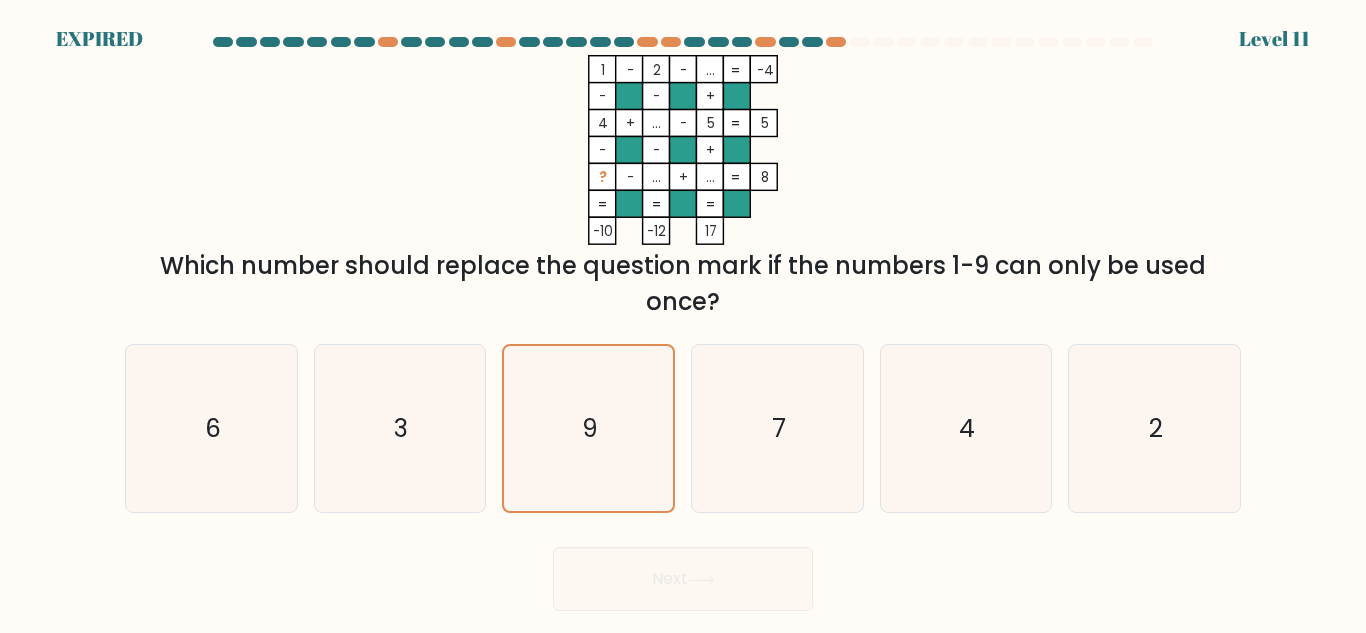 click on "Next" at bounding box center (683, 574) 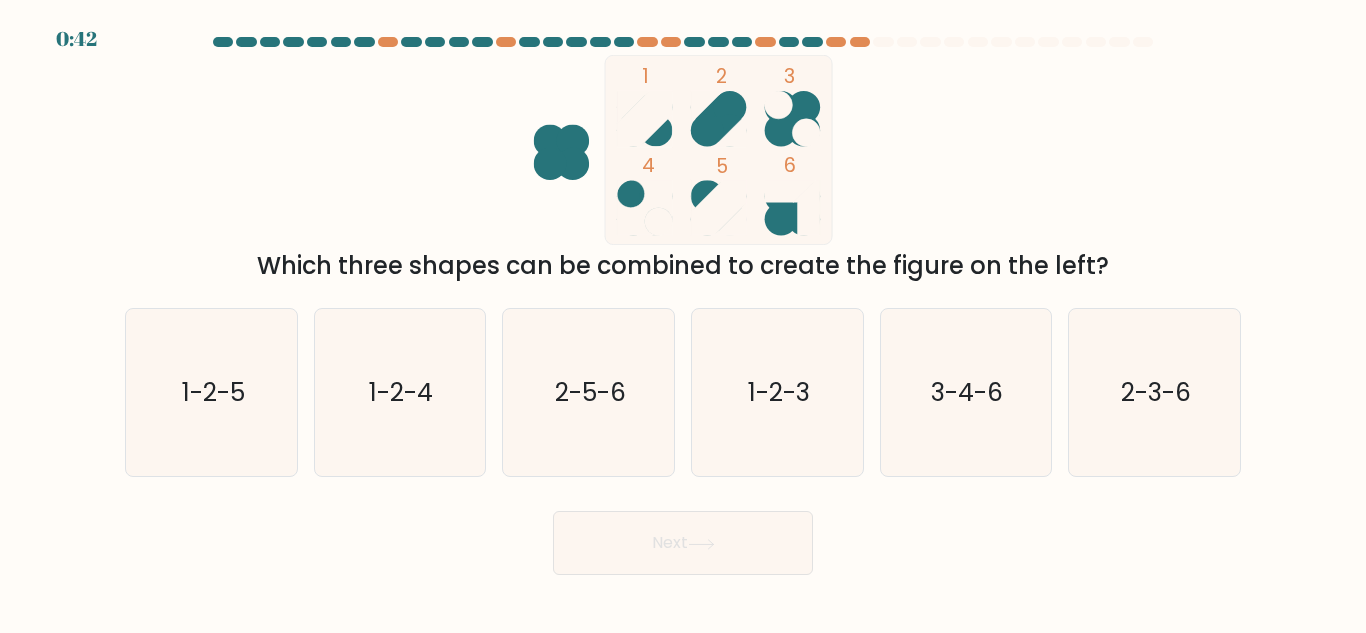 scroll, scrollTop: 0, scrollLeft: 0, axis: both 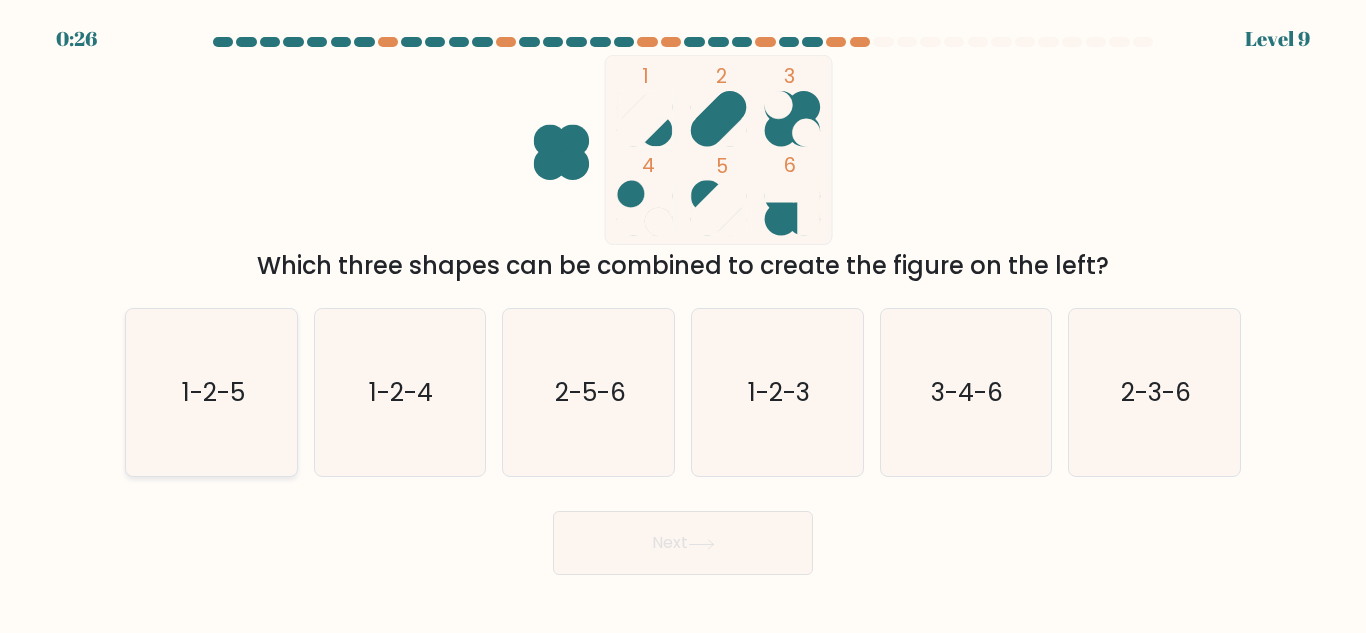 click on "1-2-5" 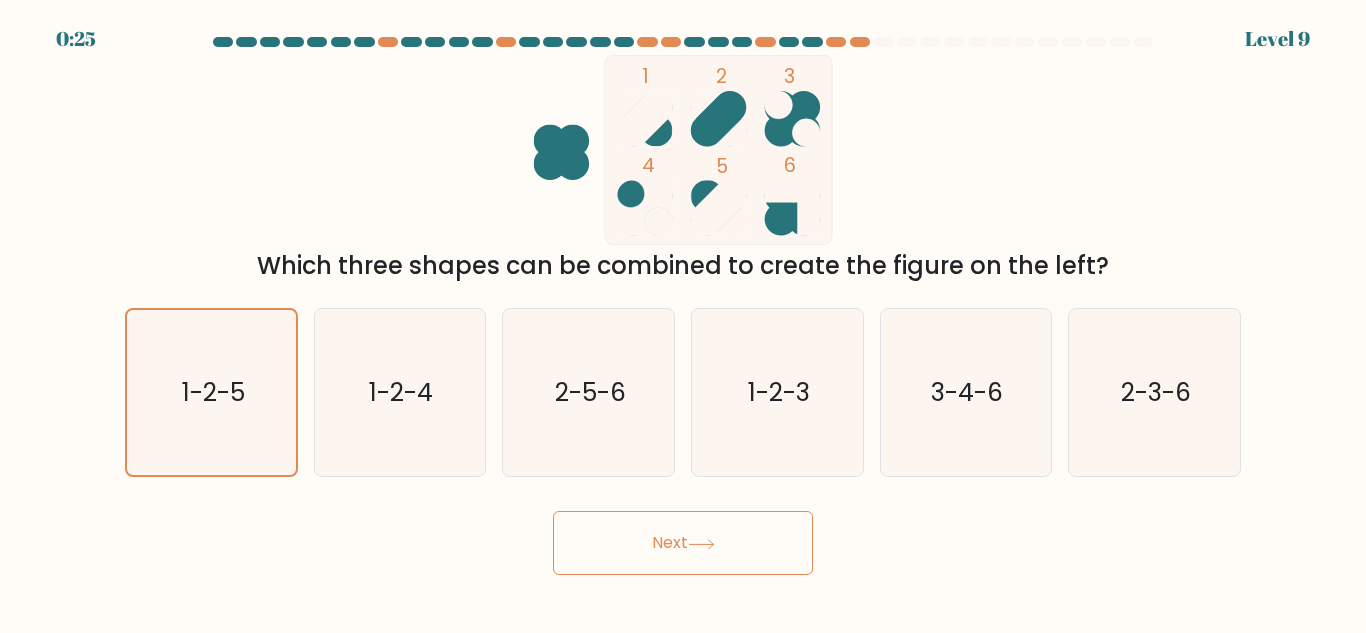 click on "Next" at bounding box center [683, 543] 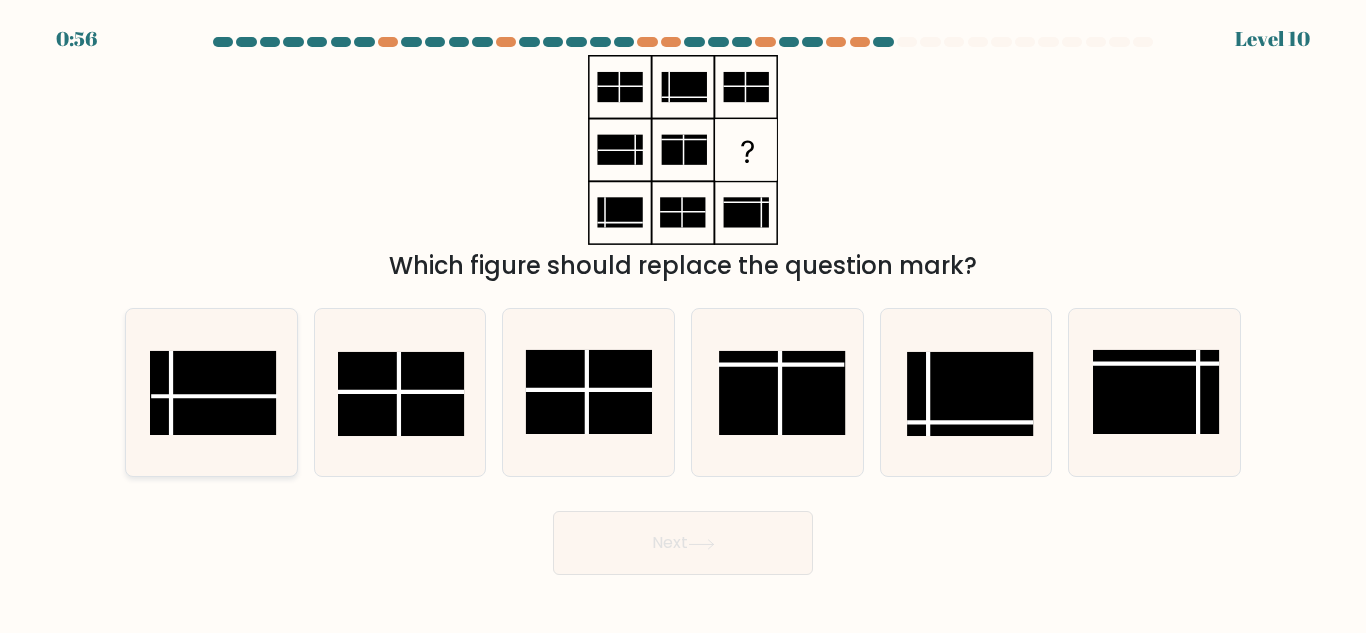 click 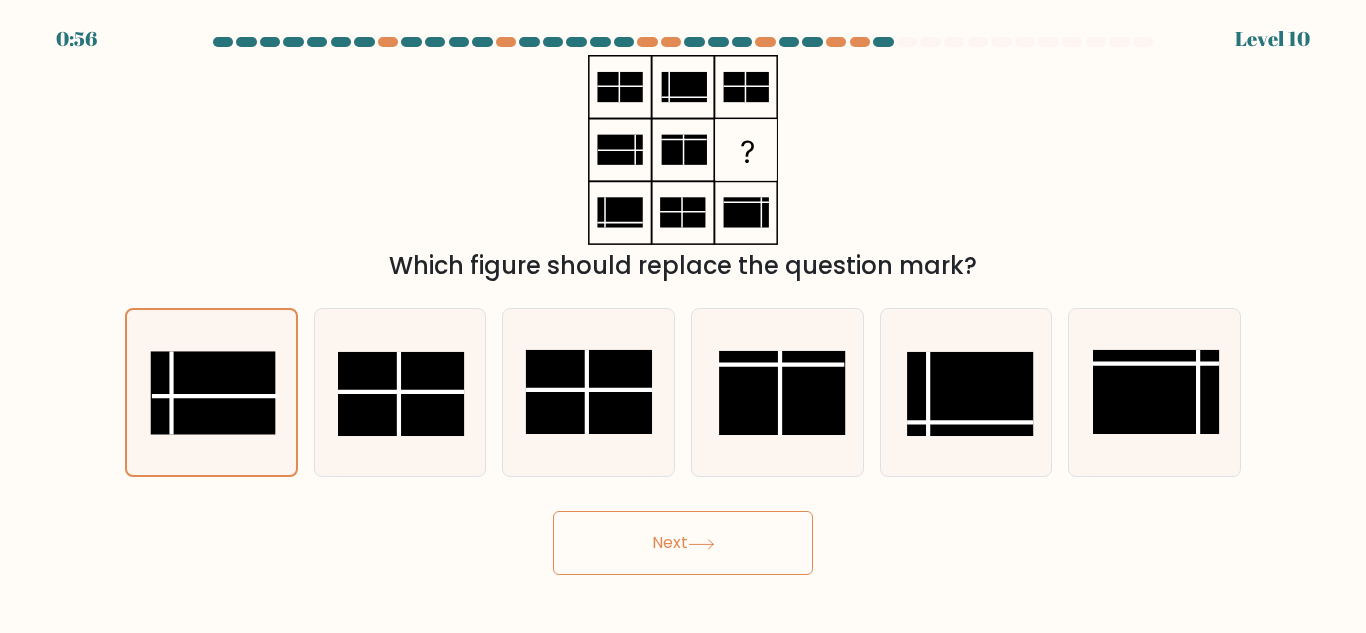 click on "Next" at bounding box center [683, 543] 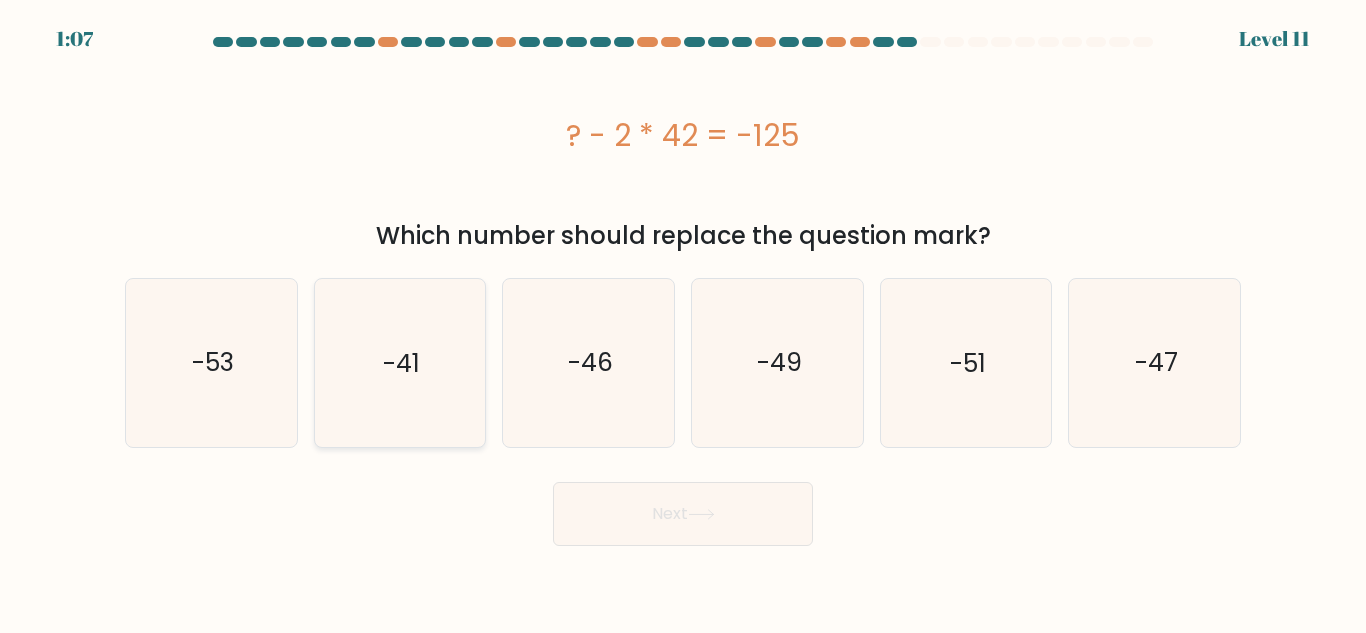 click on "-41" 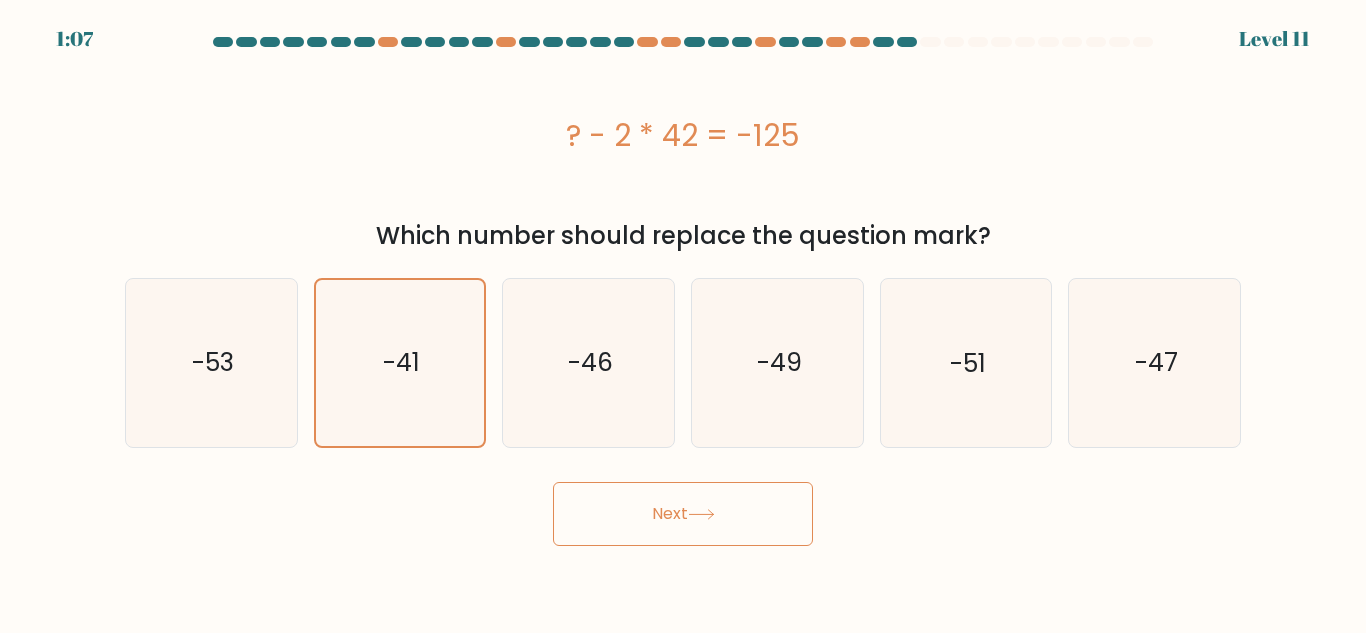 click 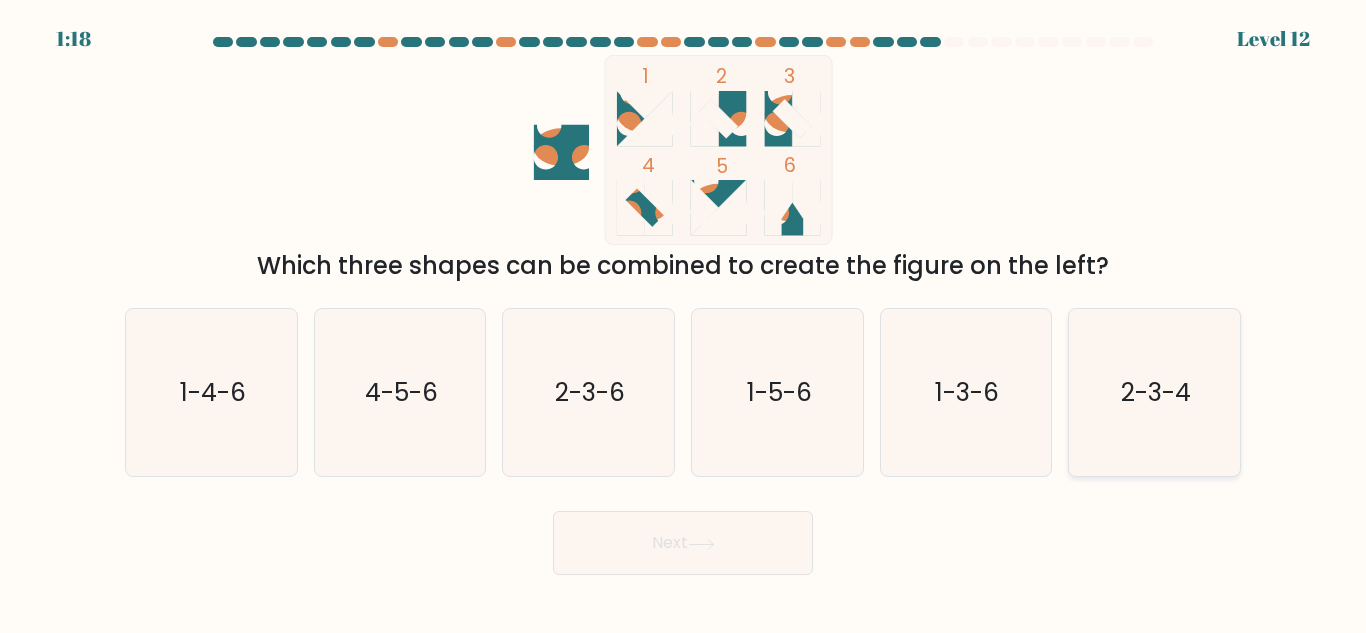 click on "2-3-4" 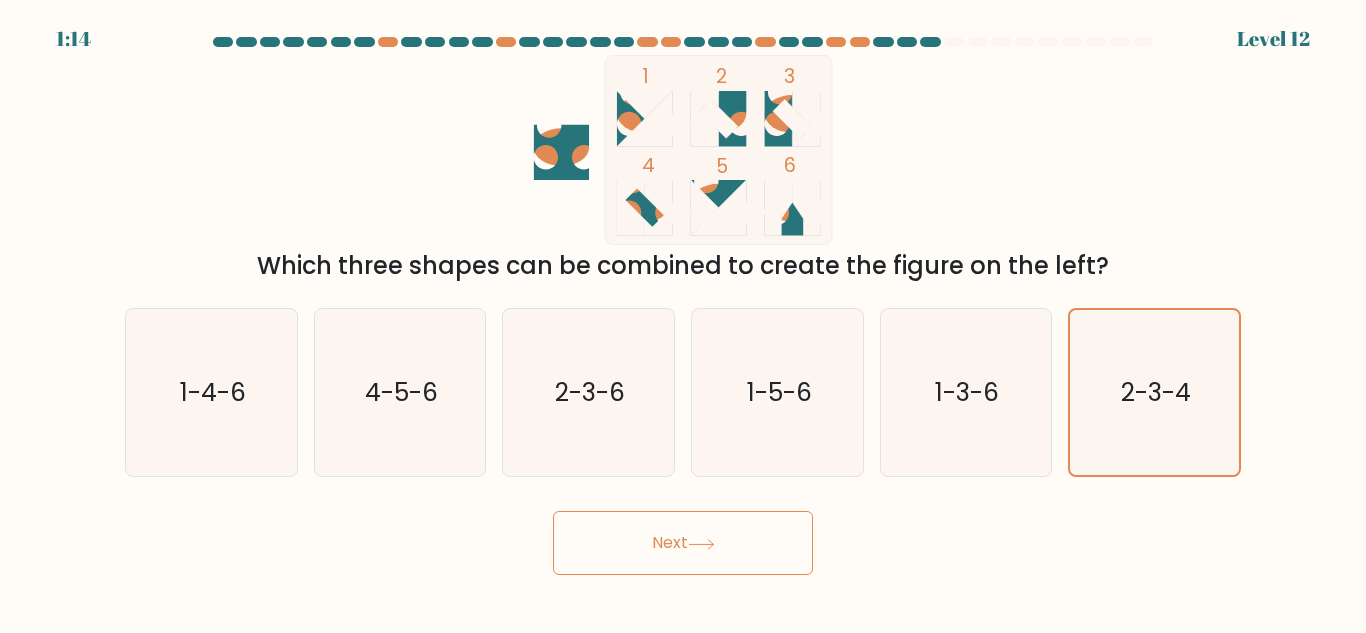 click on "Next" at bounding box center [683, 543] 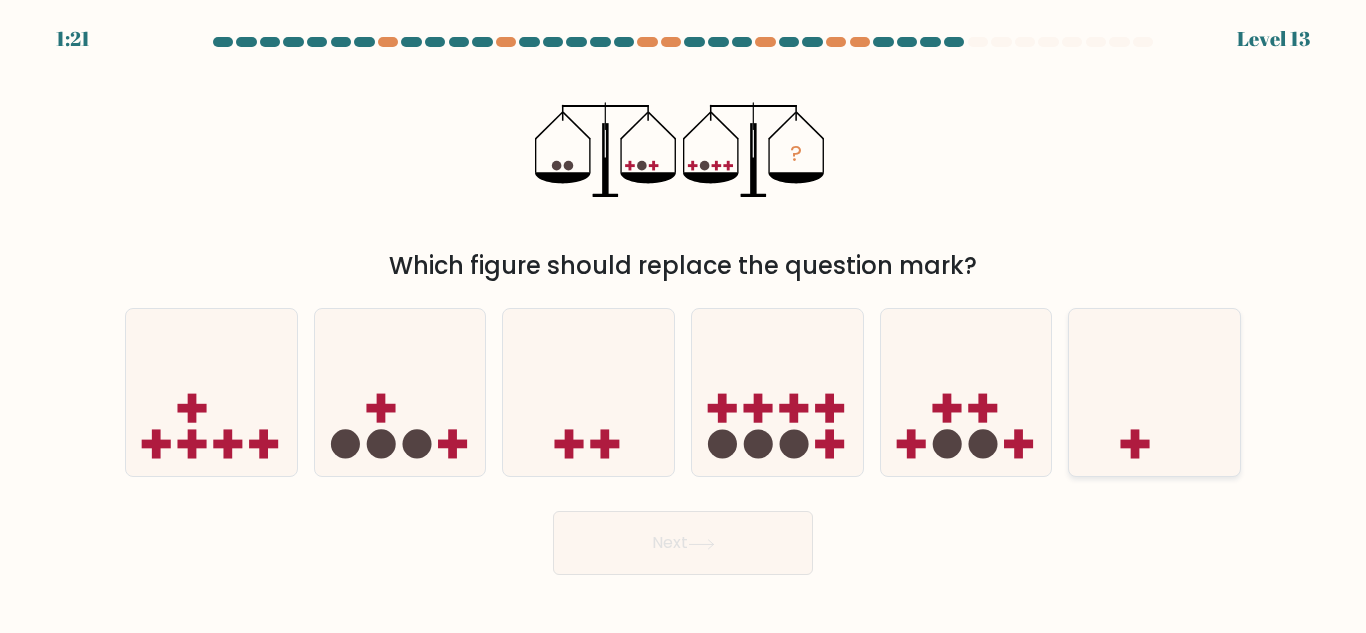 click 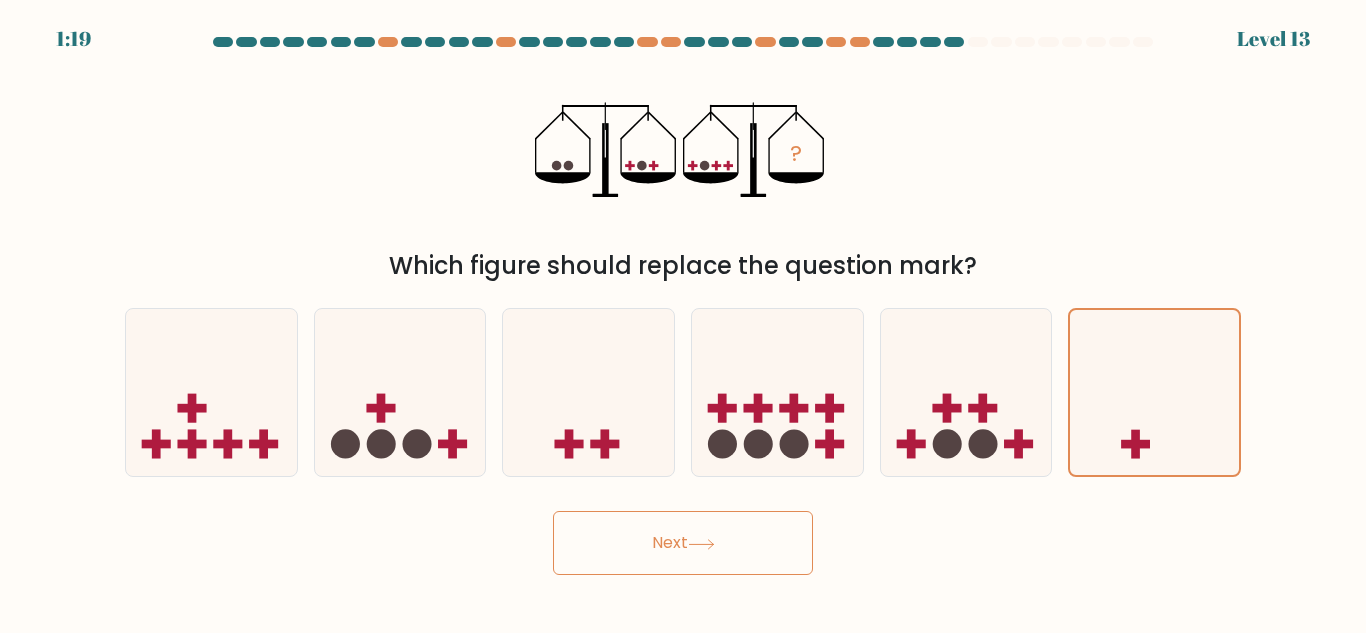 click on "c." at bounding box center (588, 392) 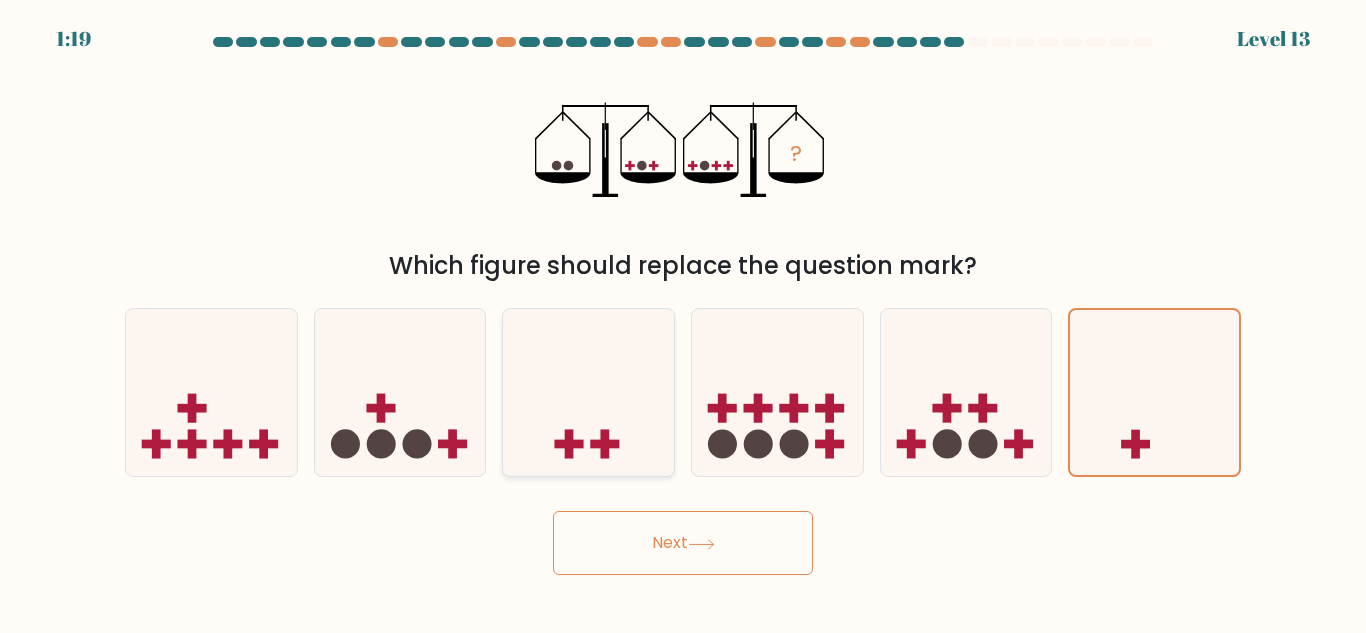 click 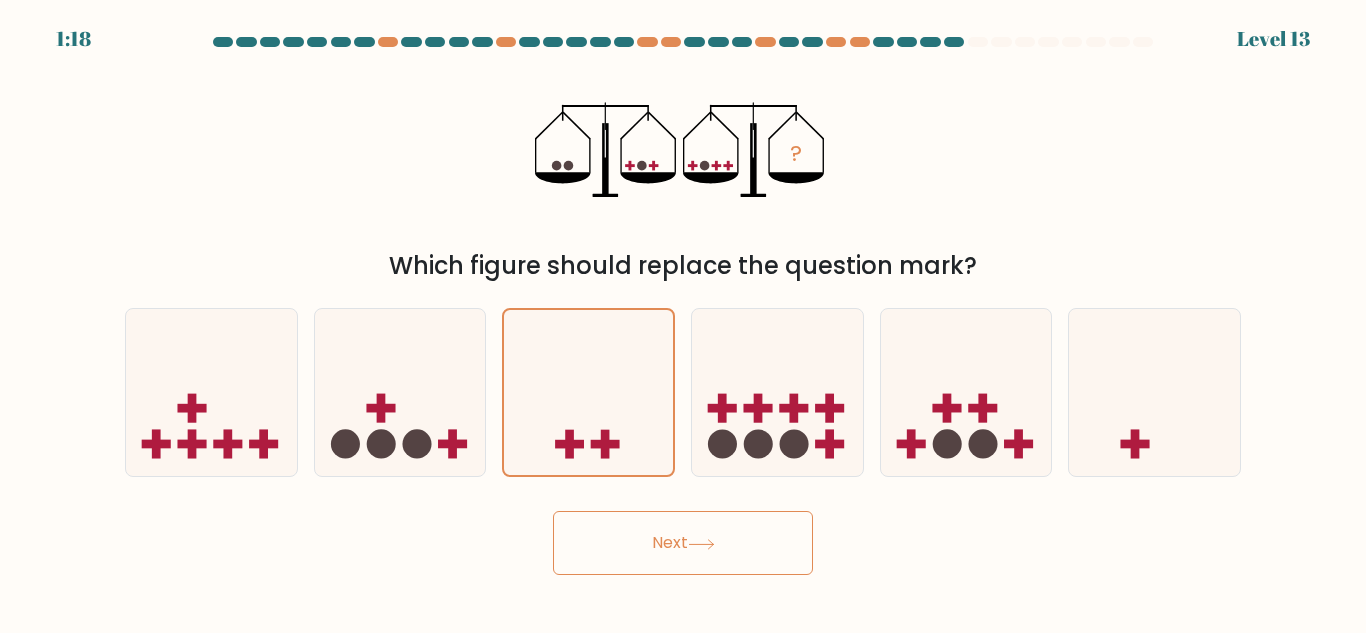click on "Next" at bounding box center (683, 543) 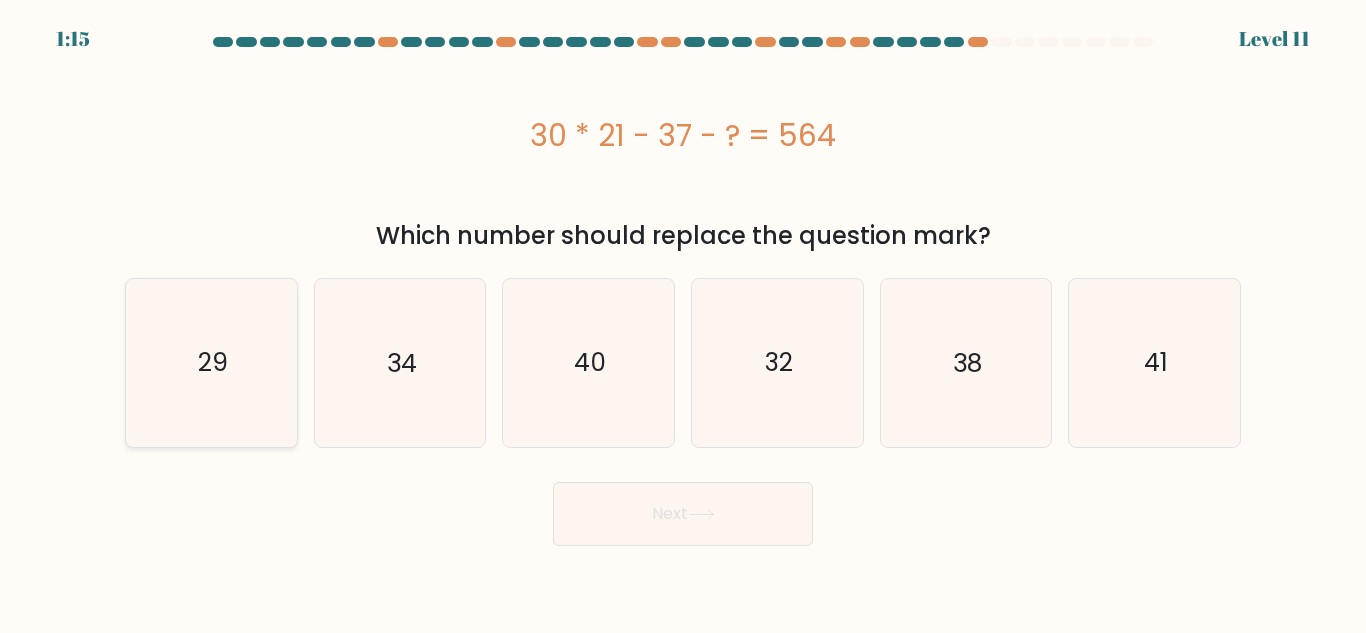 drag, startPoint x: 163, startPoint y: 341, endPoint x: 175, endPoint y: 350, distance: 15 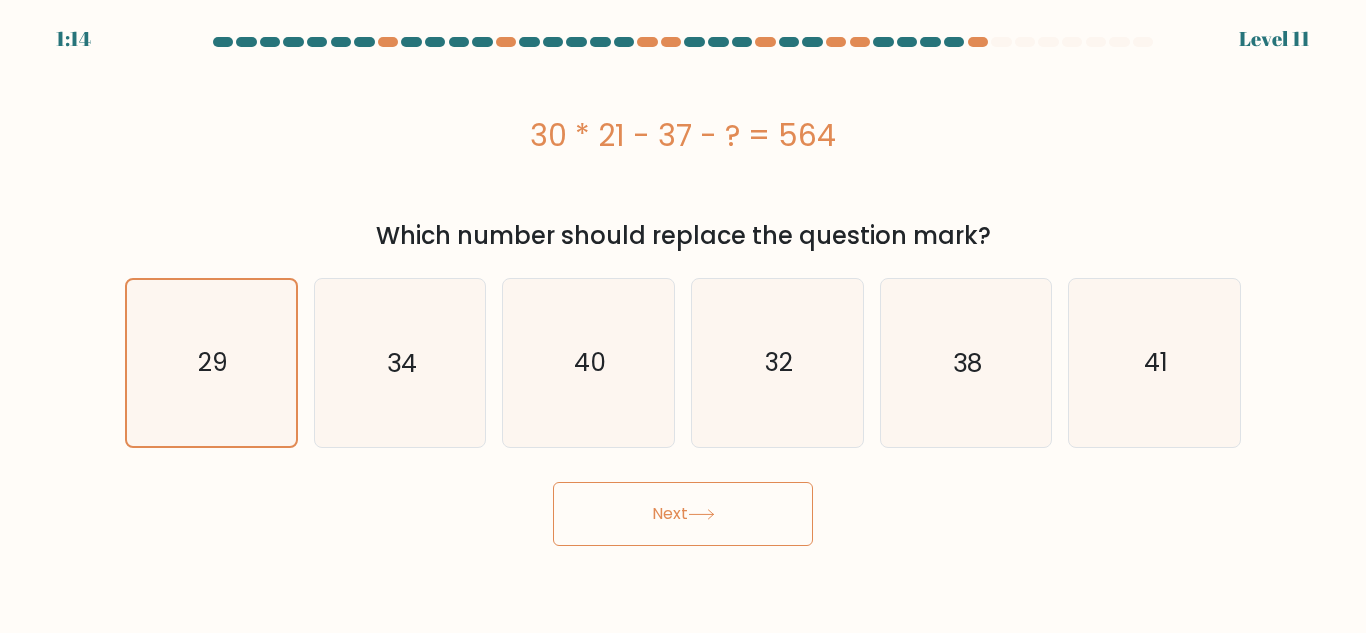 click on "1:14
Level 11" at bounding box center [683, 316] 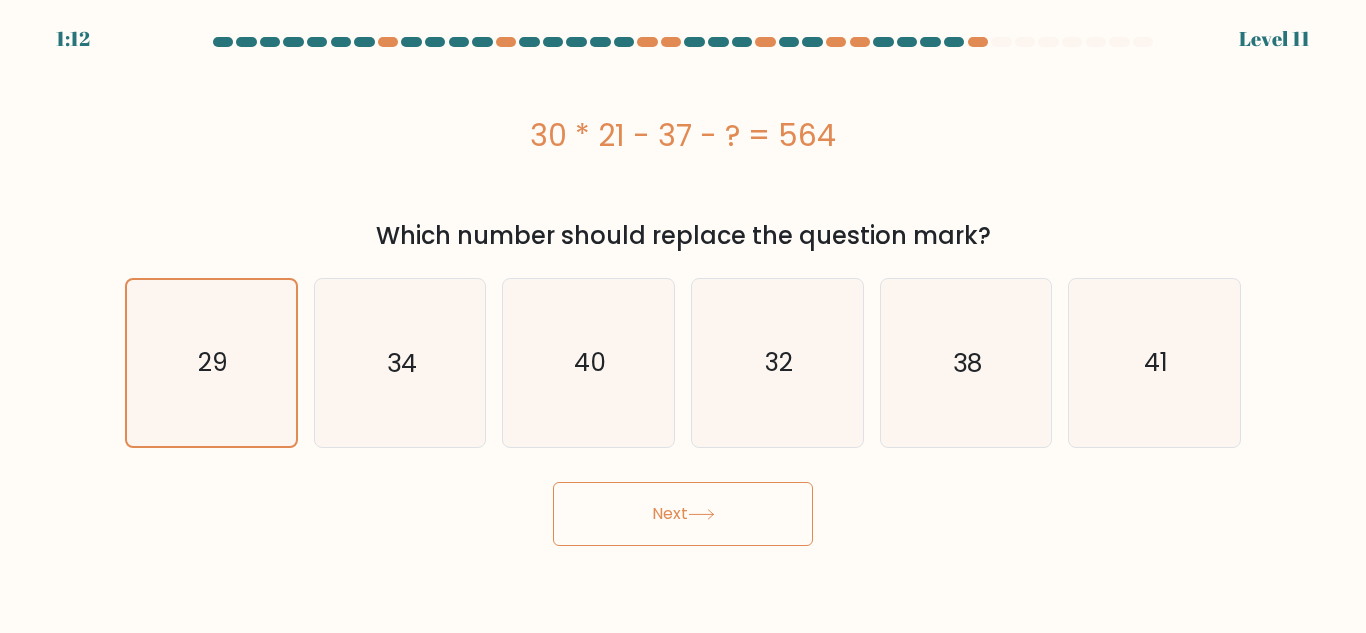 click on "Next" at bounding box center [683, 514] 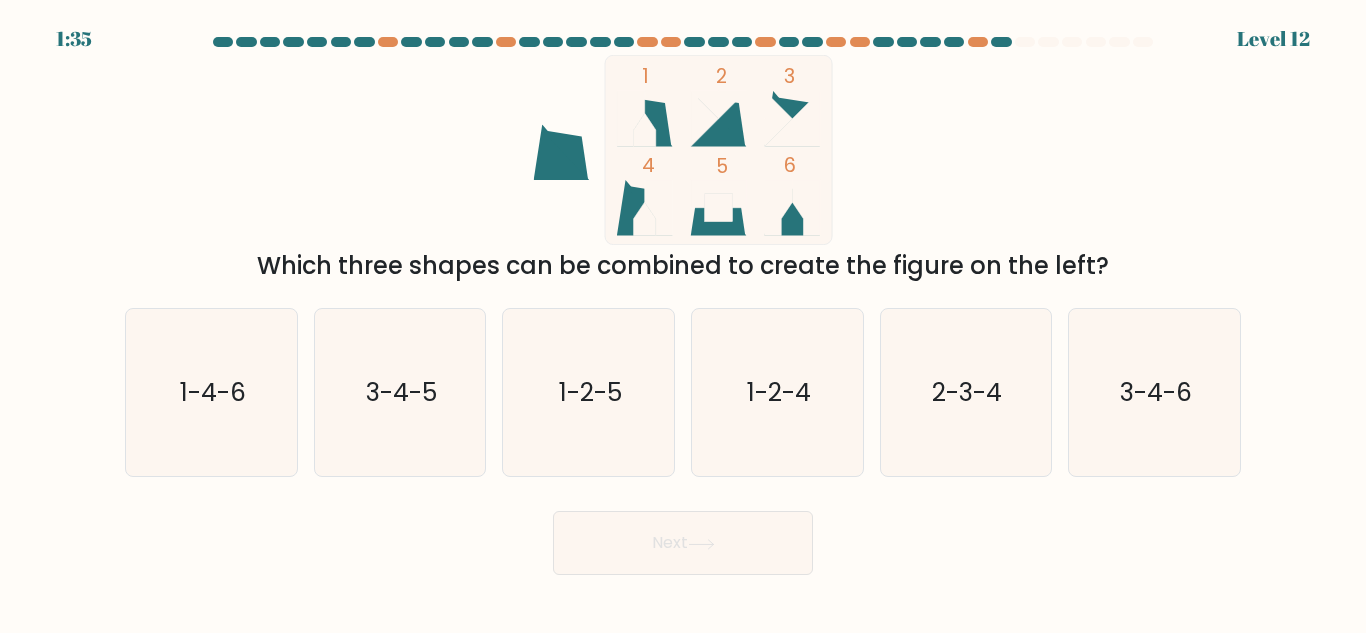 click on "a.
1-4-6" at bounding box center [211, 392] 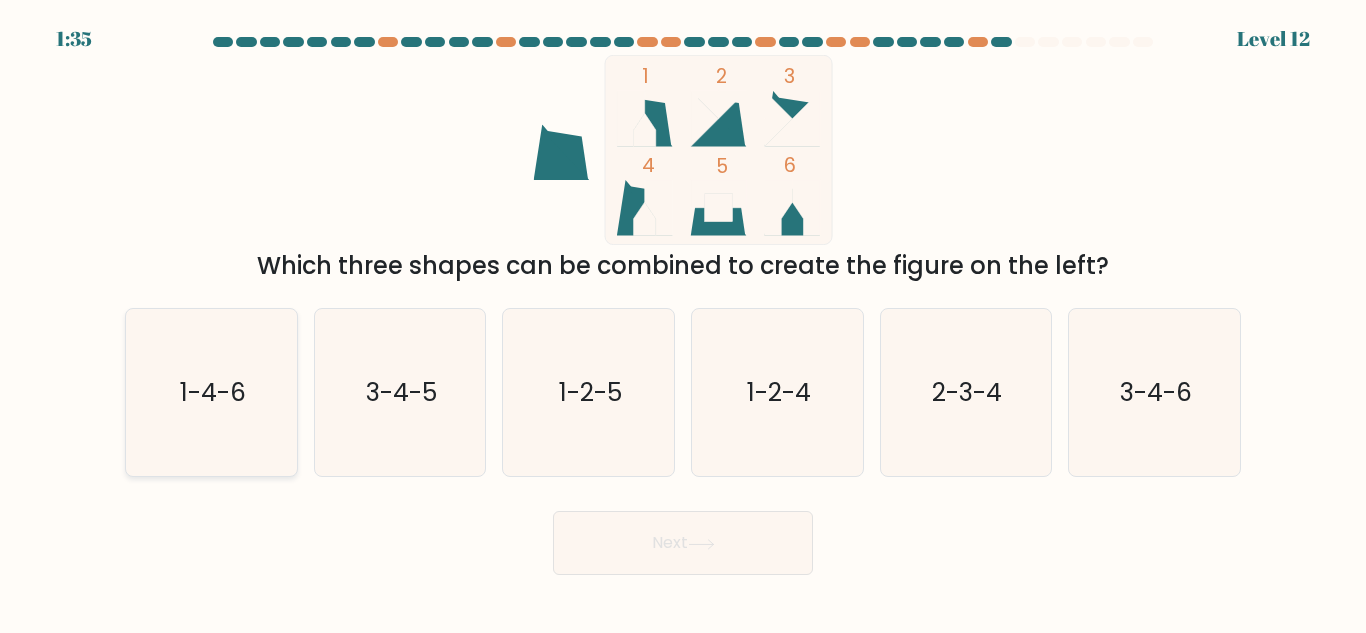 click on "1-4-6" 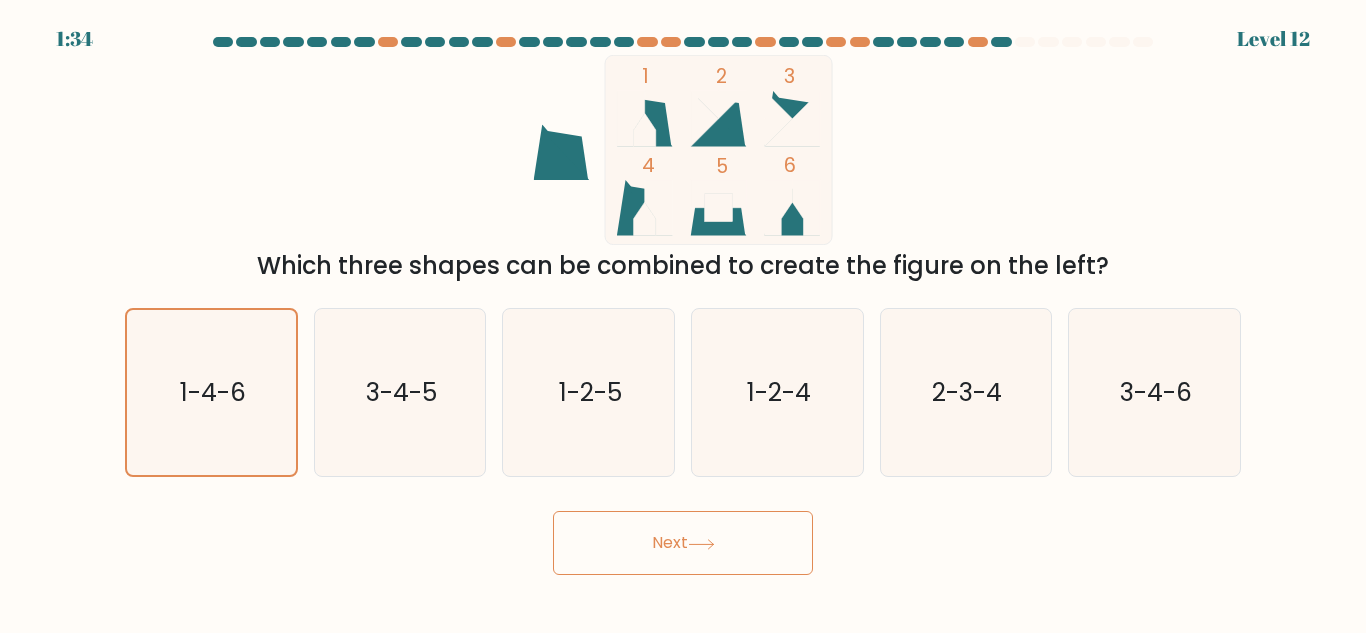 click on "Next" at bounding box center [683, 543] 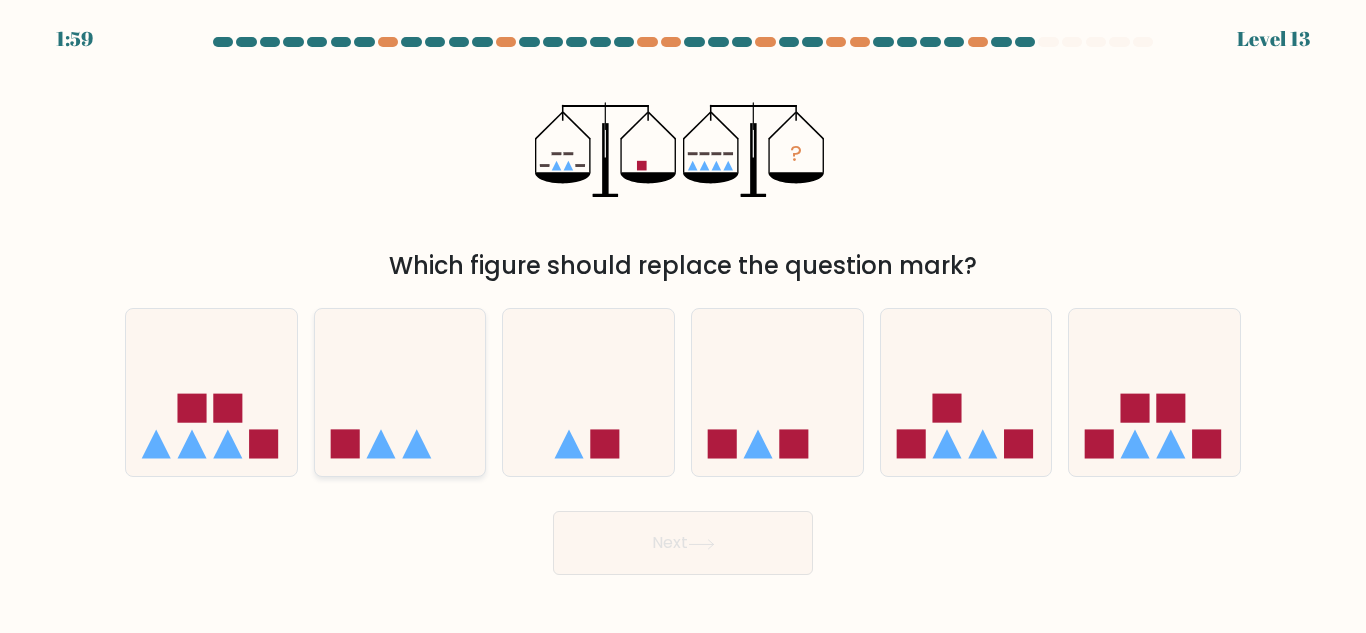 click 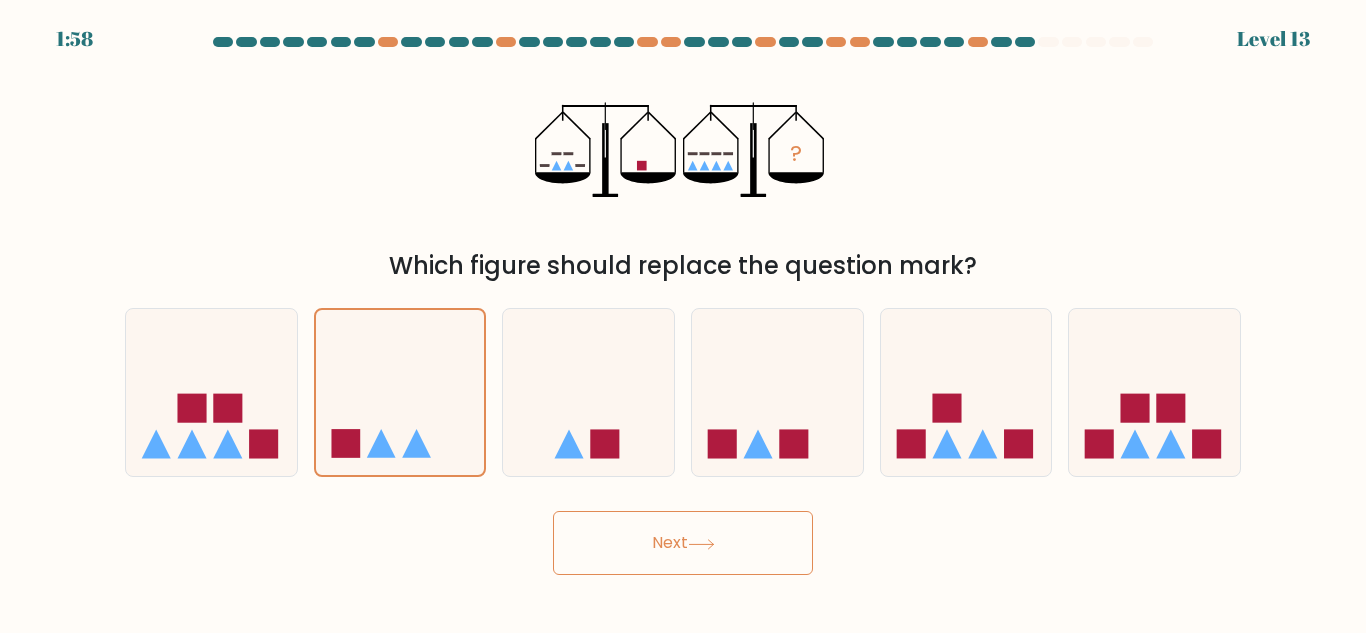 click on "Next" at bounding box center [683, 543] 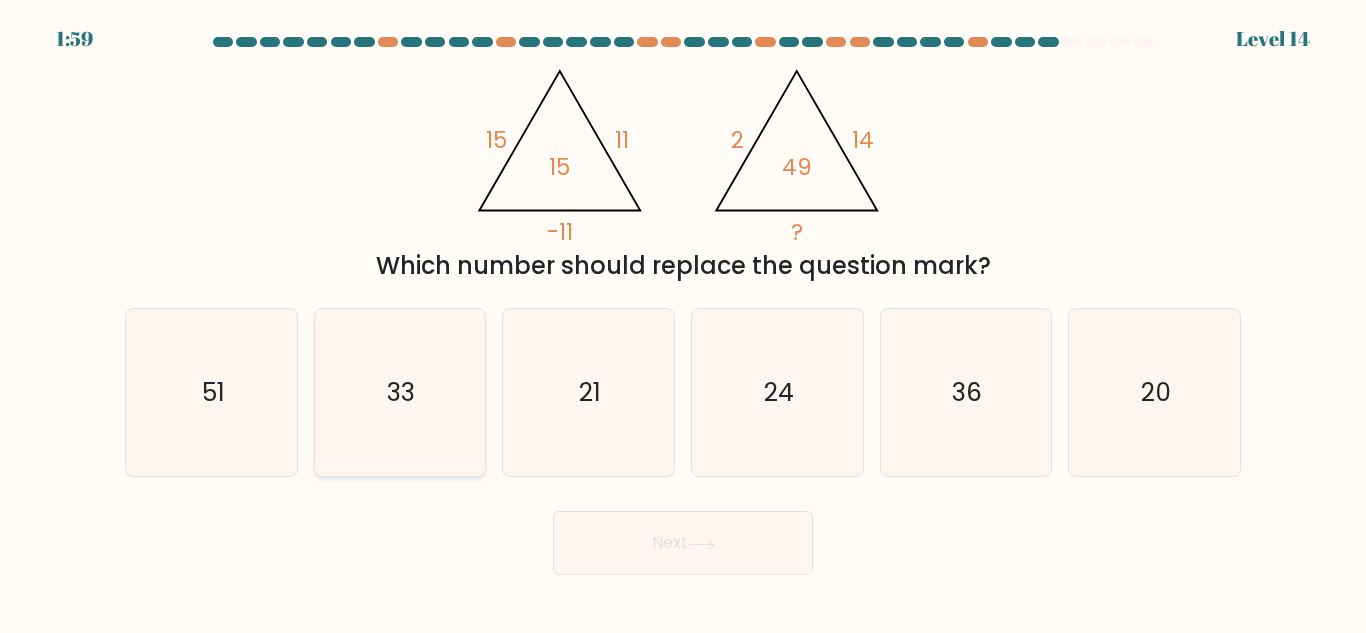 click on "33" 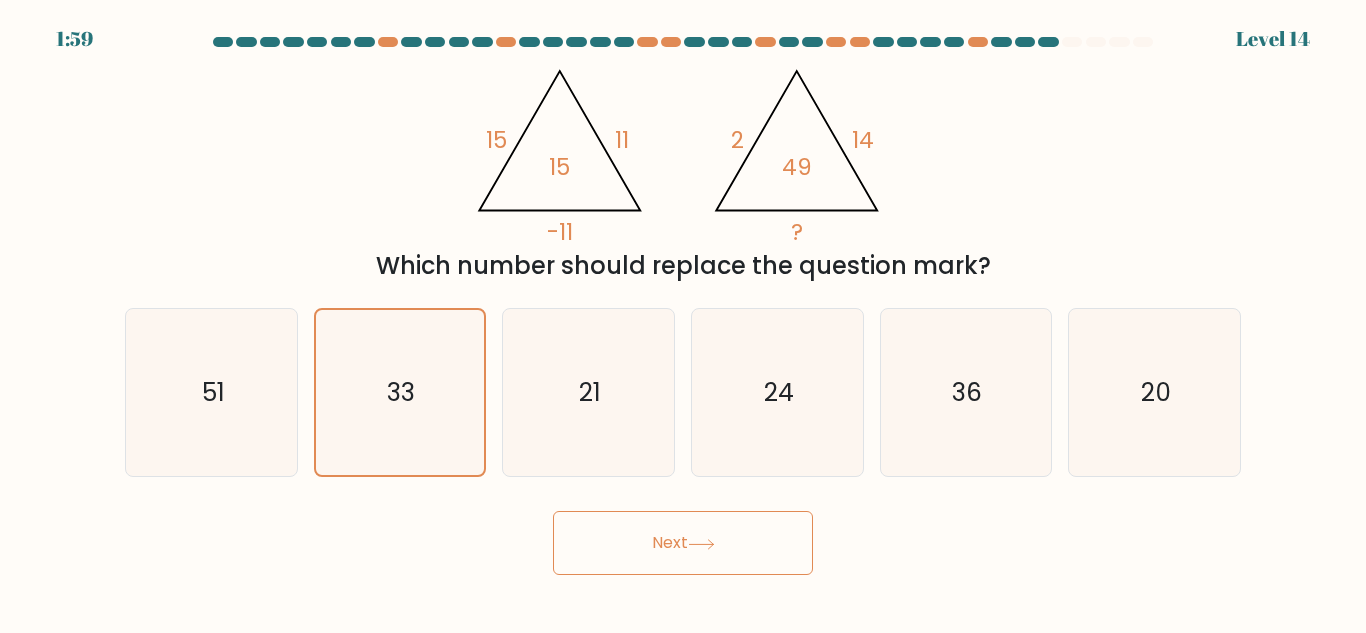 click on "1:59
Level 14" at bounding box center [683, 316] 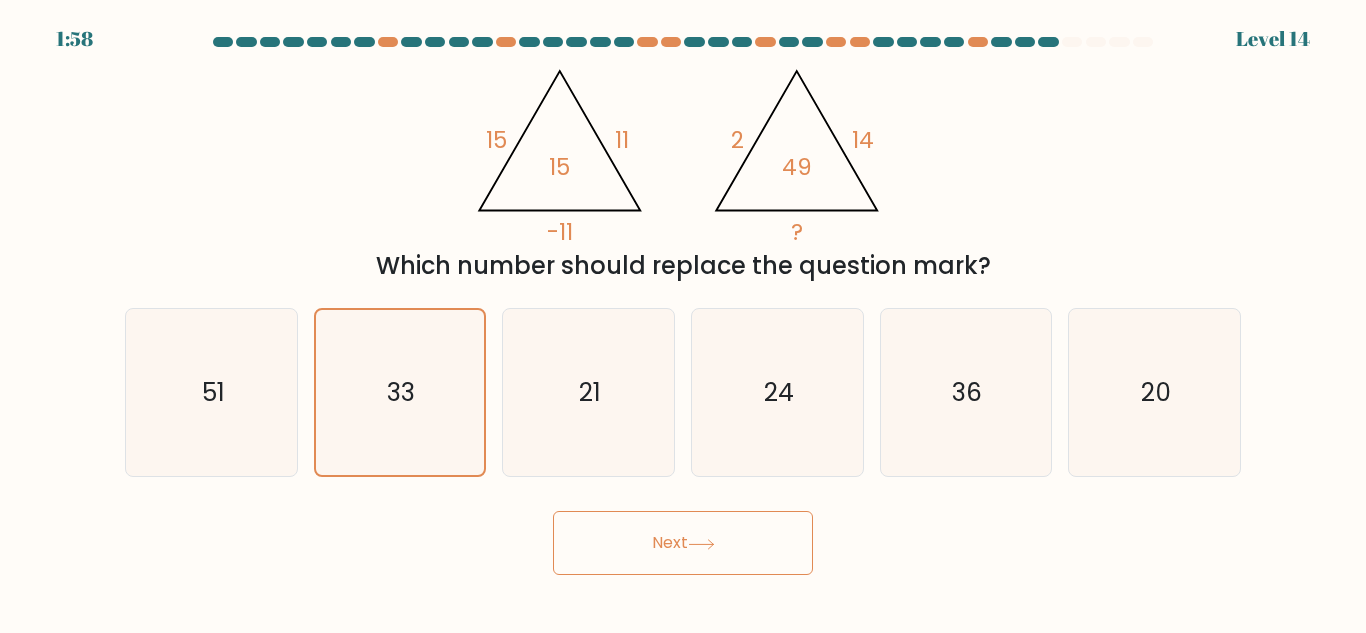 click on "Next" at bounding box center [683, 543] 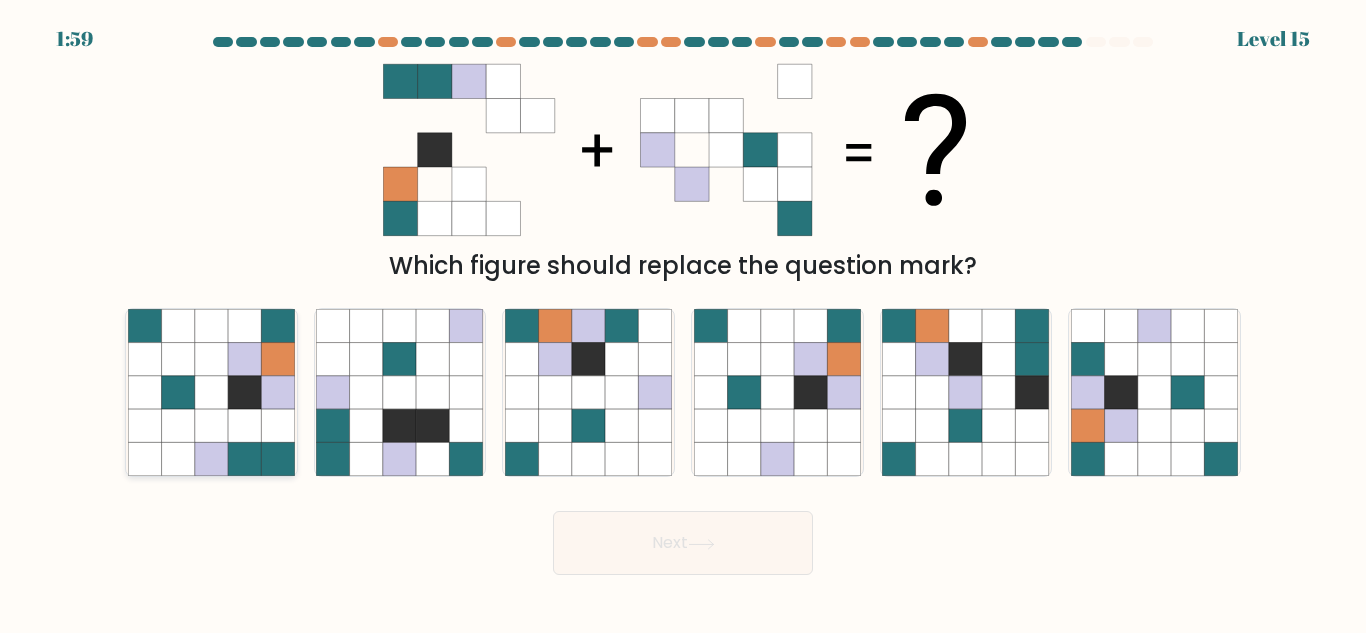 click 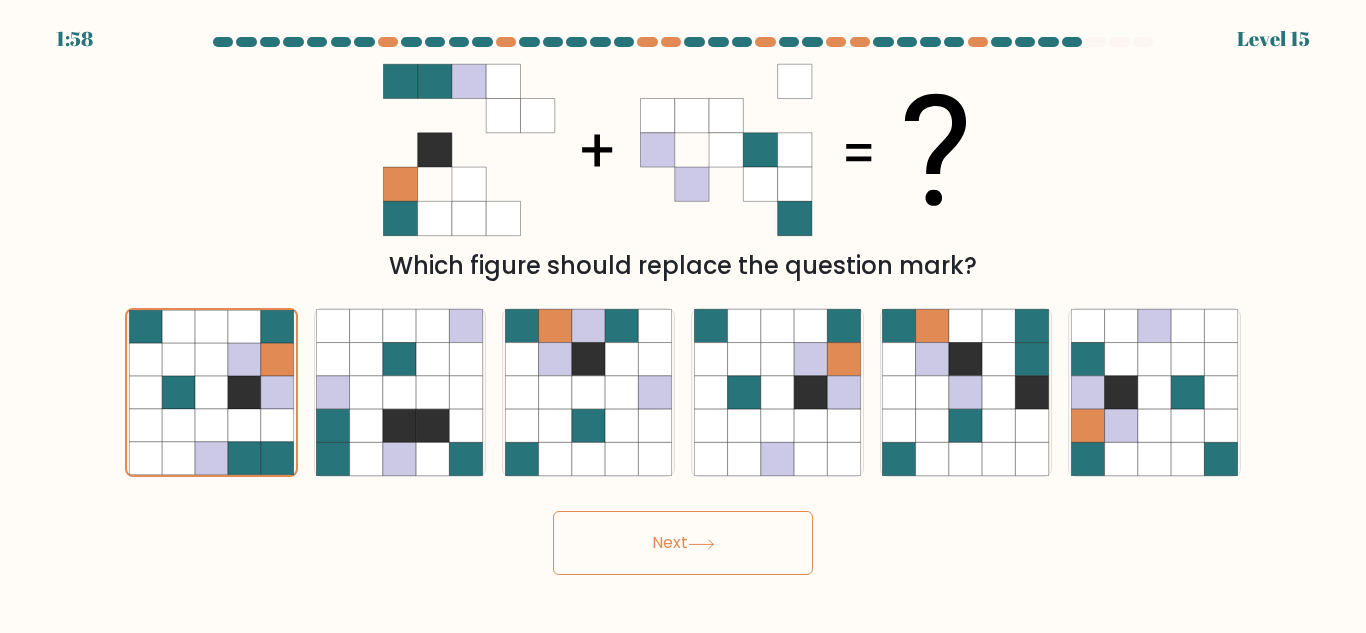 click on "Next" at bounding box center [683, 543] 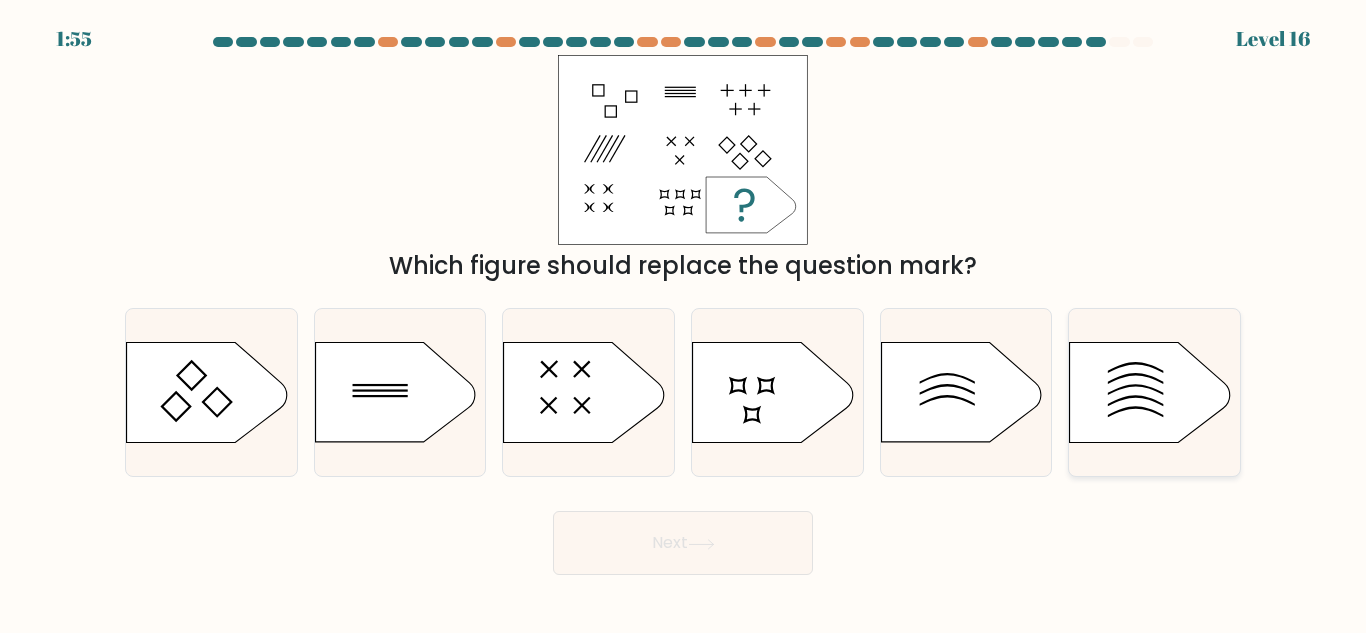 click 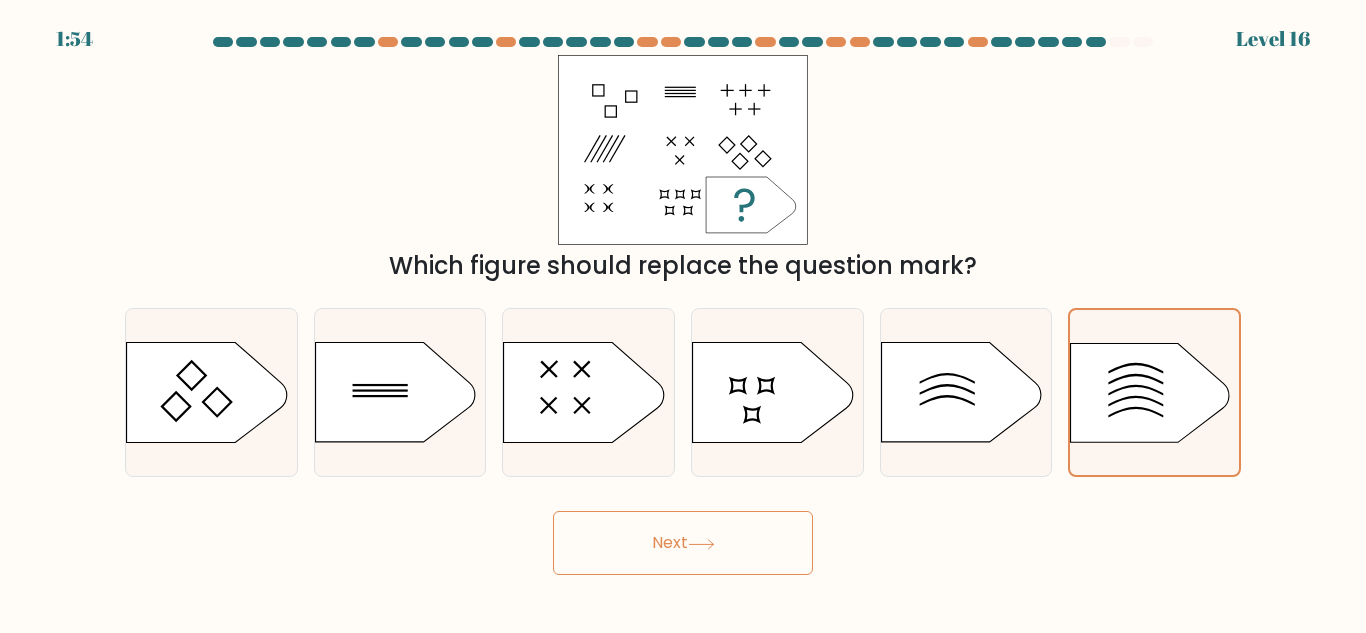 click on "Next" at bounding box center [683, 543] 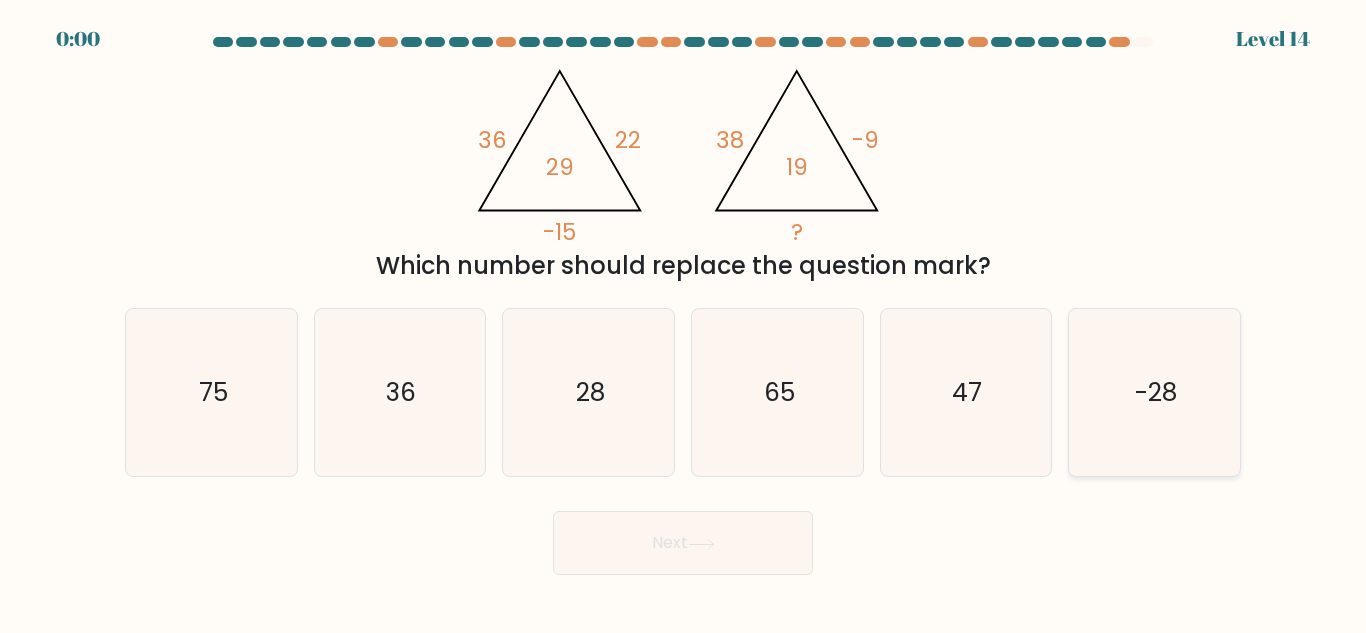 click on "-28" 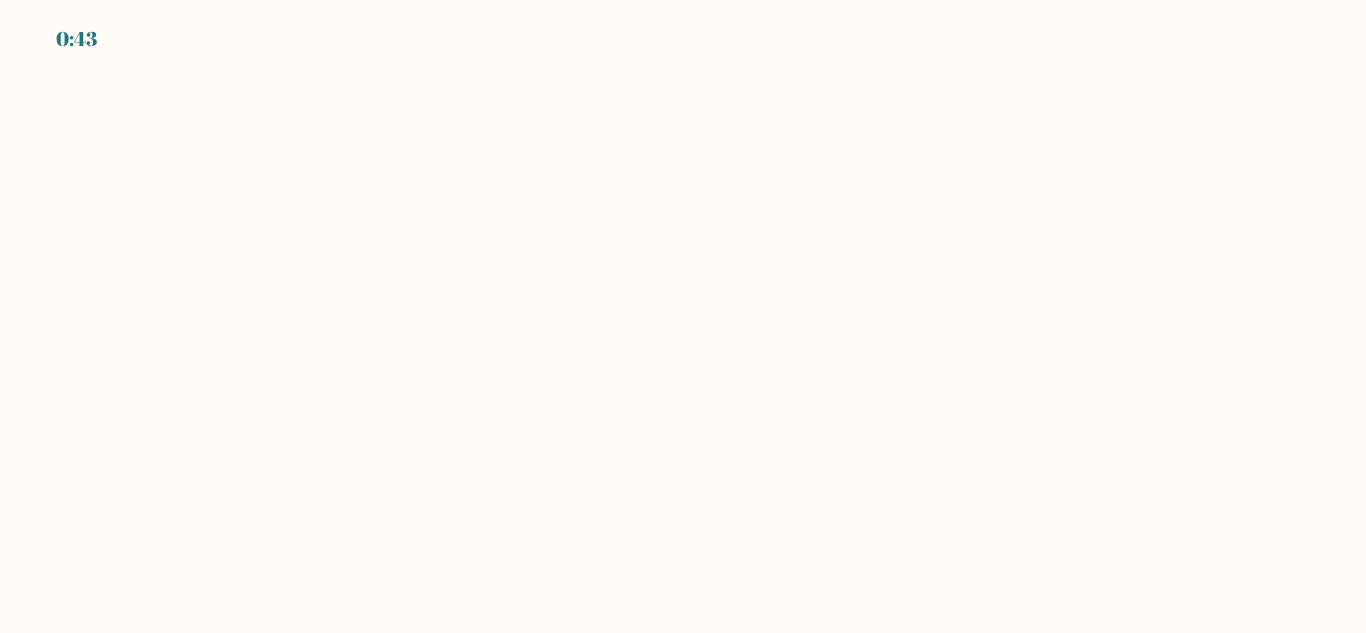 scroll, scrollTop: 0, scrollLeft: 0, axis: both 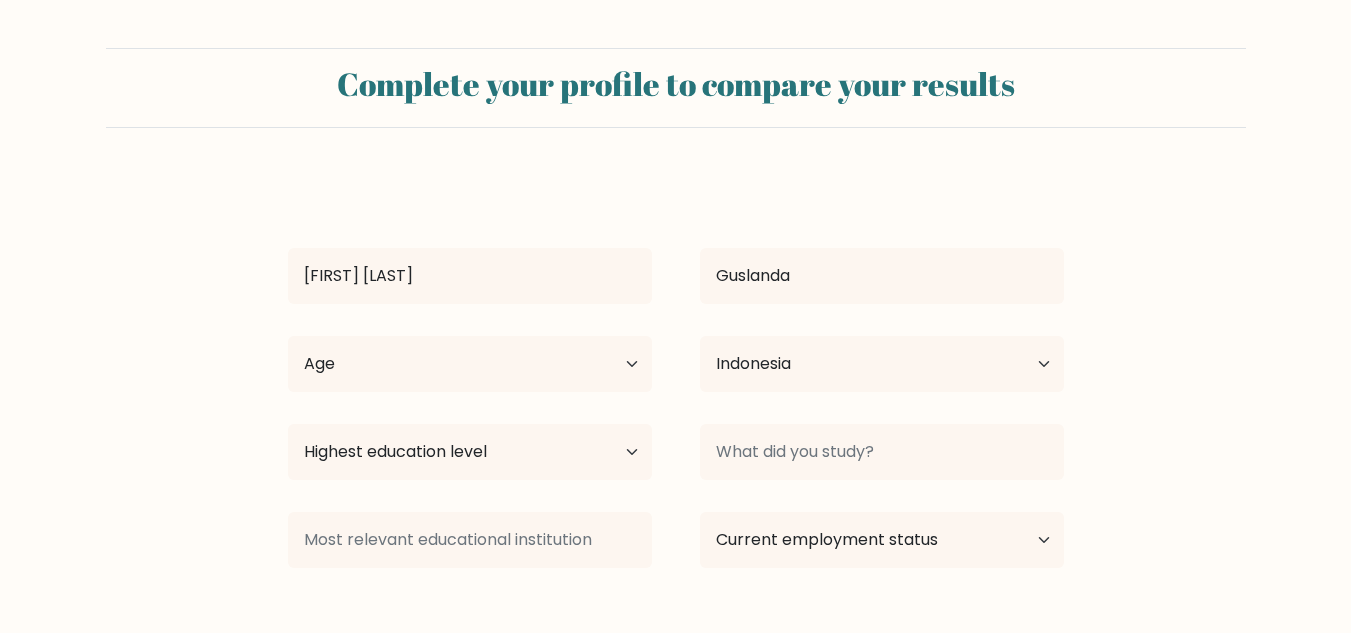 select on "ID" 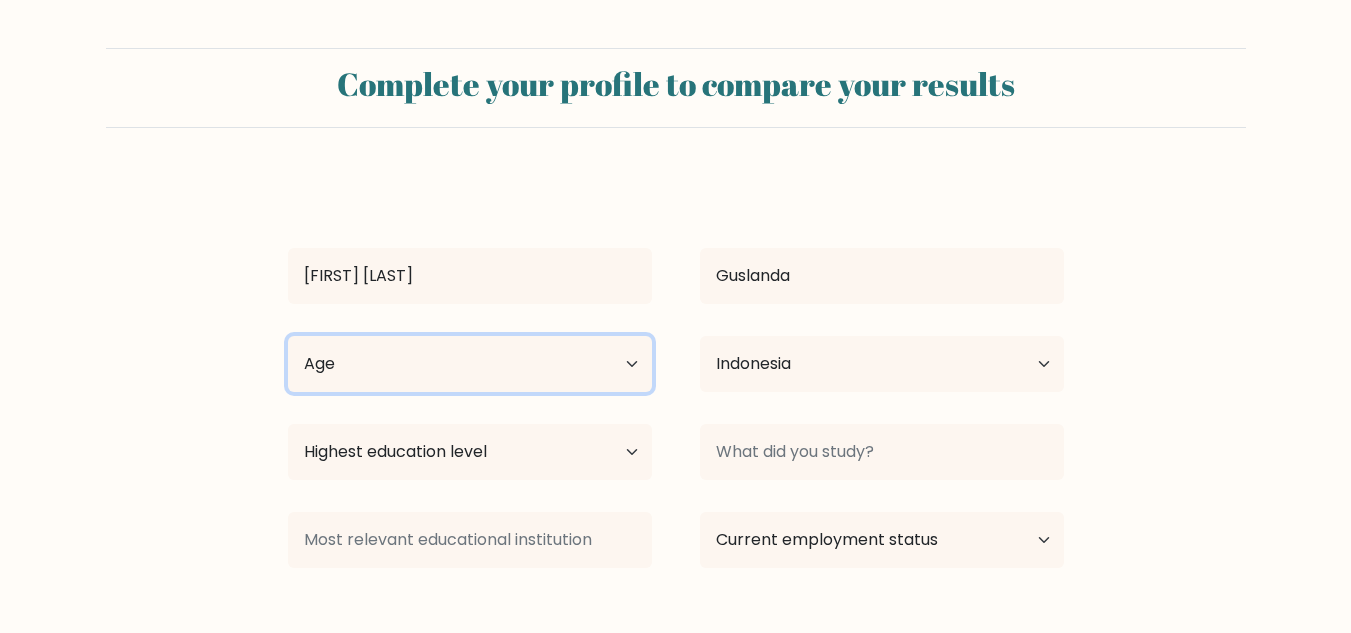 click on "Age
Under 18 years old
18-24 years old
25-34 years old
35-44 years old
45-54 years old
55-64 years old
65 years old and above" at bounding box center [470, 364] 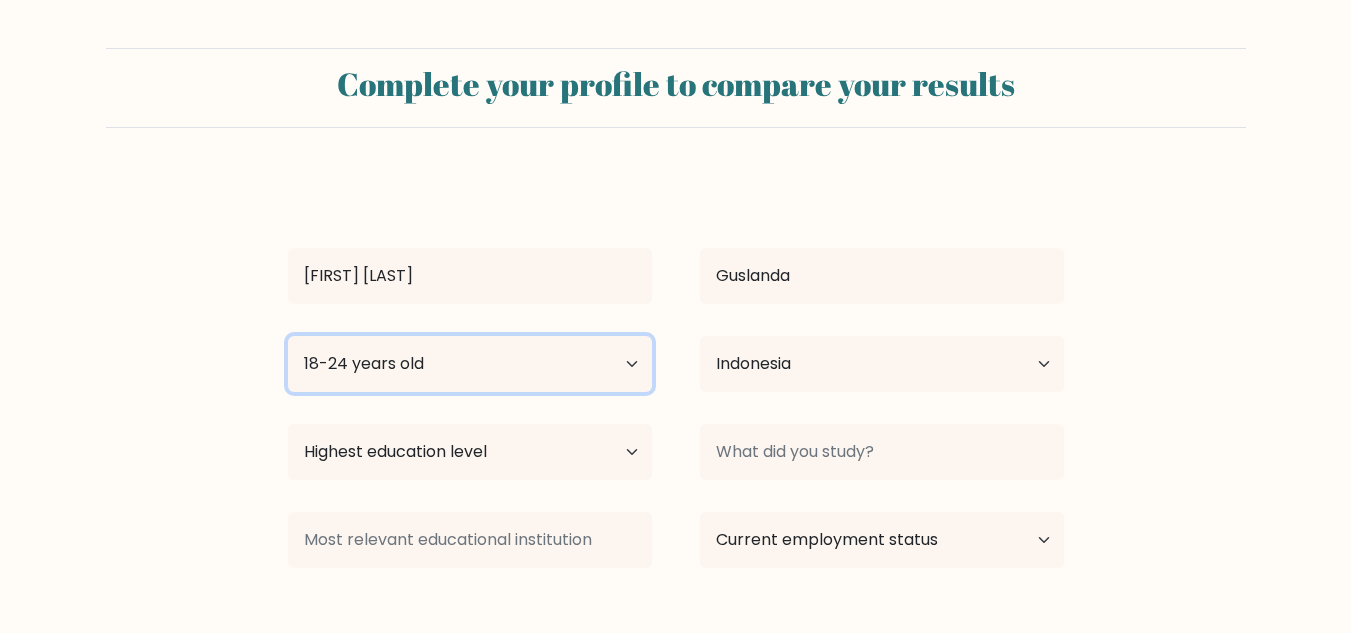 click on "Age
Under 18 years old
18-24 years old
25-34 years old
35-44 years old
45-54 years old
55-64 years old
65 years old and above" at bounding box center [470, 364] 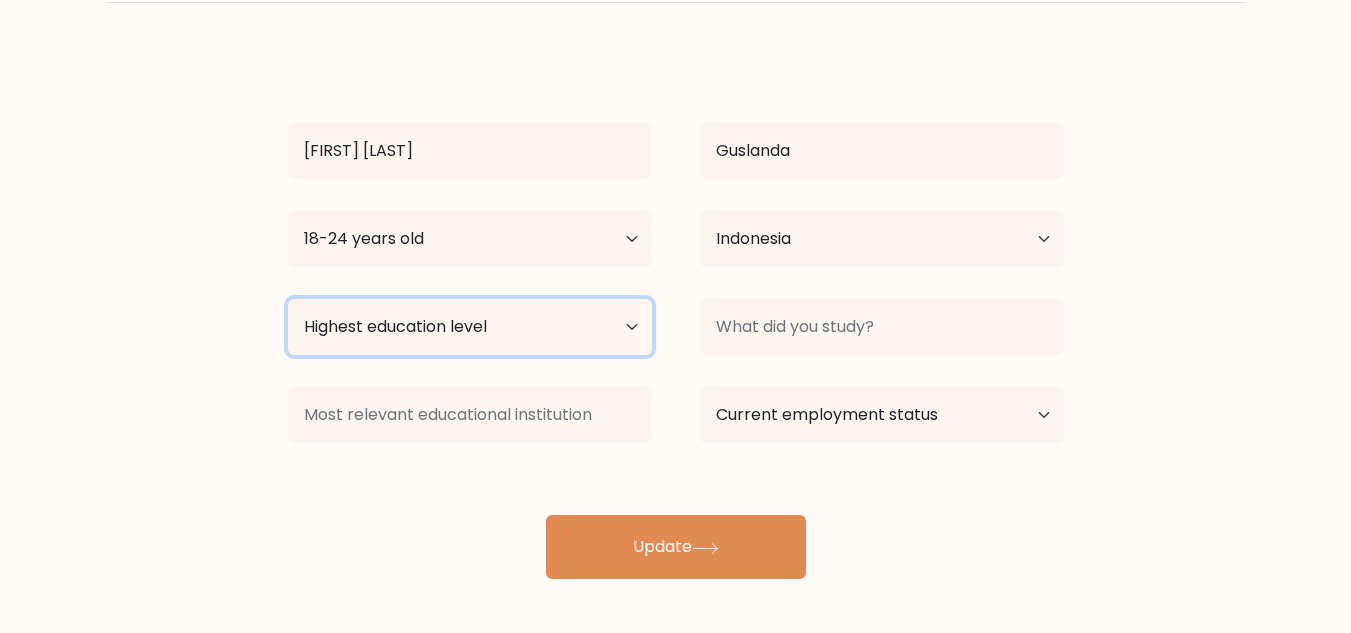 click on "Highest education level
No schooling
Primary
Lower Secondary
Upper Secondary
Occupation Specific
Bachelor's degree
Master's degree
Doctoral degree" at bounding box center (470, 327) 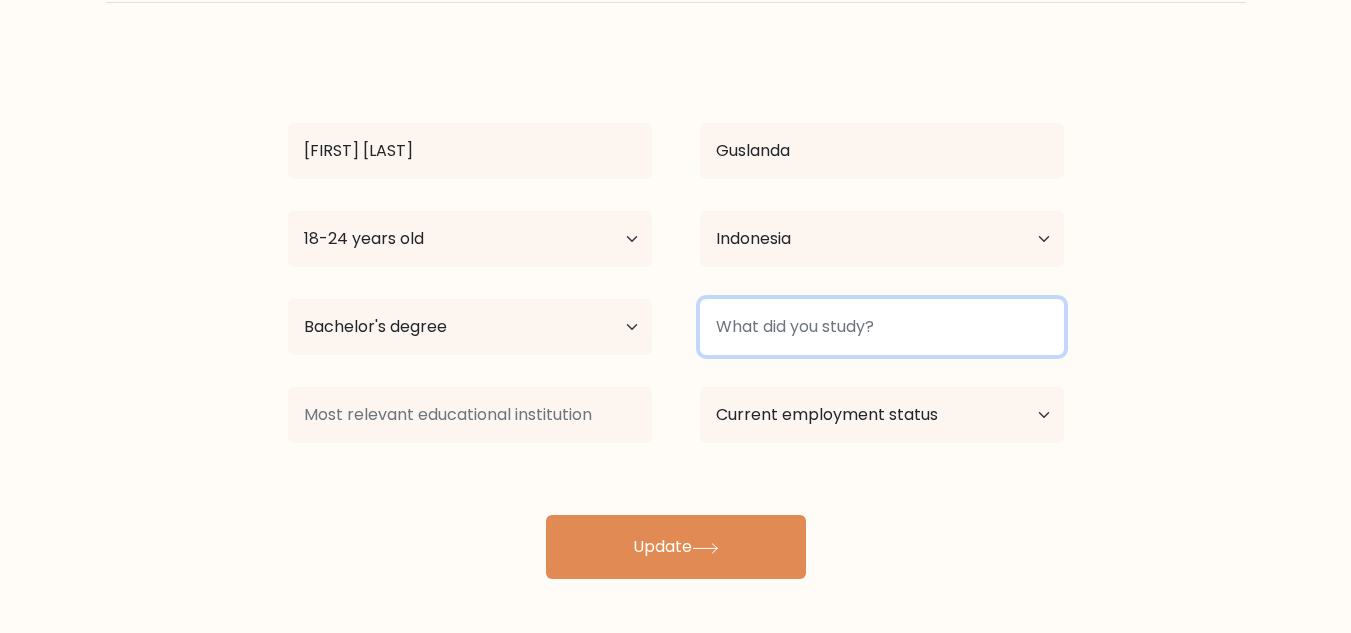 click at bounding box center [882, 327] 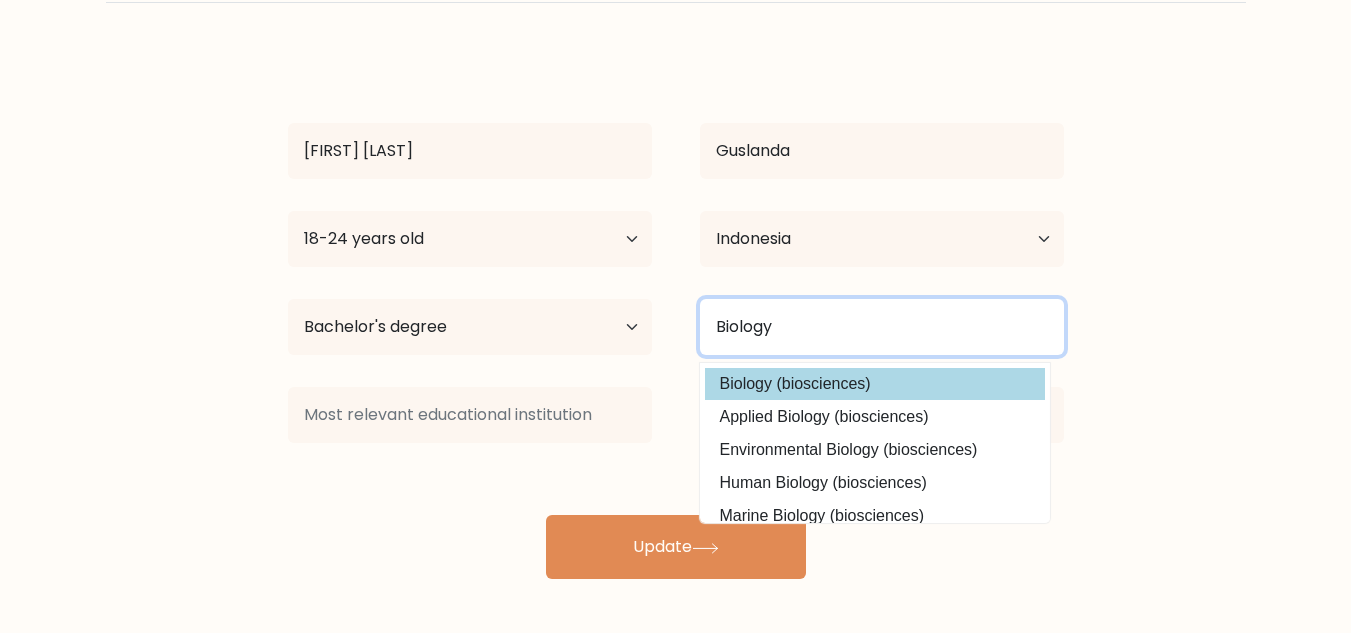 type on "Biology" 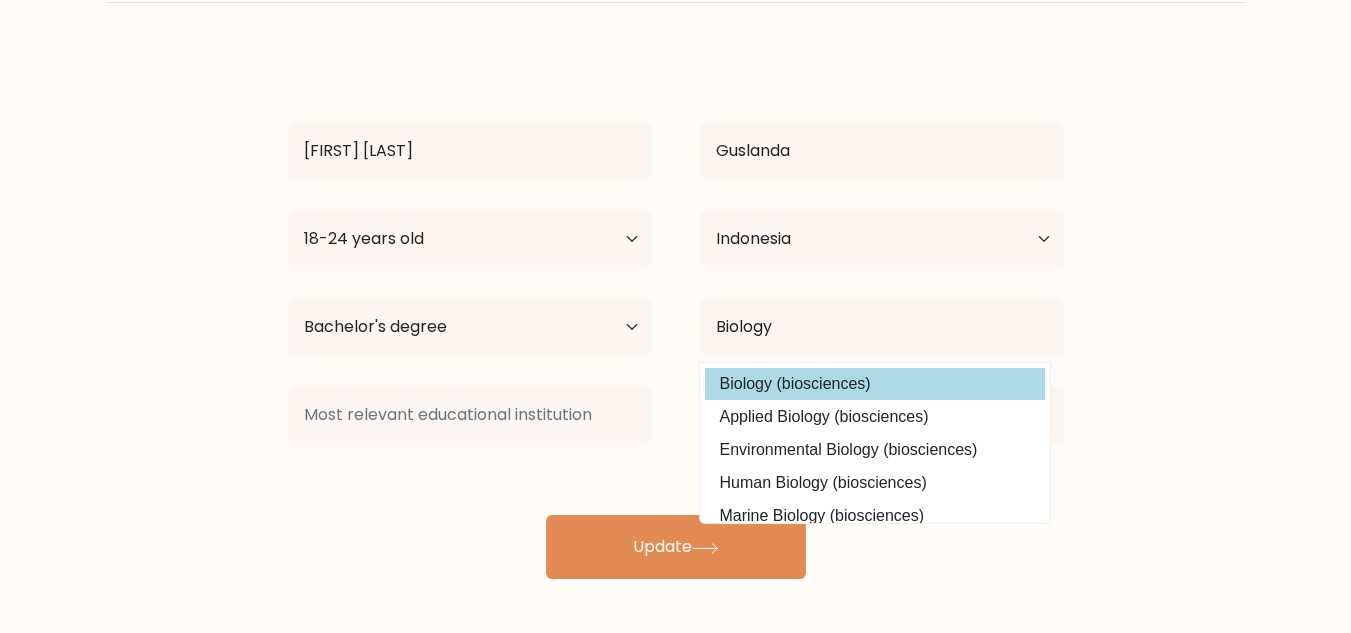 click on "Biology (biosciences)" at bounding box center (875, 384) 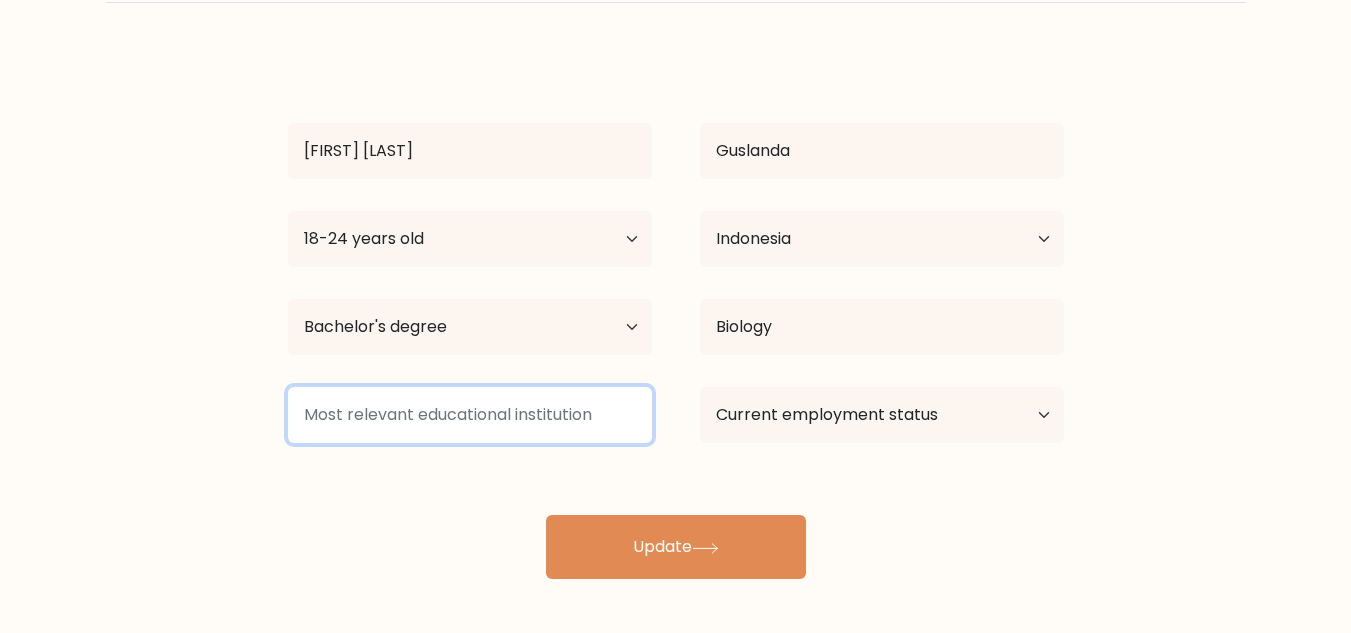click at bounding box center [470, 415] 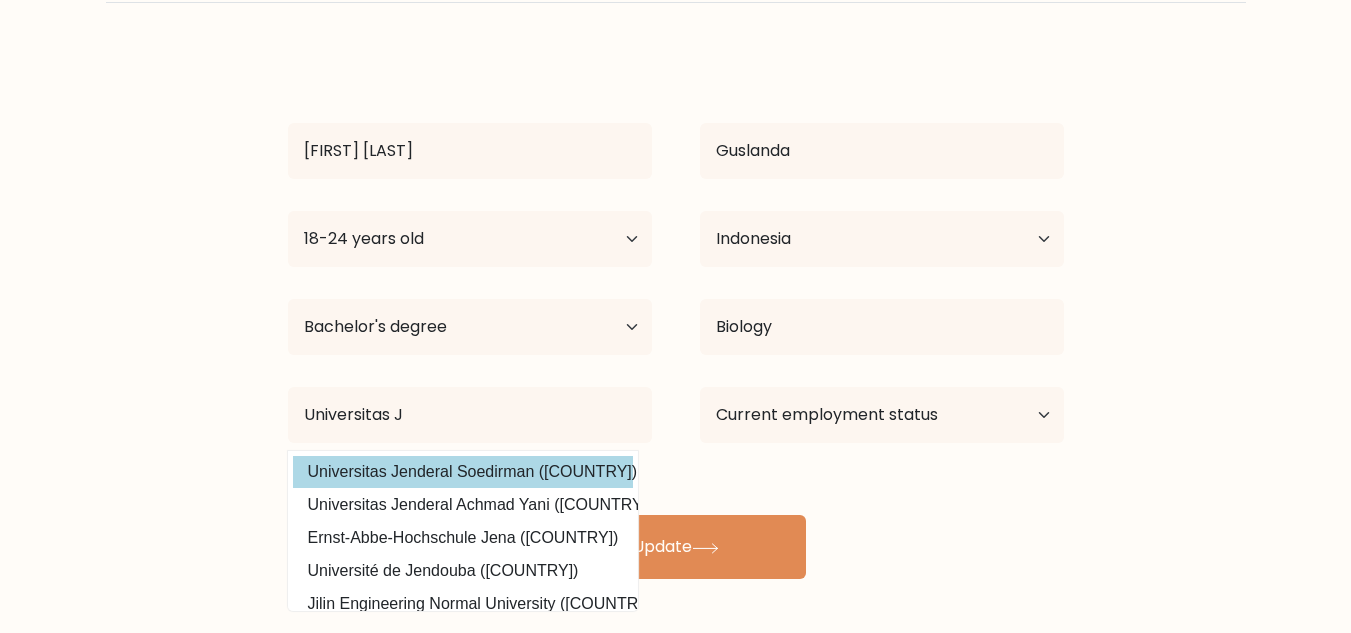 click on "Universitas Jenderal Soedirman (Indonesia)" at bounding box center [463, 472] 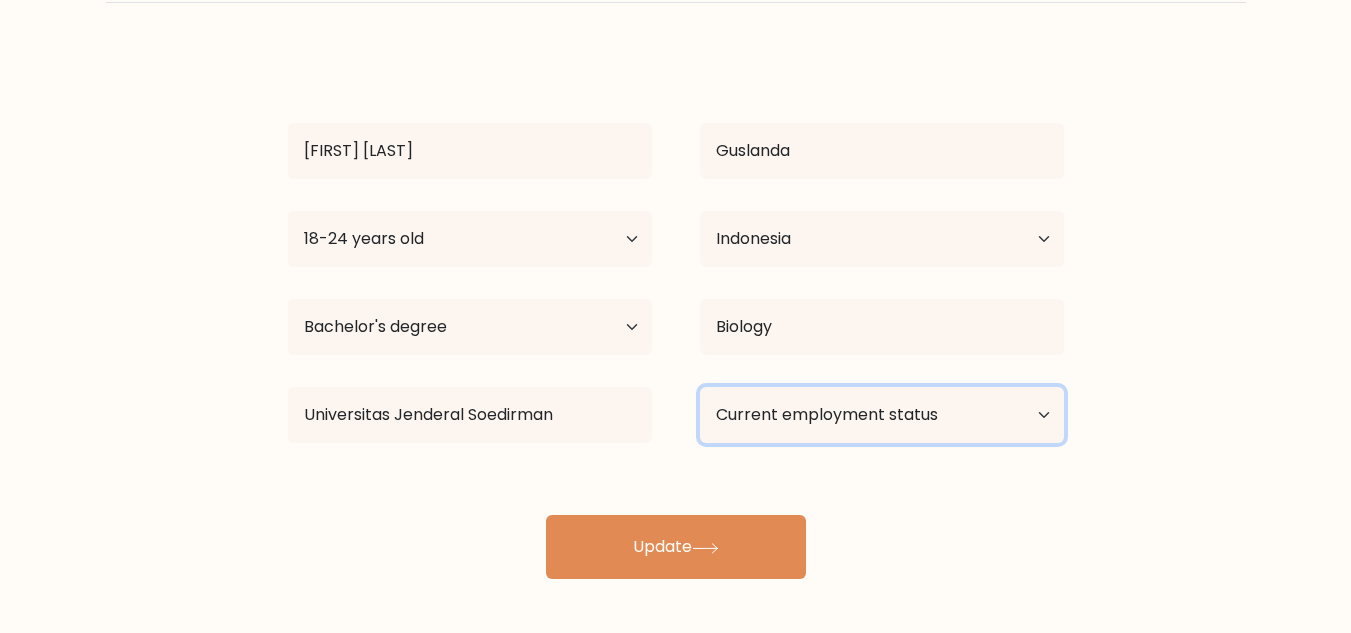 click on "Current employment status
Employed
Student
Retired
Other / prefer not to answer" at bounding box center (882, 415) 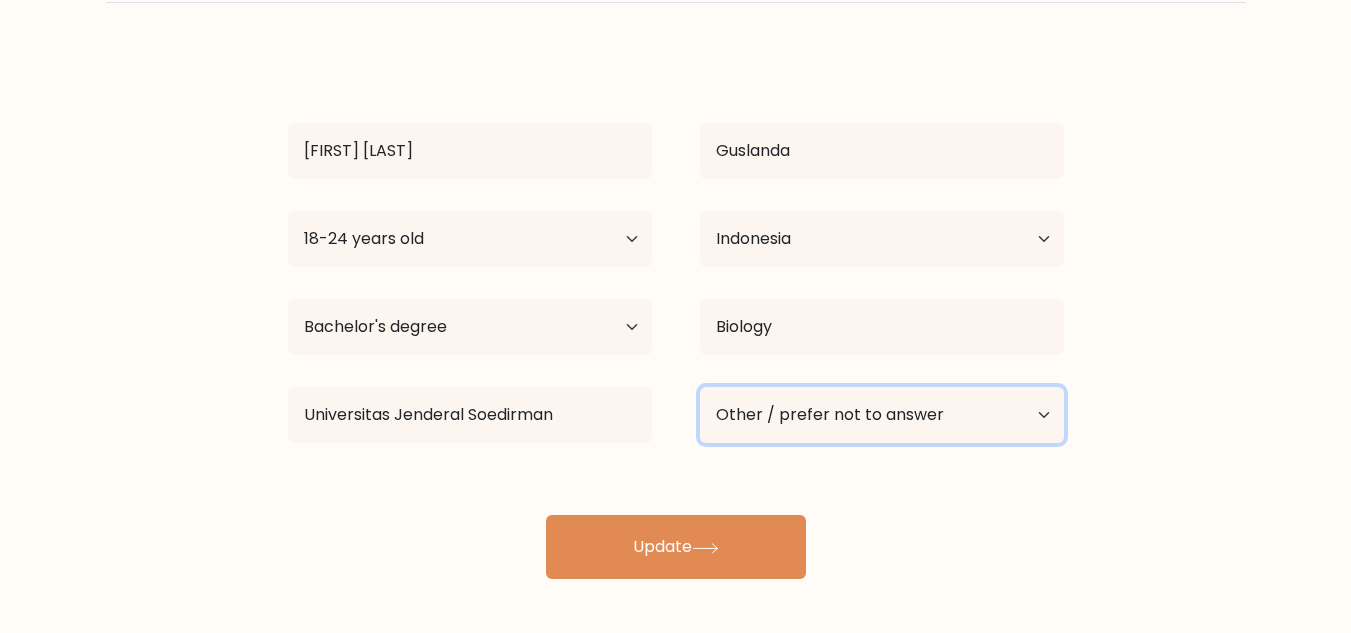 click on "Current employment status
Employed
Student
Retired
Other / prefer not to answer" at bounding box center (882, 415) 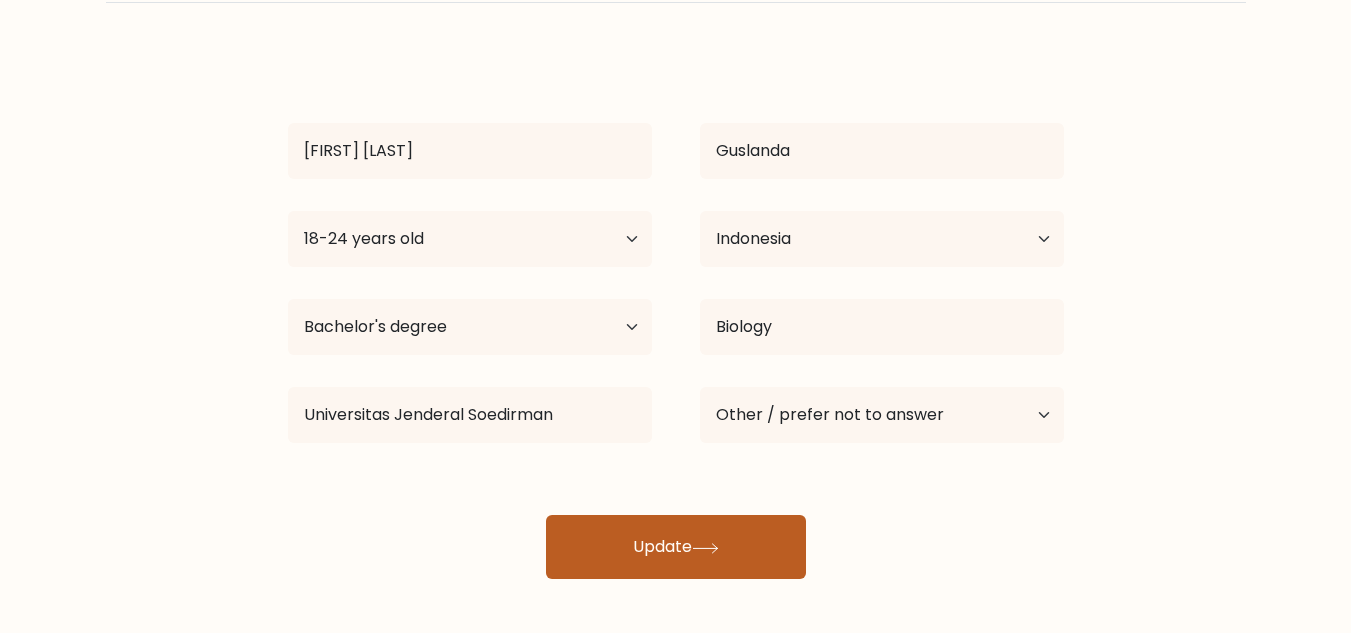 click on "Update" at bounding box center (676, 547) 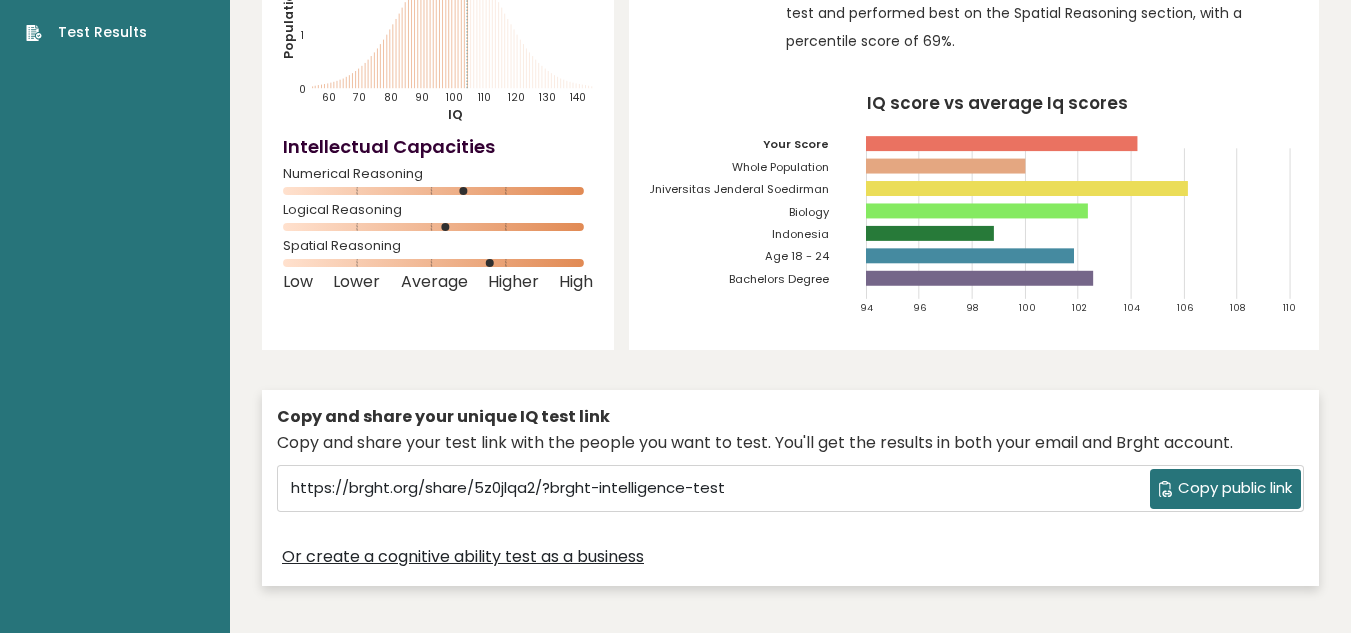 scroll, scrollTop: 300, scrollLeft: 0, axis: vertical 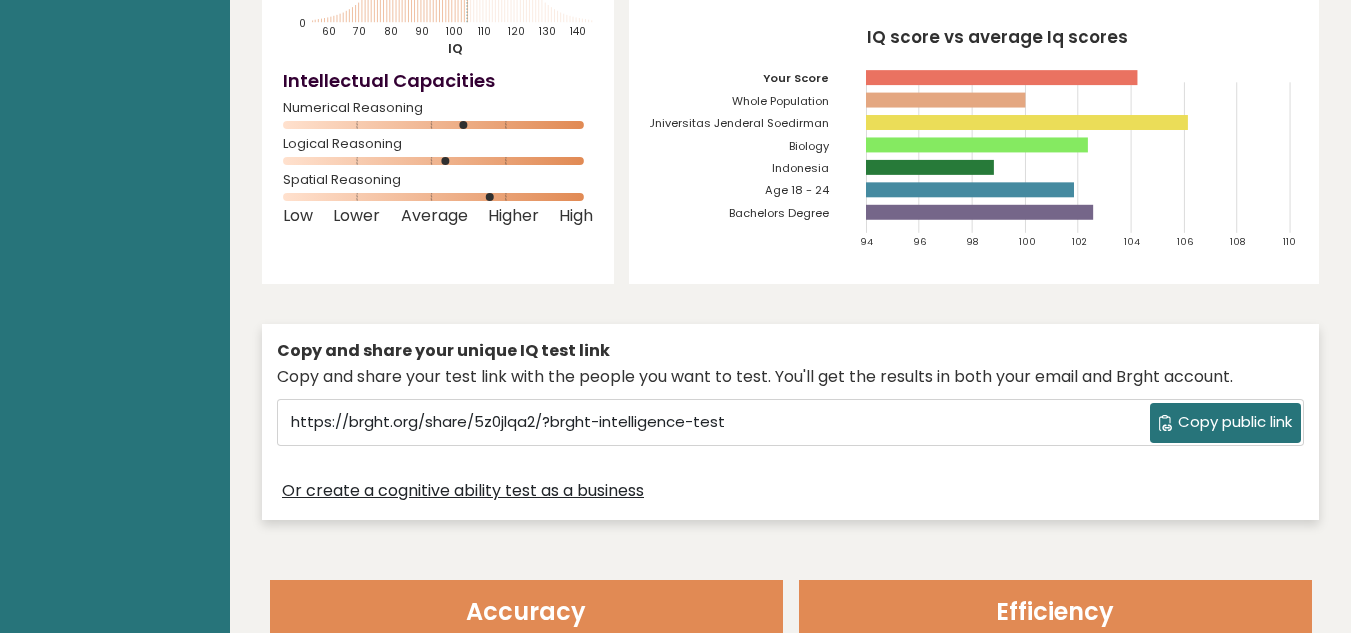 click on "Copy public link" at bounding box center (1235, 422) 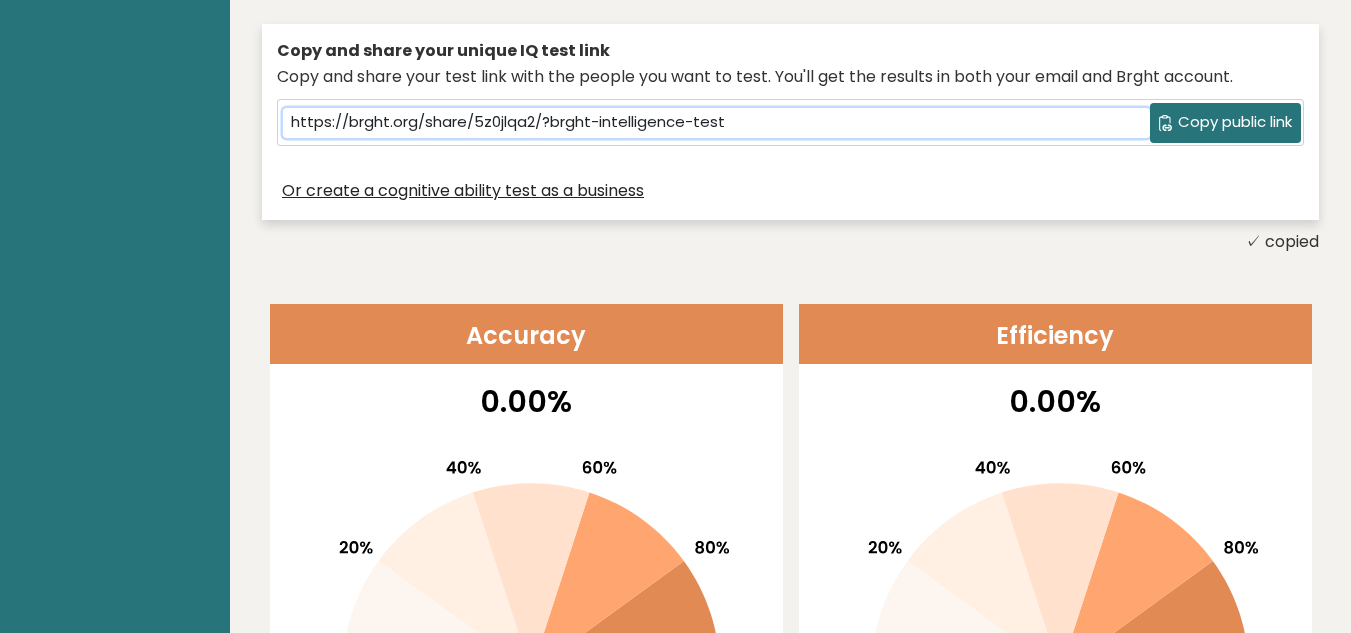 scroll, scrollTop: 200, scrollLeft: 0, axis: vertical 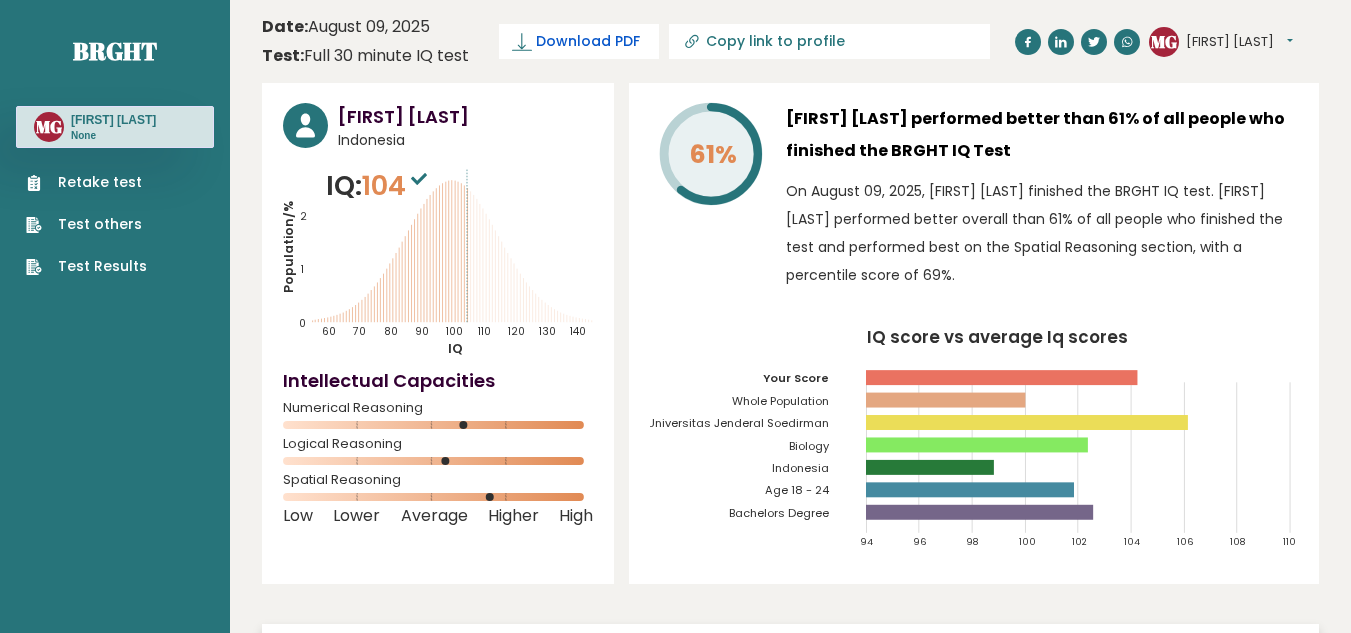 click on "Download PDF" at bounding box center [588, 41] 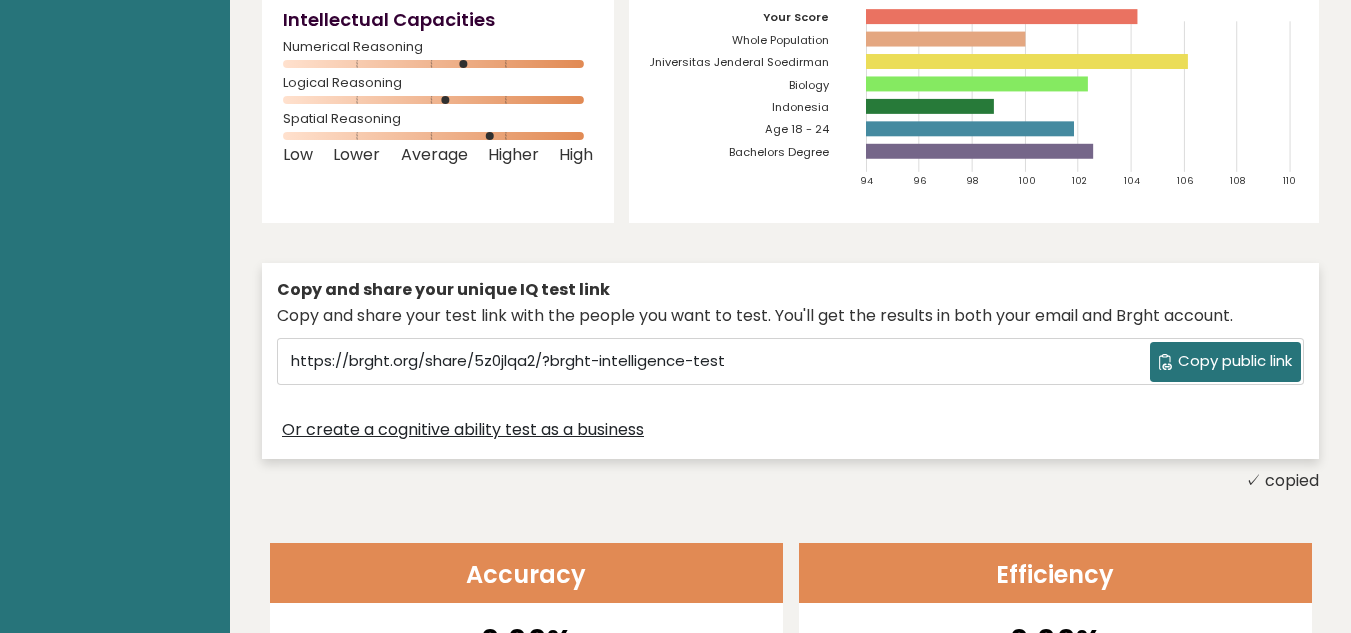 scroll, scrollTop: 700, scrollLeft: 0, axis: vertical 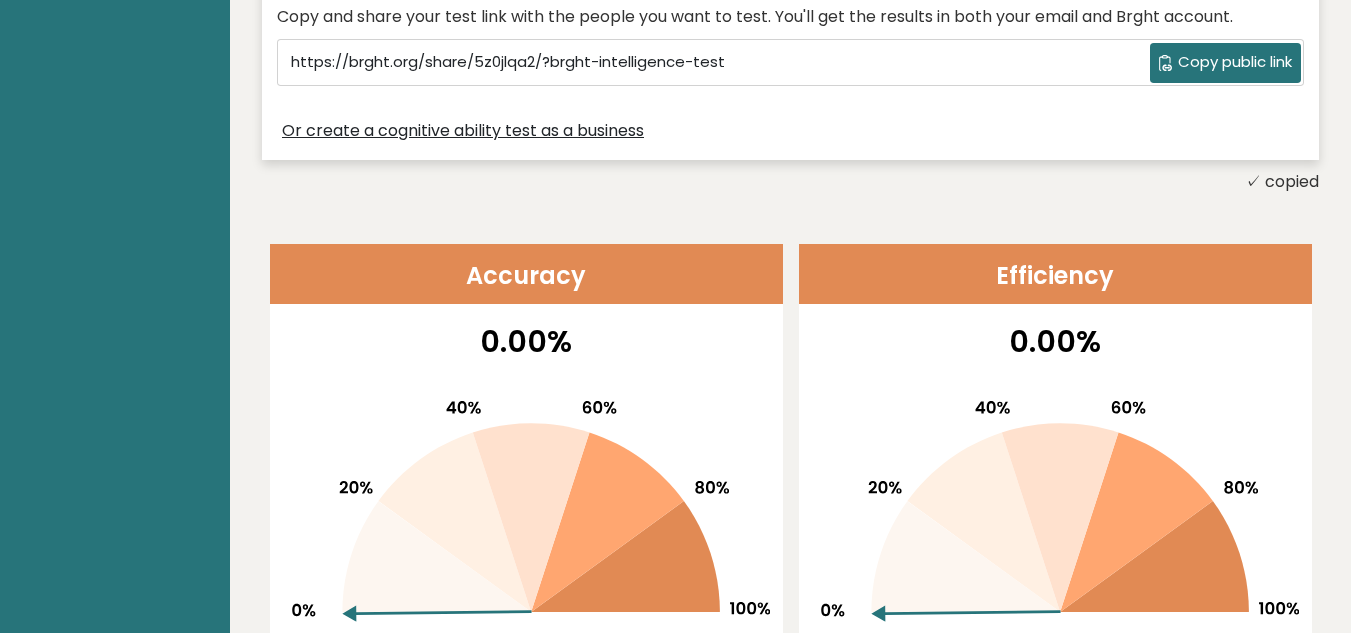 click on "Copy public link" at bounding box center [1235, 62] 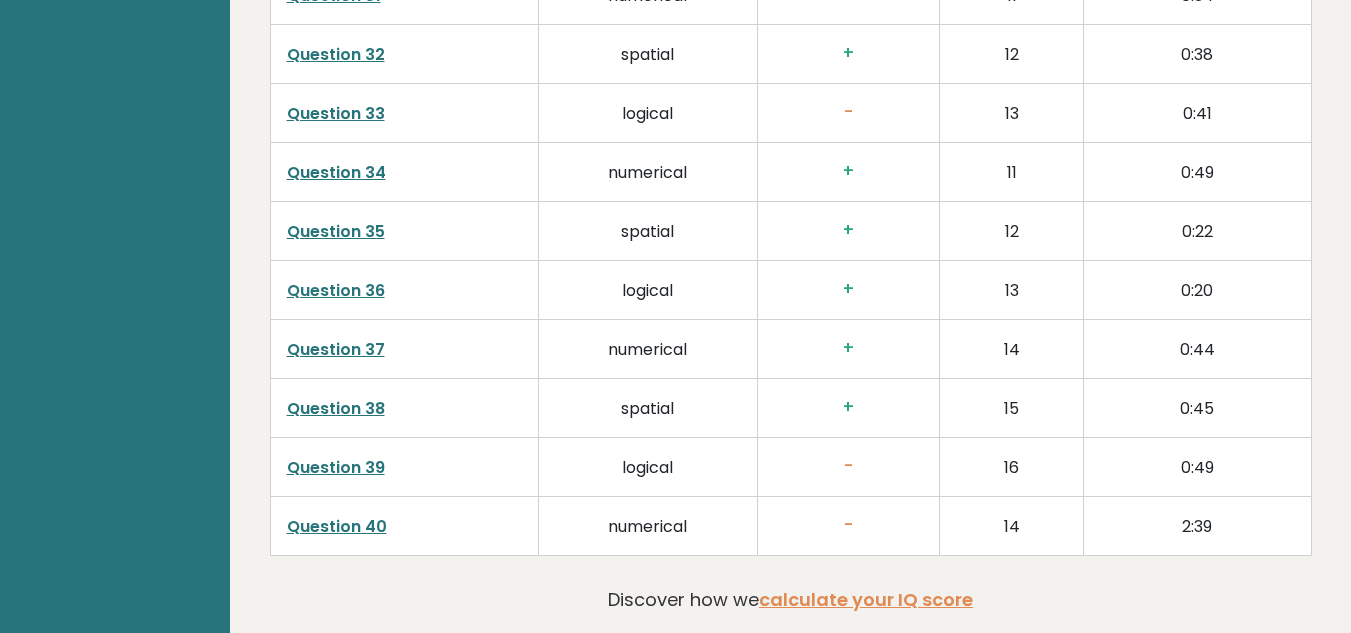 scroll, scrollTop: 5295, scrollLeft: 0, axis: vertical 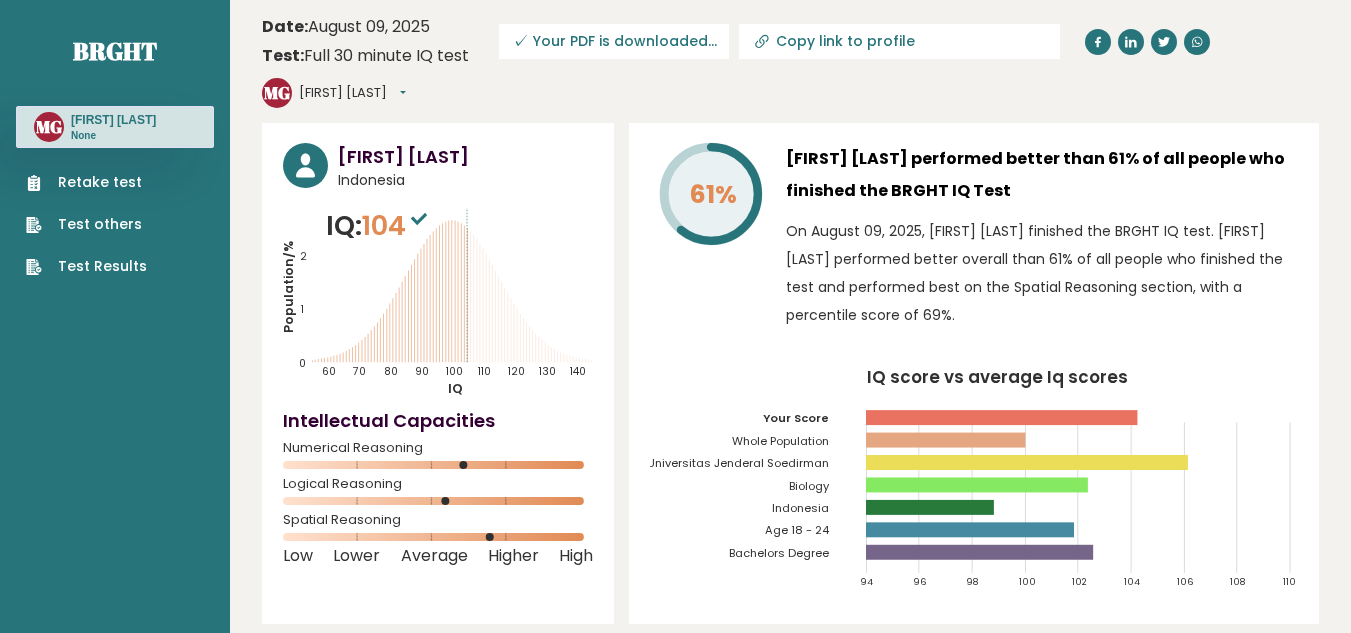 click on "61%
[FIRST] [LAST] performed better than
61% of all
people who finished the BRGHT IQ Test
On August 09, 2025, [FIRST] [LAST]
[LAST] finished the BRGHT IQ test. [FIRST] [LAST] performed better overall than
61% of all people who finished the test and
performed best on the
Spatial Reasoning section, with
a percentile score of 69%.
IQ score vs average Iq scores
94
96
98
100
102
104
106
108
110
Your Score" at bounding box center (974, 373) 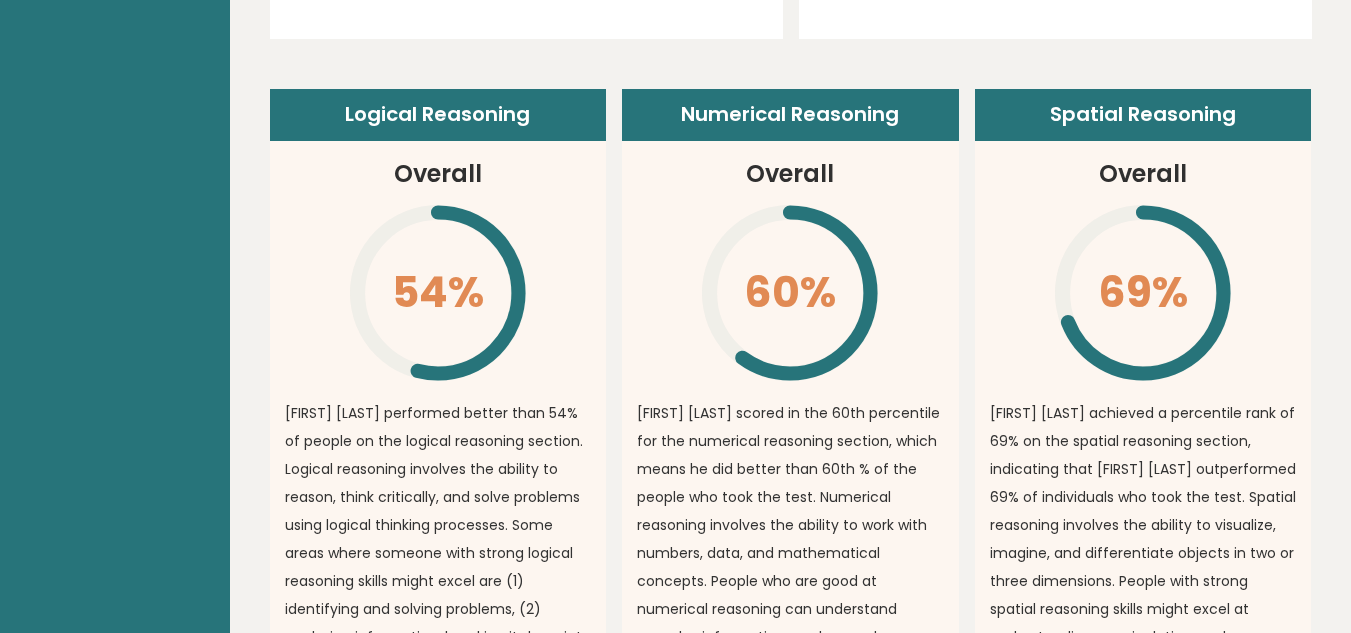scroll, scrollTop: 1600, scrollLeft: 0, axis: vertical 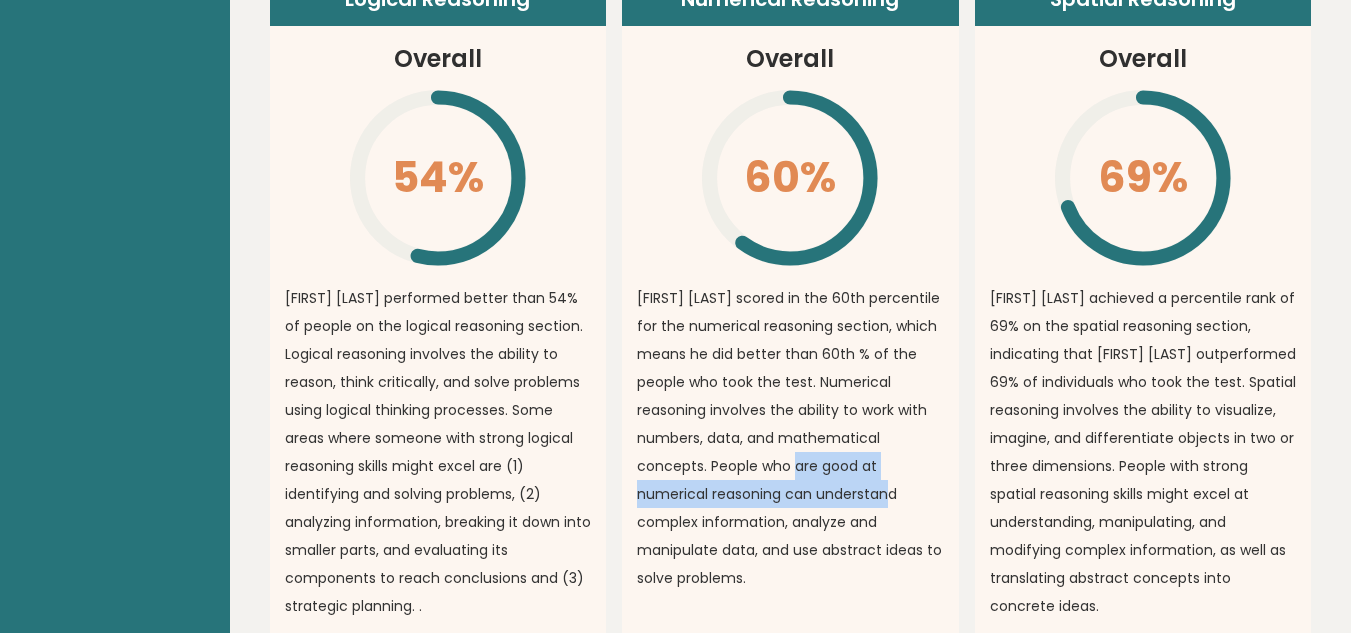 click on "[FIRST] [LAST] scored in the 60th percentile for the numerical reasoning section, which means he did better than 60th % of the people who took the test. Numerical reasoning involves the ability to work with numbers, data, and mathematical concepts. People who are good at numerical reasoning can understand complex information, analyze and manipulate data, and use abstract ideas to solve problems." at bounding box center (790, 438) 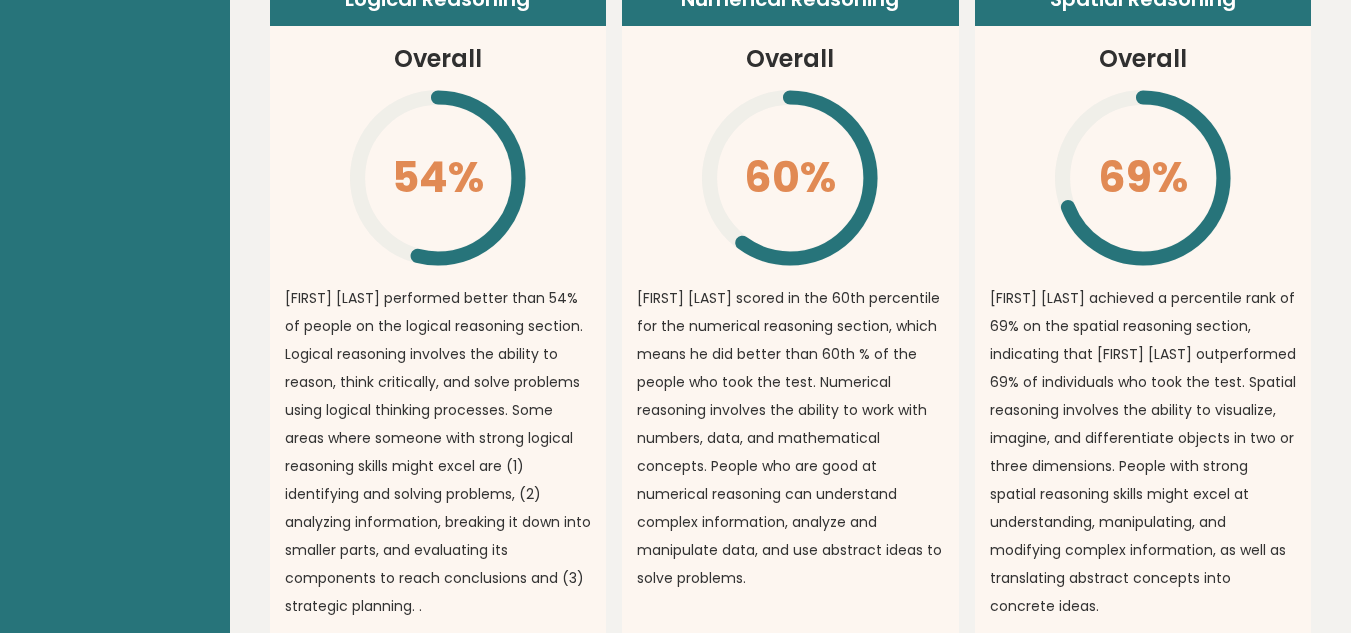click on "[FIRST] [LAST] scored in the 60th percentile for the numerical reasoning section, which means he did better than 60th % of the people who took the test. Numerical reasoning involves the ability to work with numbers, data, and mathematical concepts. People who are good at numerical reasoning can understand complex information, analyze and manipulate data, and use abstract ideas to solve problems." at bounding box center [790, 438] 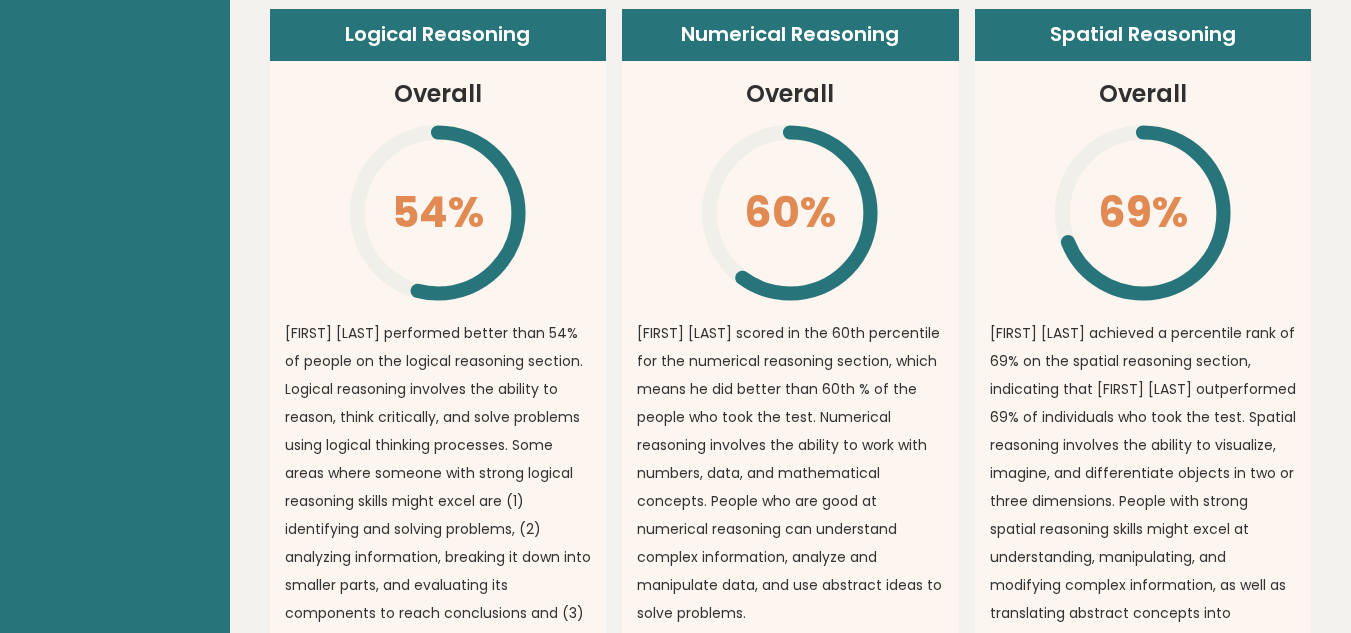 scroll, scrollTop: 1600, scrollLeft: 0, axis: vertical 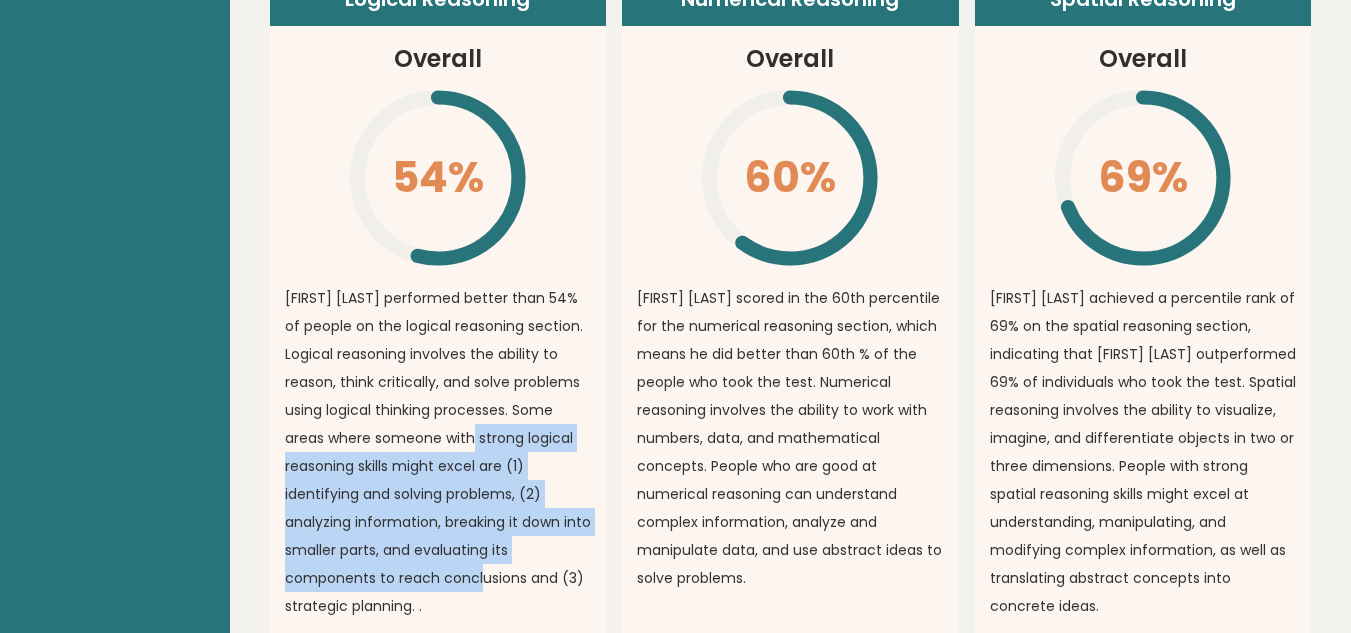 drag, startPoint x: 479, startPoint y: 400, endPoint x: 485, endPoint y: 549, distance: 149.12076 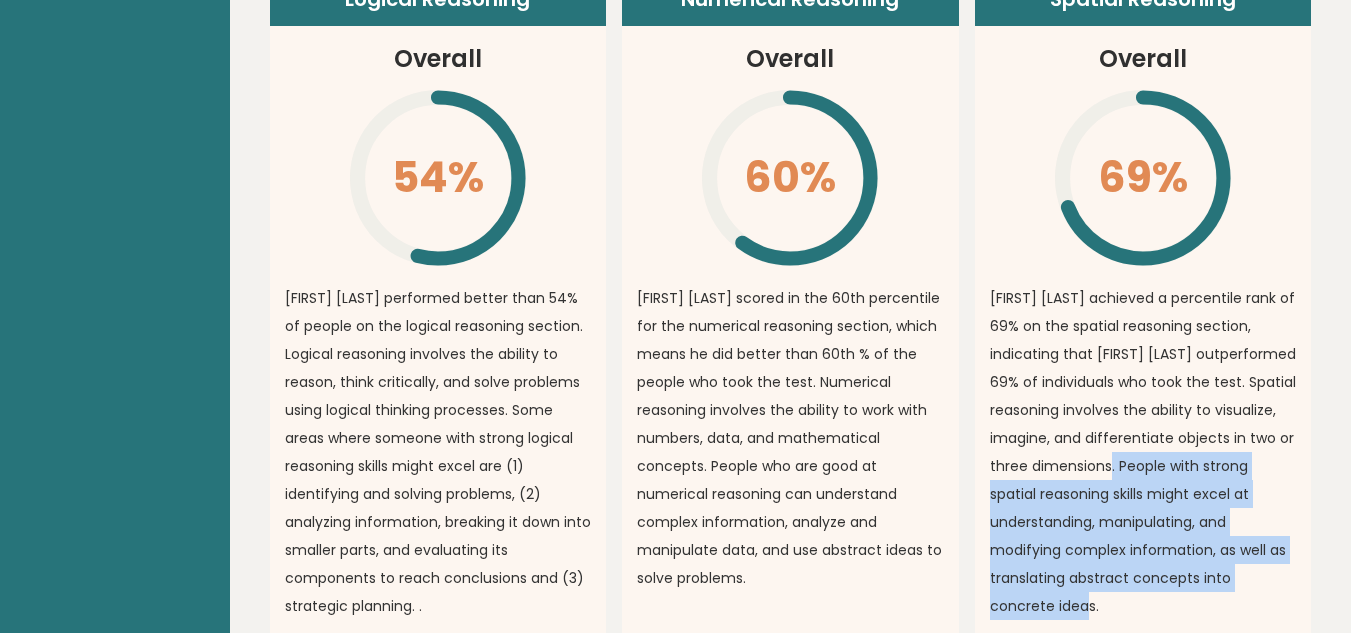 drag, startPoint x: 1120, startPoint y: 423, endPoint x: 1279, endPoint y: 556, distance: 207.29207 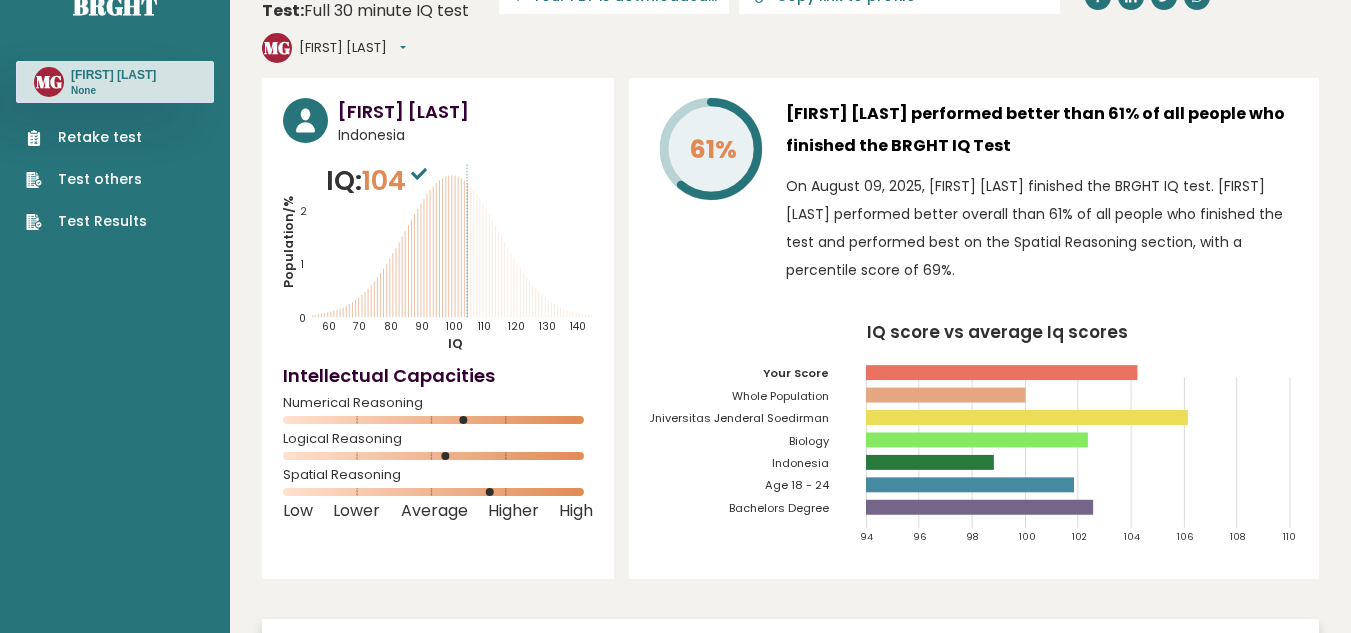 scroll, scrollTop: 0, scrollLeft: 0, axis: both 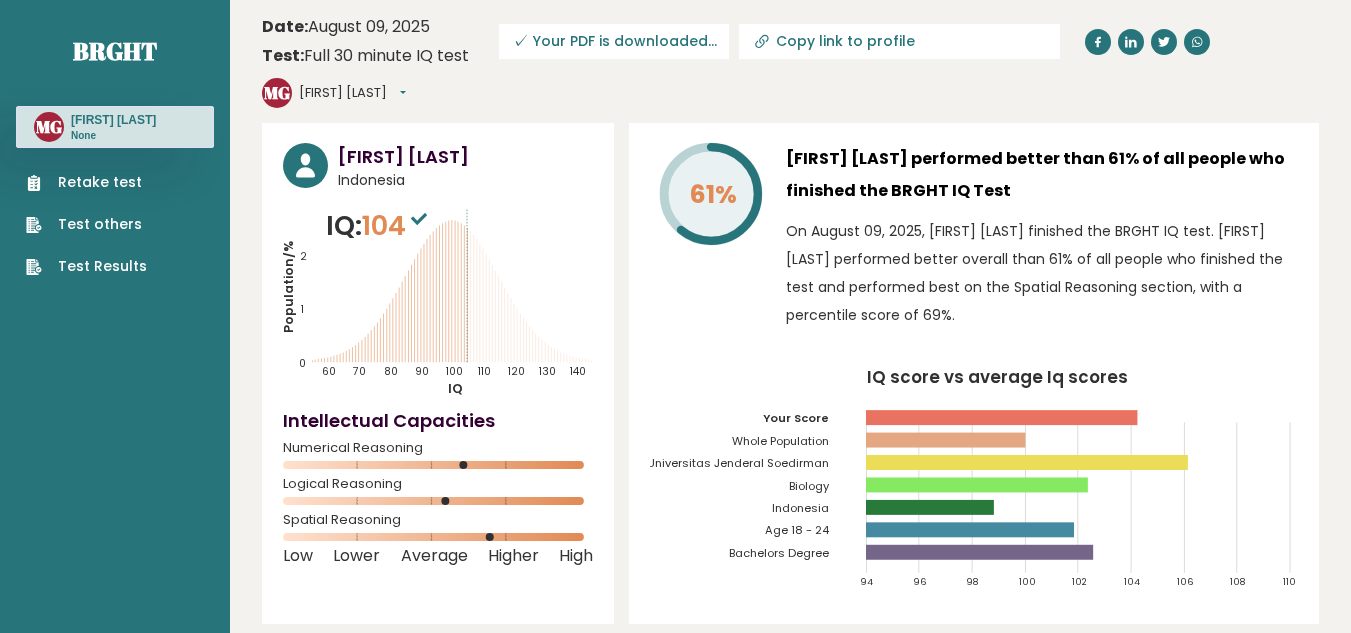 drag, startPoint x: 995, startPoint y: 273, endPoint x: 799, endPoint y: 284, distance: 196.30843 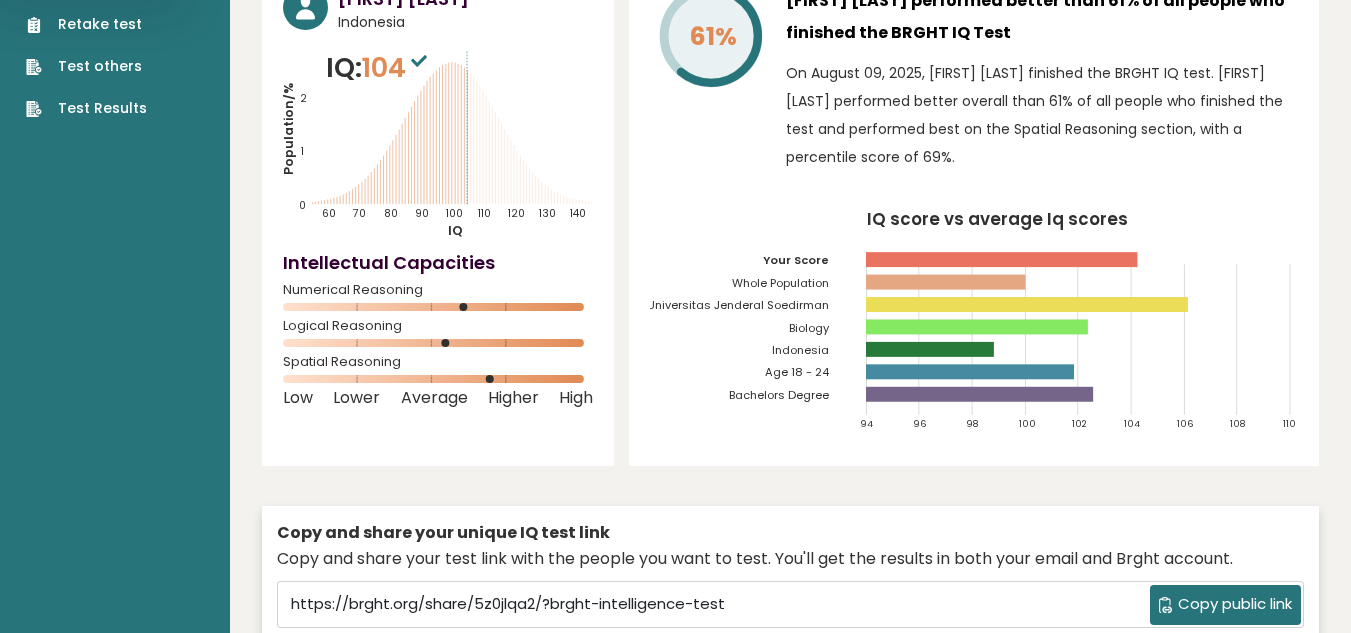 scroll, scrollTop: 0, scrollLeft: 0, axis: both 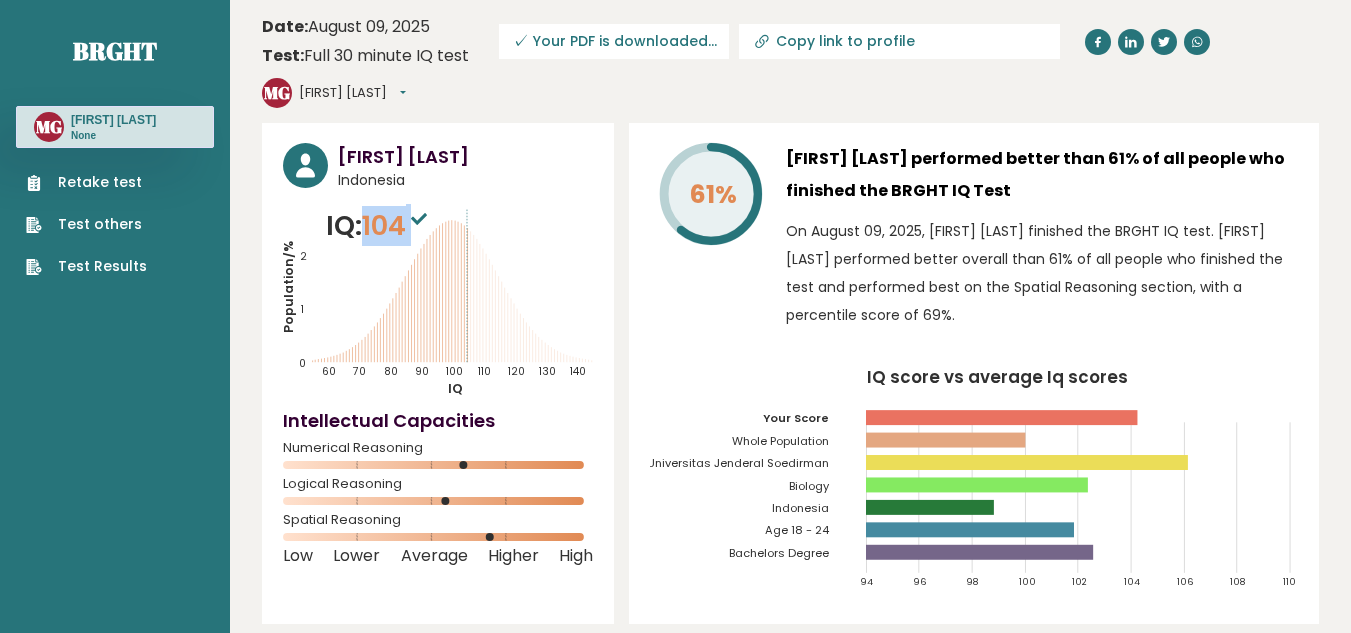 drag, startPoint x: 418, startPoint y: 185, endPoint x: 353, endPoint y: 185, distance: 65 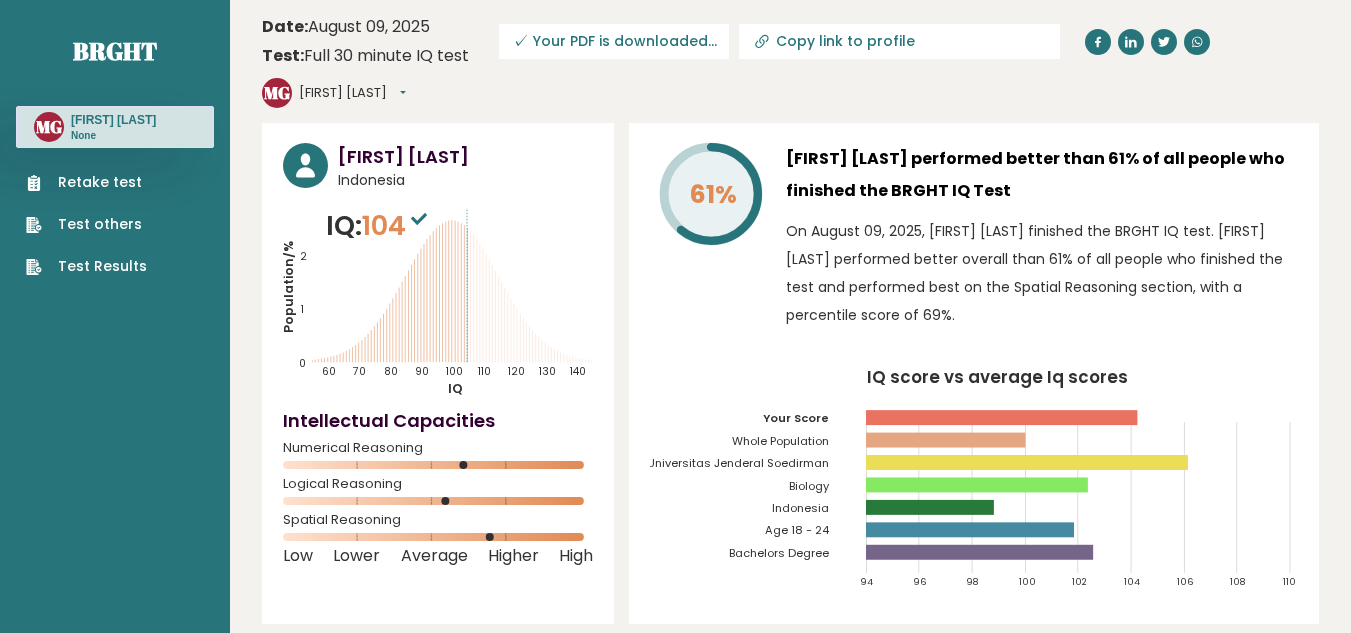 click on "61%
[FIRST] [LAST] performed better than
61% of all
people who finished the BRGHT IQ Test
On August 09, 2025, [FIRST] [LAST]
[LAST] finished the BRGHT IQ test. [FIRST] [LAST] performed better overall than
61% of all people who finished the test and
performed best on the
Spatial Reasoning section, with
a percentile score of 69%.
IQ score vs average Iq scores
94
96
98
100
102
104
106
108
110
Your Score" at bounding box center (974, 373) 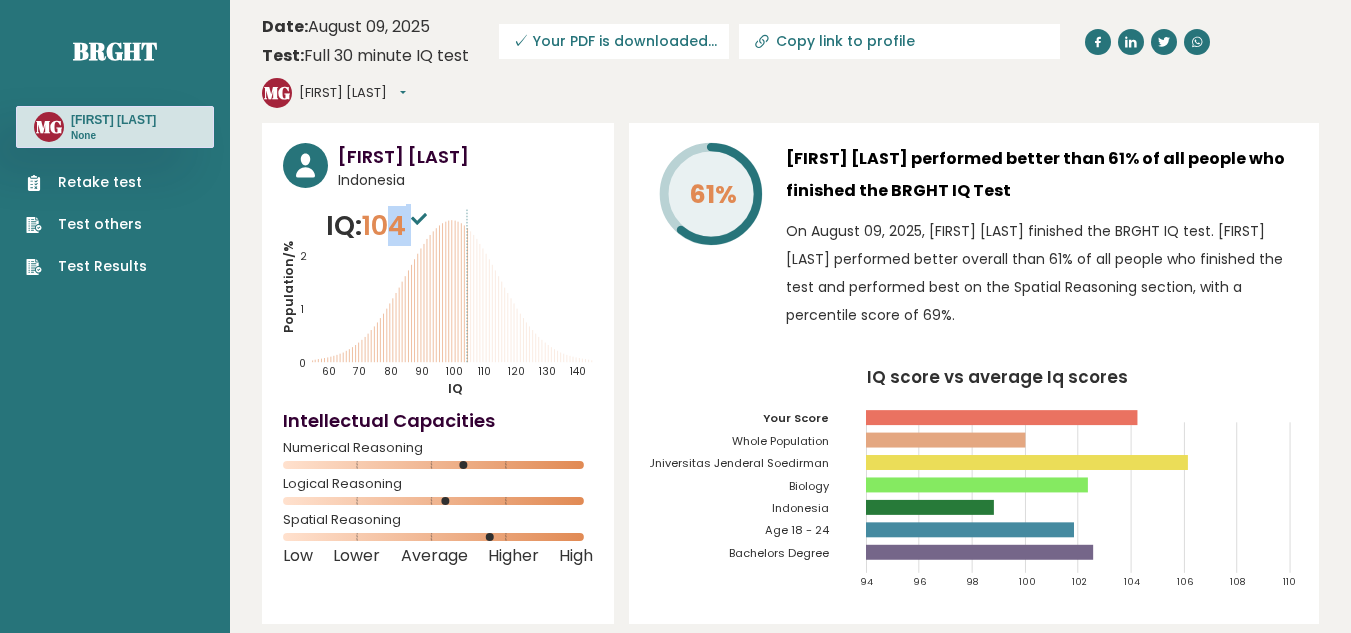 drag, startPoint x: 416, startPoint y: 191, endPoint x: 400, endPoint y: 189, distance: 16.124516 